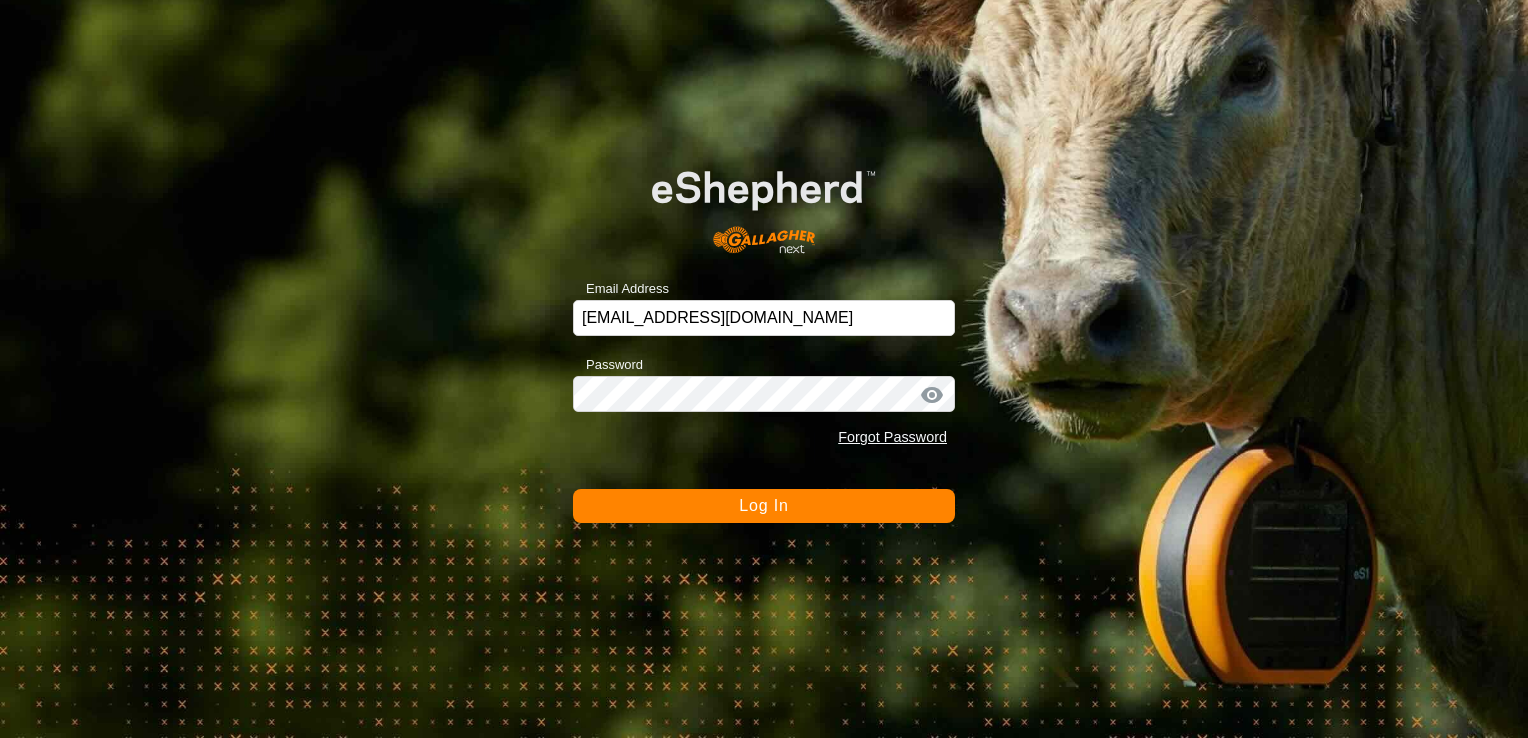 scroll, scrollTop: 0, scrollLeft: 0, axis: both 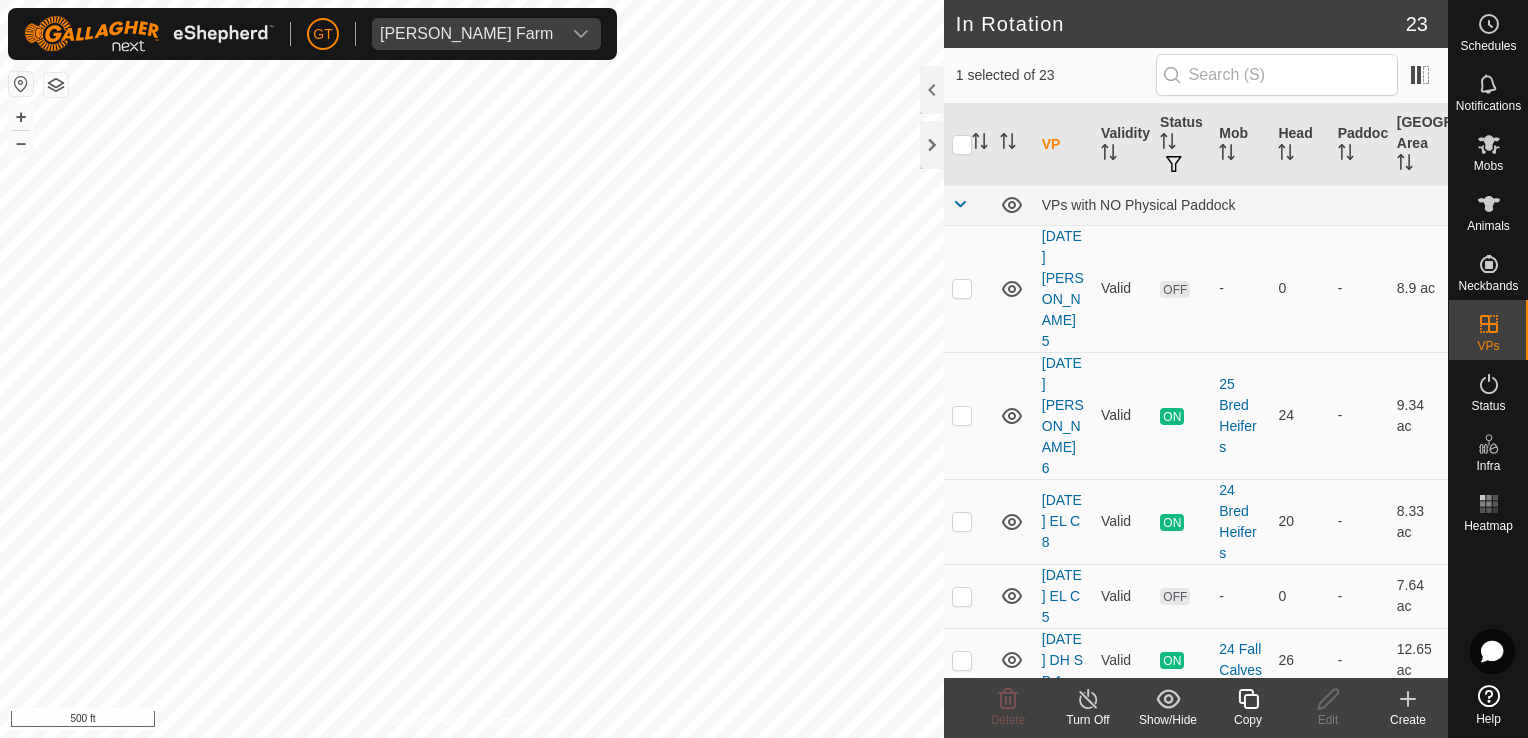 checkbox on "false" 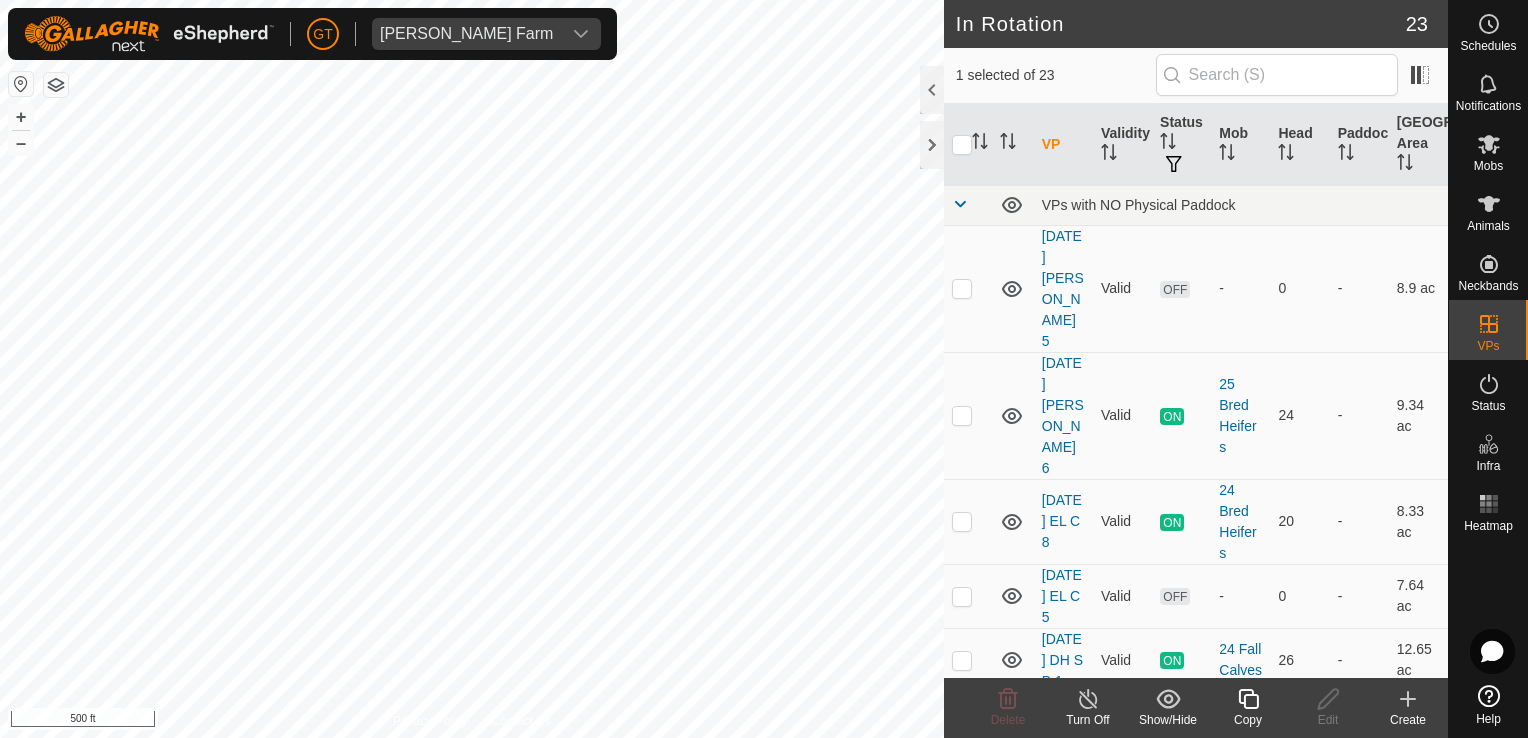 checkbox on "true" 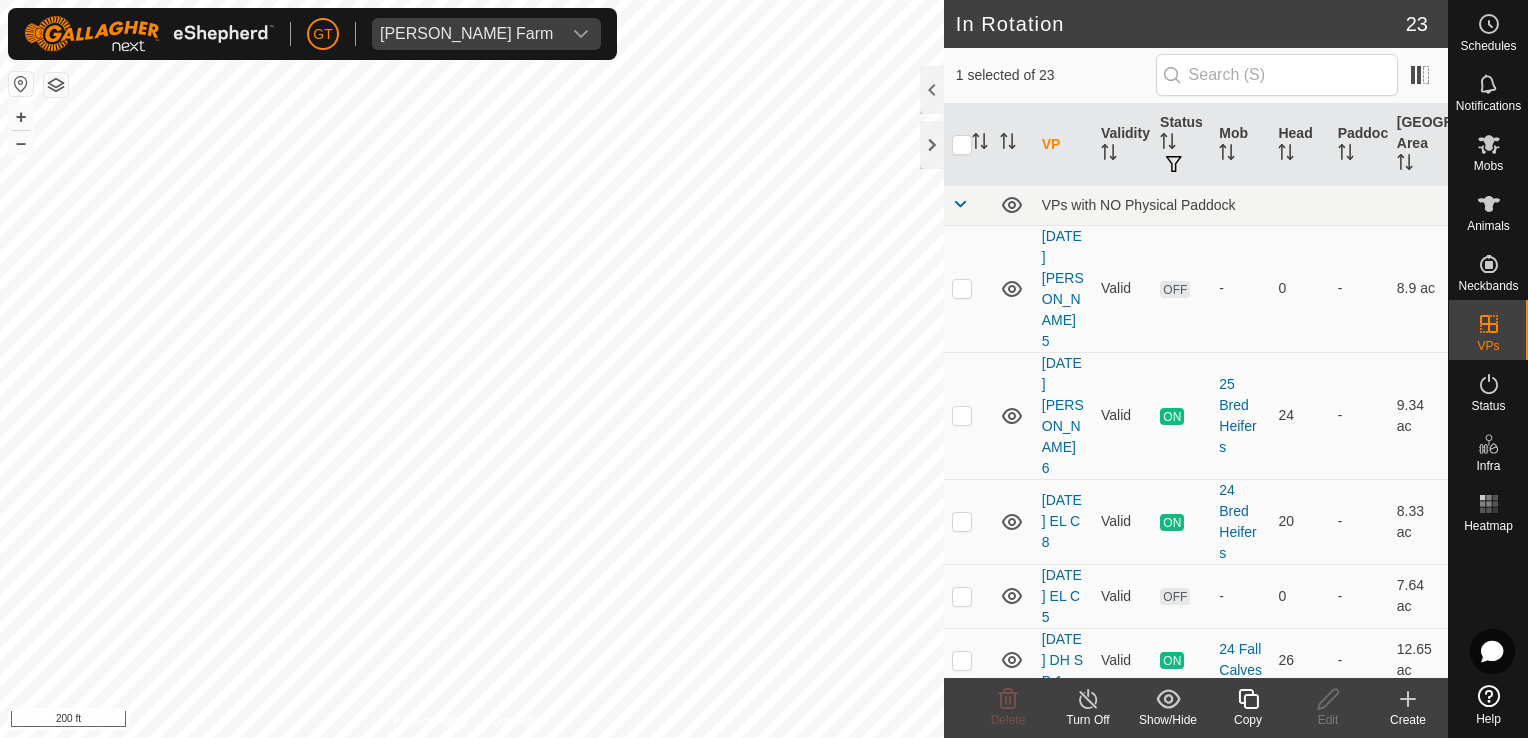 checkbox on "true" 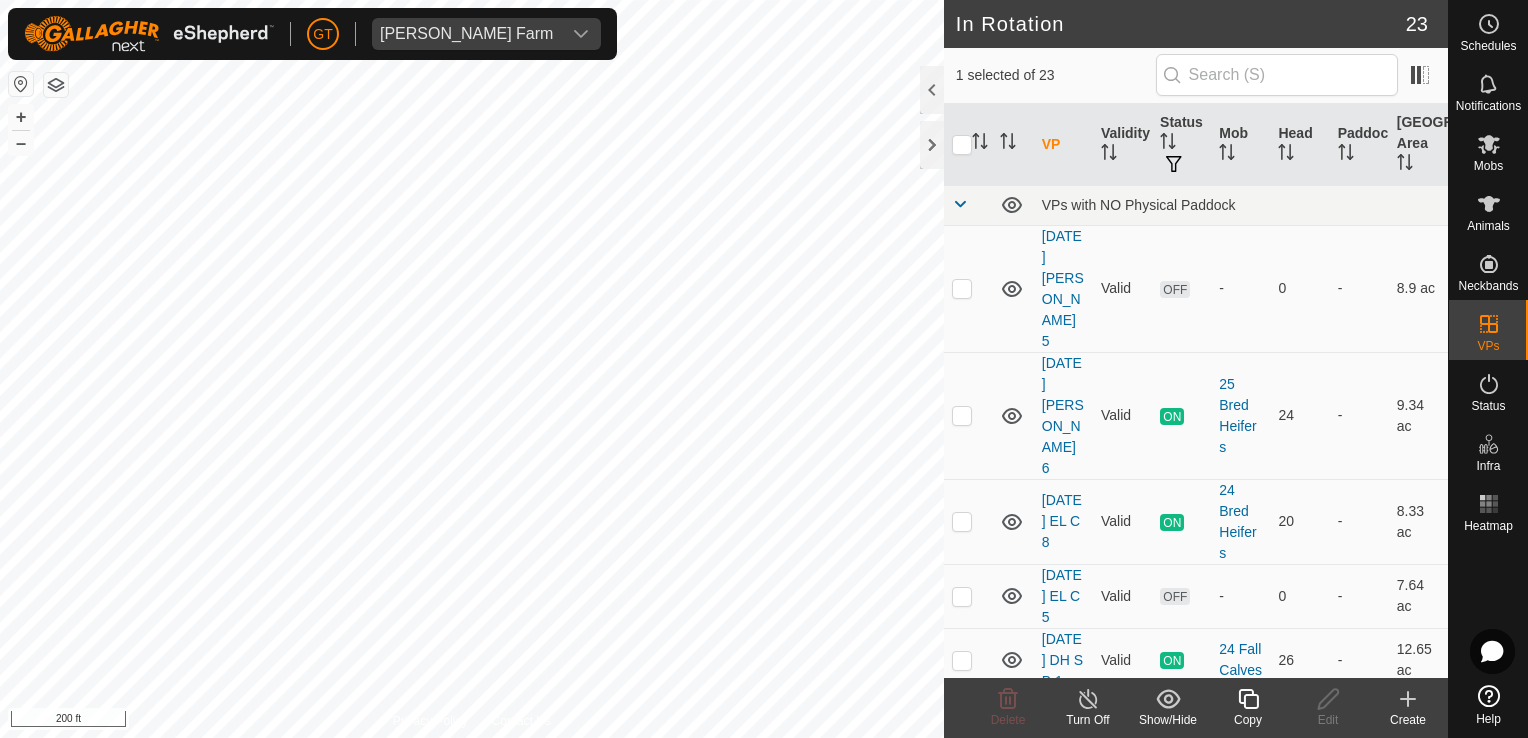 checkbox on "false" 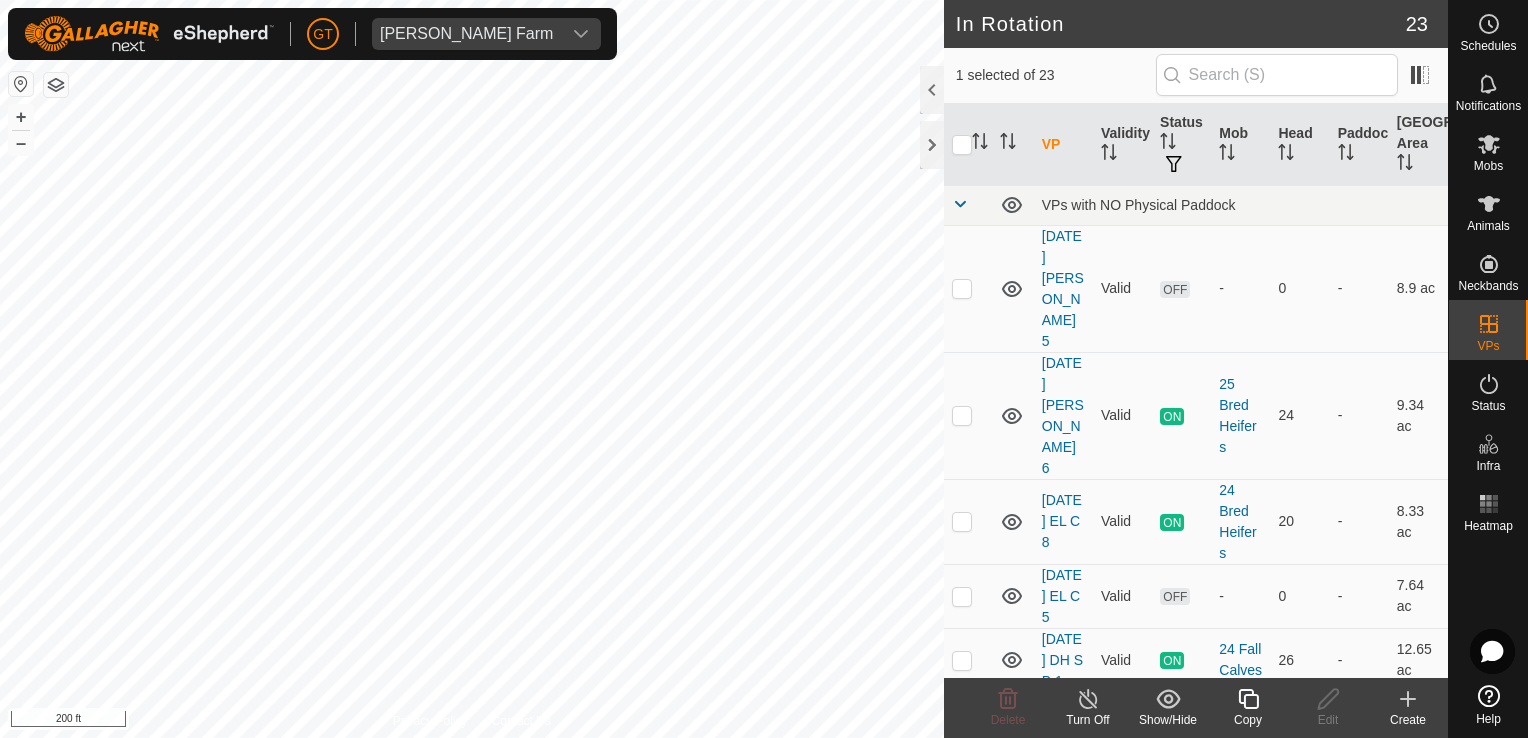 checkbox on "false" 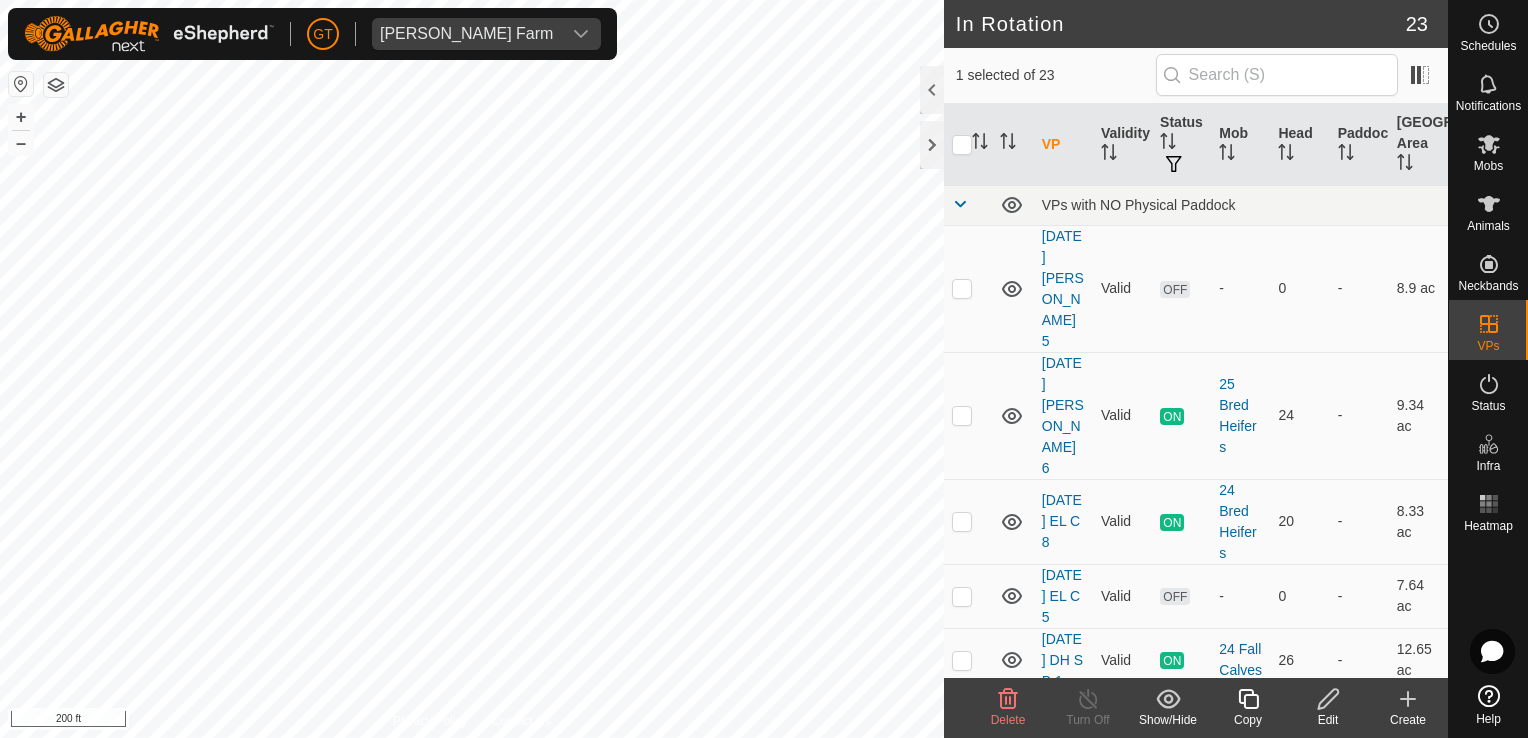 click 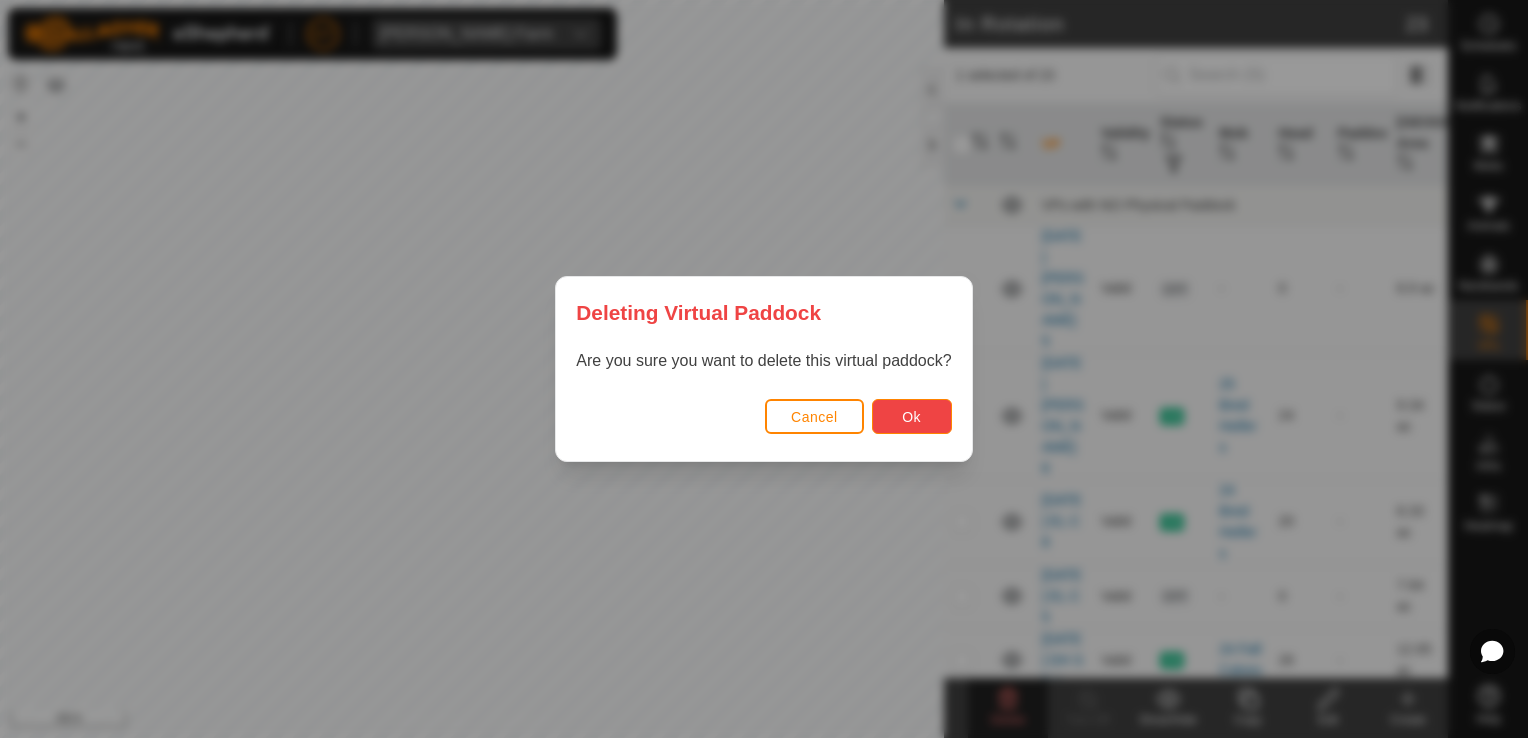 click on "Ok" at bounding box center (912, 416) 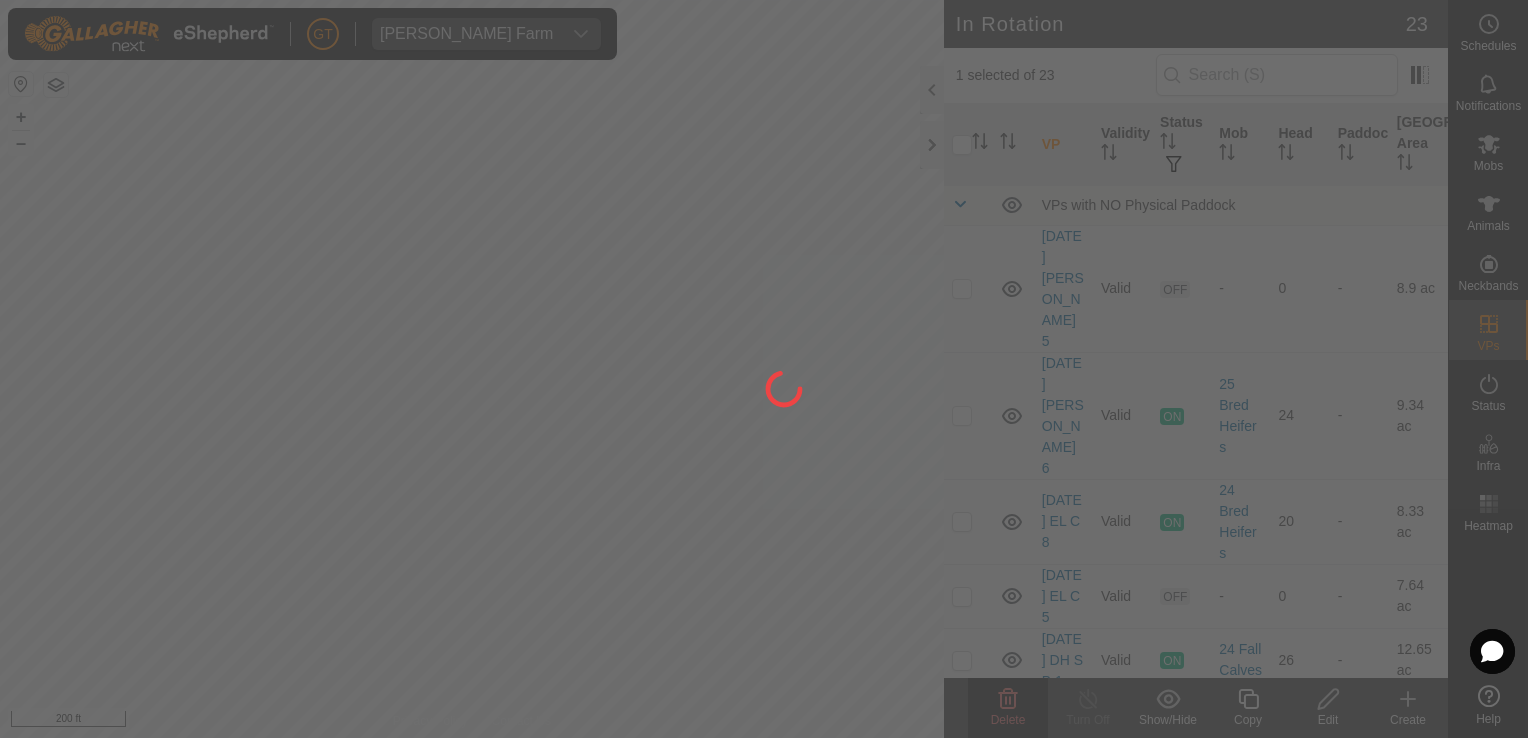 checkbox on "false" 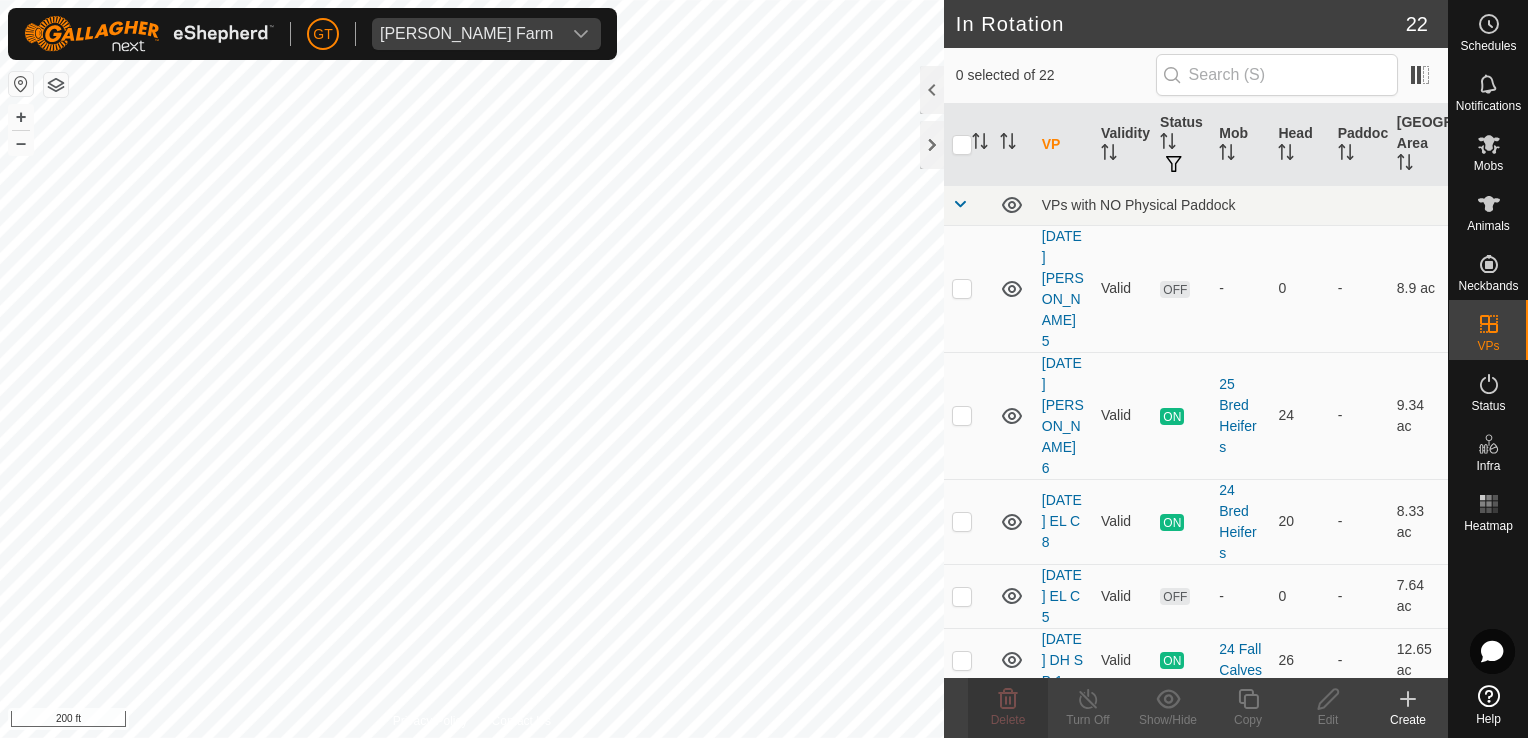 checkbox on "true" 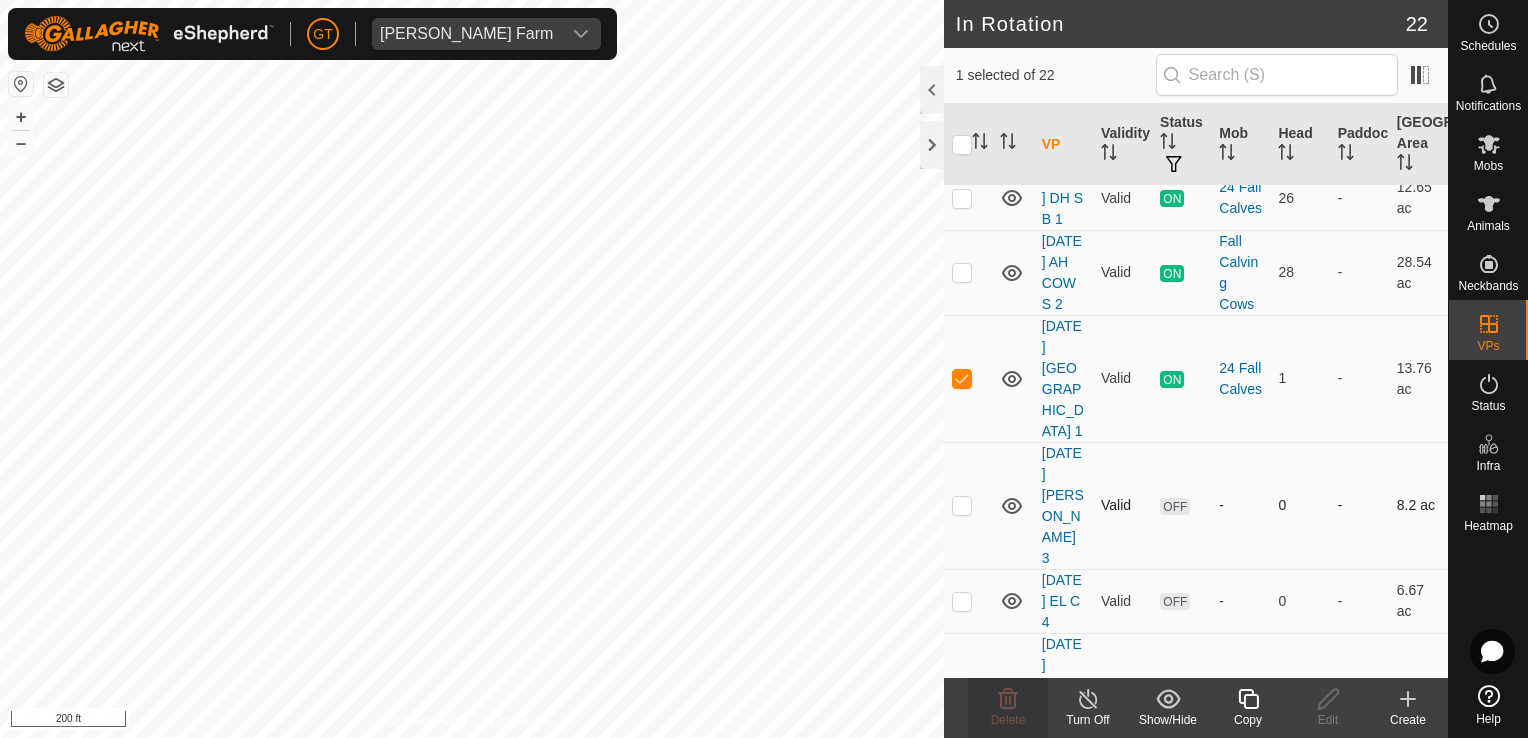 scroll, scrollTop: 500, scrollLeft: 0, axis: vertical 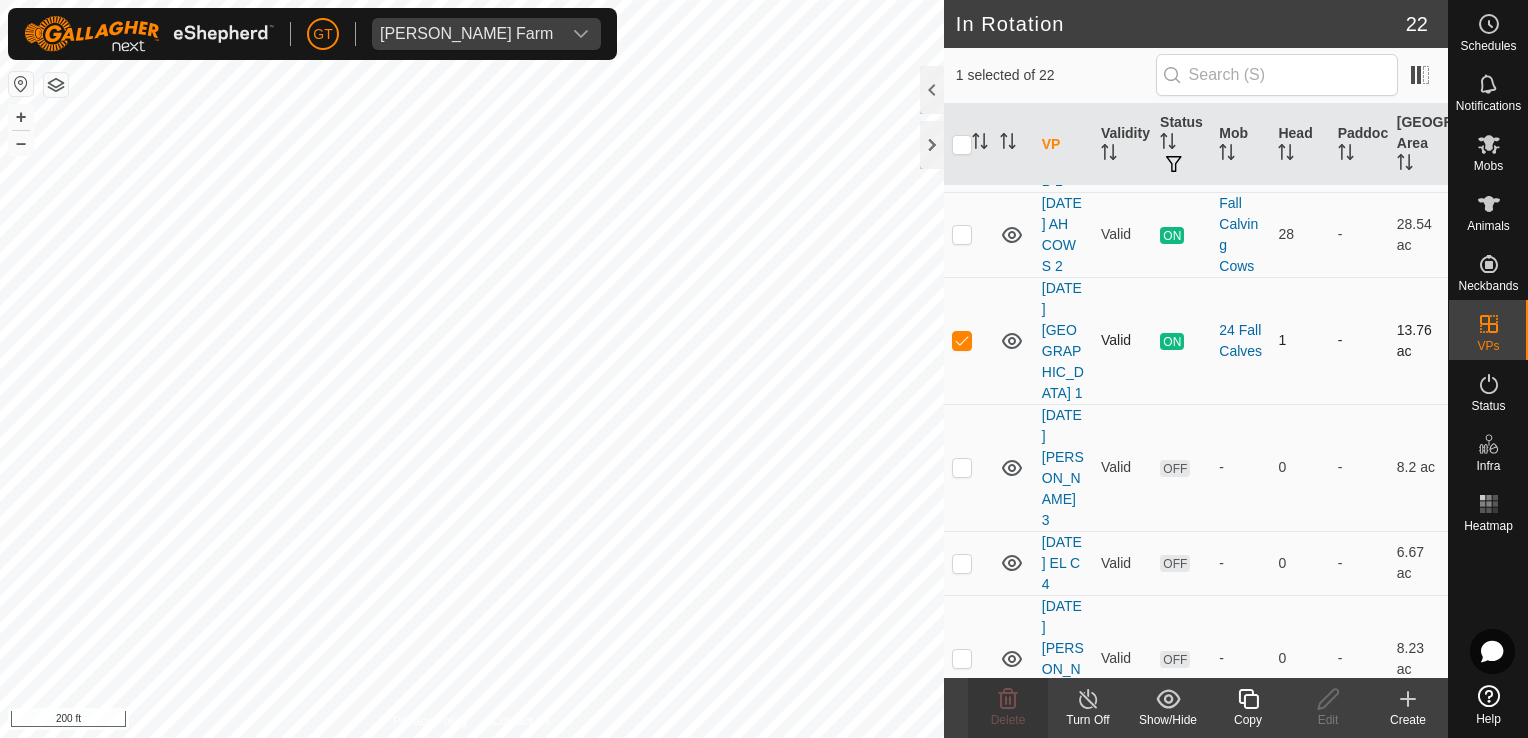 click at bounding box center (962, 340) 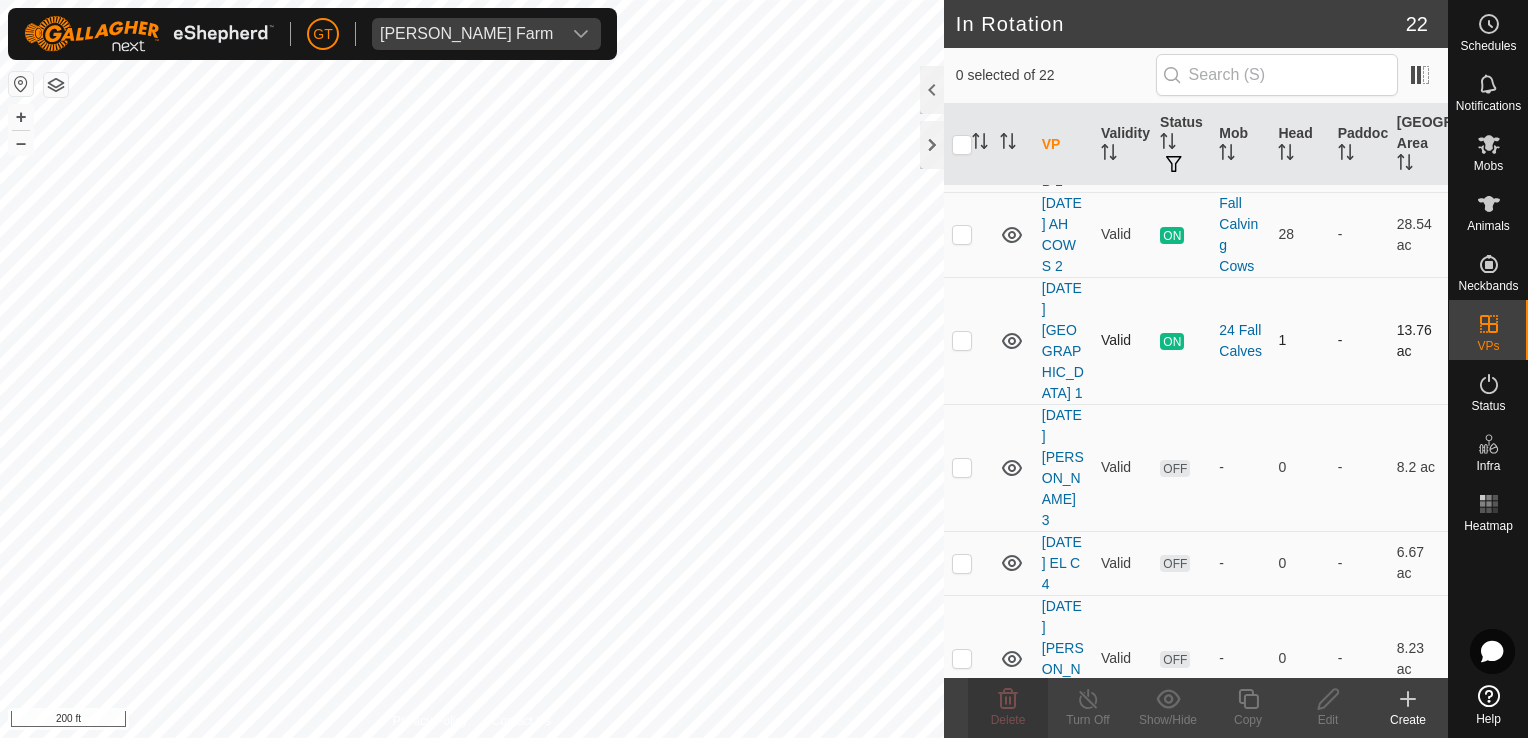 checkbox on "true" 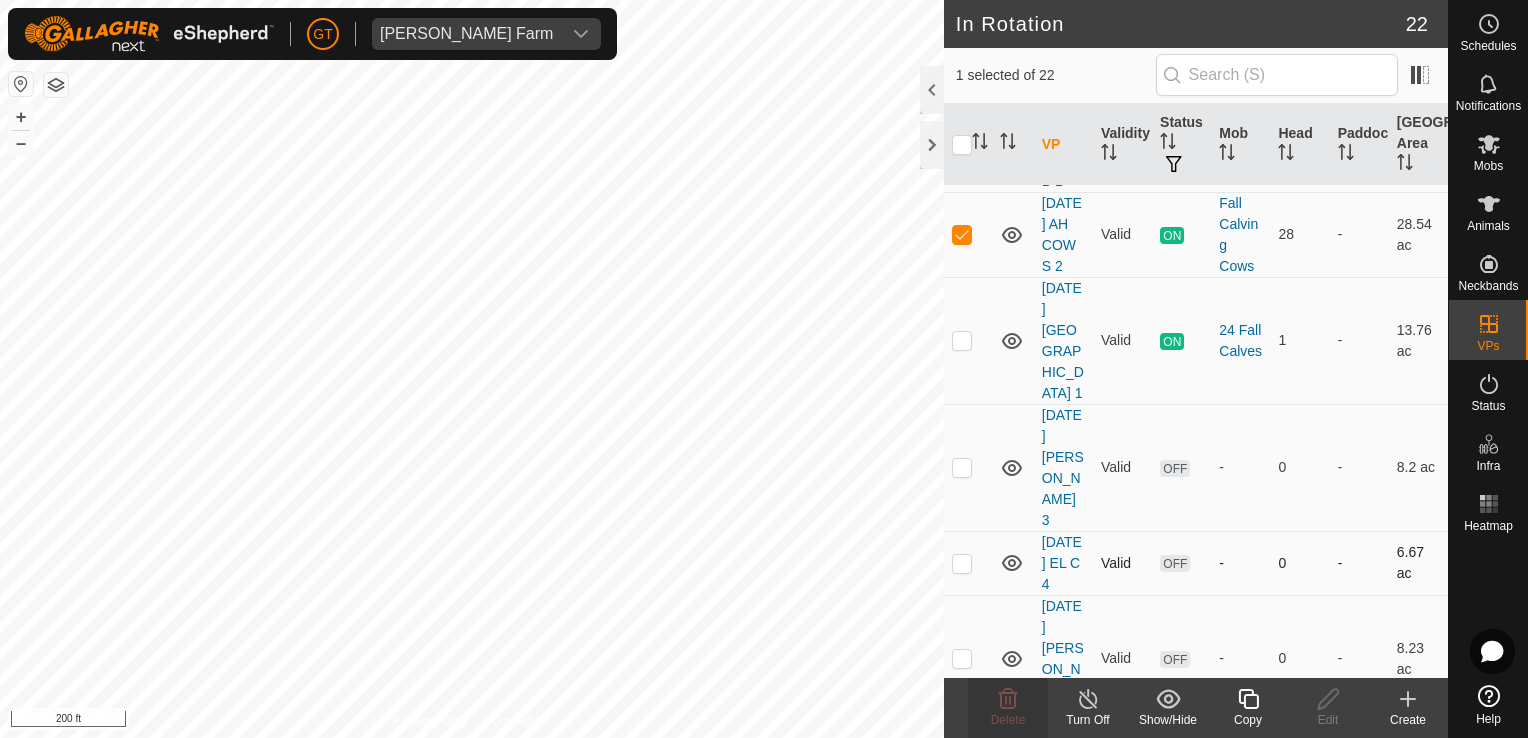 click on "In Rotation 22 1 selected of 22     VP   Validity   Status   Mob   Head   Paddock   [GEOGRAPHIC_DATA] Area   VPs with NO Physical Paddock  [DATE]  [PERSON_NAME] 5  Valid  OFF  -   0   -   8.9 ac  [DATE]  [PERSON_NAME] 6  Valid  ON  25 Bred Heifers   24   -   9.34 ac  [DATE]  EL C 8  Valid  ON  24 Bred Heifers   20   -   8.33 ac  [DATE]  EL  C 5  Valid  OFF  -   0   -   7.64 ac  [DATE]  DH  S B  1  Valid  ON  24 Fall Calves   26   -   12.65 ac  [DATE]   AH  COWS 2  Valid  ON  Fall Calving Cows   28   -   28.54 ac  [DATE]  DH  ROAD 1  Valid  ON  24 Fall Calves   1   -   13.76 ac  [DATE]   [PERSON_NAME] 3  Valid  OFF  -   0   -   8.2 ac  [DATE]   EL C 4  Valid  OFF  -   0   -   6.67 ac  [DATE]  [PERSON_NAME] 2  Valid  OFF  -   0   -   8.23 ac  [DATE]   LL40  Valid  ON  24 1 Lactation Cows   21   -   18.9 ac  [DATE]   EL  C3  Valid  OFF  -   0   -   5.98 ac  [DATE]   DH  LL  6  Valid  ON  24 2 plus Lactation Cows   67   -   90.79 ac  [DATE]    [PERSON_NAME]  Valid  OFF  -   0   -   8.03 ac  OFF +" 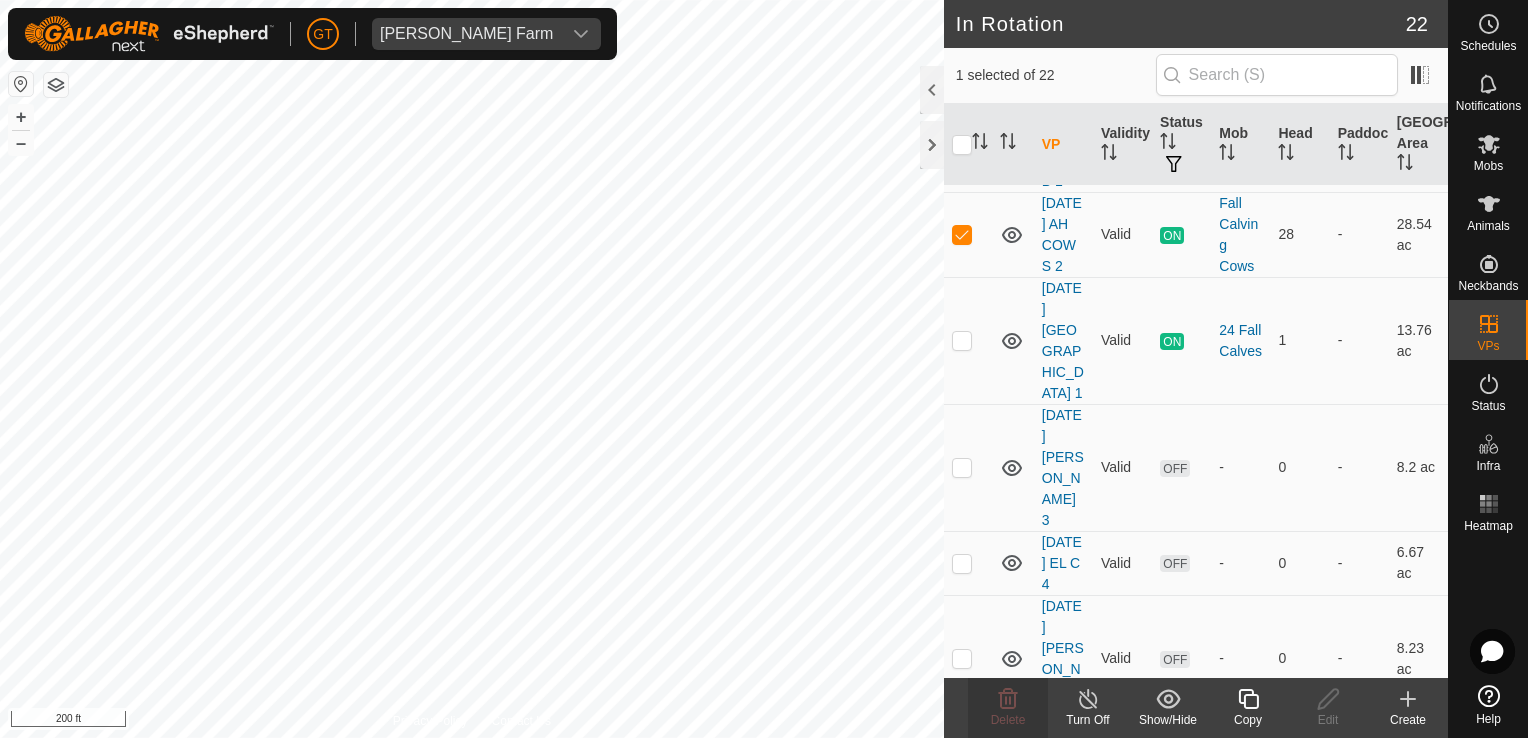 click on "[PERSON_NAME] Farm Schedules Notifications Mobs Animals Neckbands VPs Status Infra Heatmap Help In Rotation 22 1 selected of 22     VP   Validity   Status   Mob   Head   Paddock   Grazing Area   VPs with NO Physical Paddock  [DATE]  [PERSON_NAME] 5  Valid  OFF  -   0   -   8.9 ac  [DATE]  [PERSON_NAME] 6  Valid  ON  25 Bred Heifers   24   -   9.34 ac  [DATE]  EL C 8  Valid  ON  24 Bred Heifers   20   -   8.33 ac  [DATE]  EL  C 5  Valid  OFF  -   0   -   7.64 ac  [DATE]  DH  S B  1  Valid  ON  24 Fall Calves   26   -   12.65 ac  [DATE]   AH  COWS 2  Valid  ON  Fall Calving Cows   28   -   28.54 ac  [DATE]  DH  ROAD 1  Valid  ON  24 Fall Calves   1   -   13.76 ac  [DATE]   [PERSON_NAME] 3  Valid  OFF  -   0   -   8.2 ac  [DATE]   EL C 4  Valid  OFF  -   0   -   6.67 ac  [DATE]  [PERSON_NAME] 2  Valid  OFF  -   0   -   8.23 ac  [DATE]   LL40  Valid  ON  24 1 Lactation Cows   21   -   18.9 ac  [DATE]   EL  C3  Valid  OFF  -   0   -   5.98 ac  [DATE]   DH  LL  6  Valid  ON  67   -   Valid" 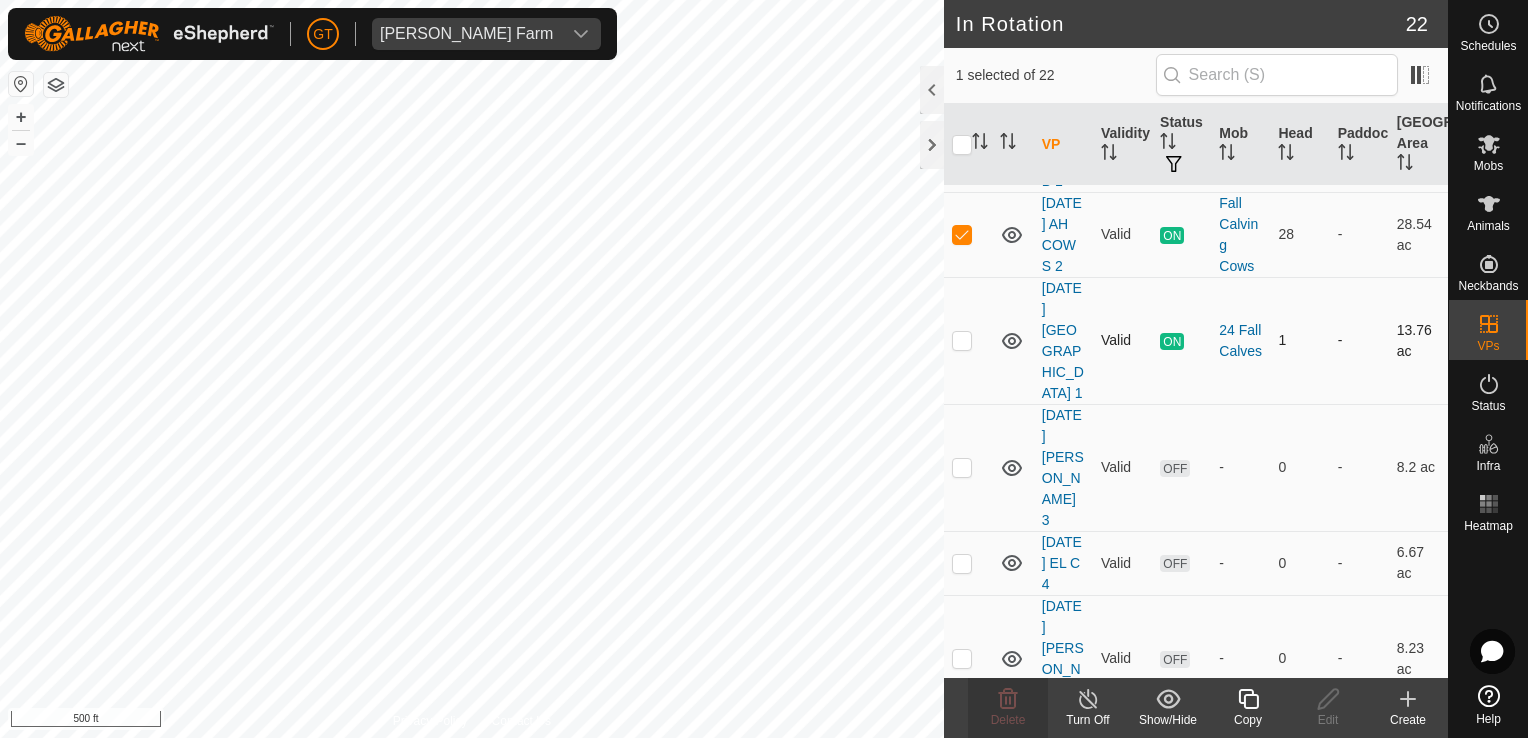 click at bounding box center (962, 340) 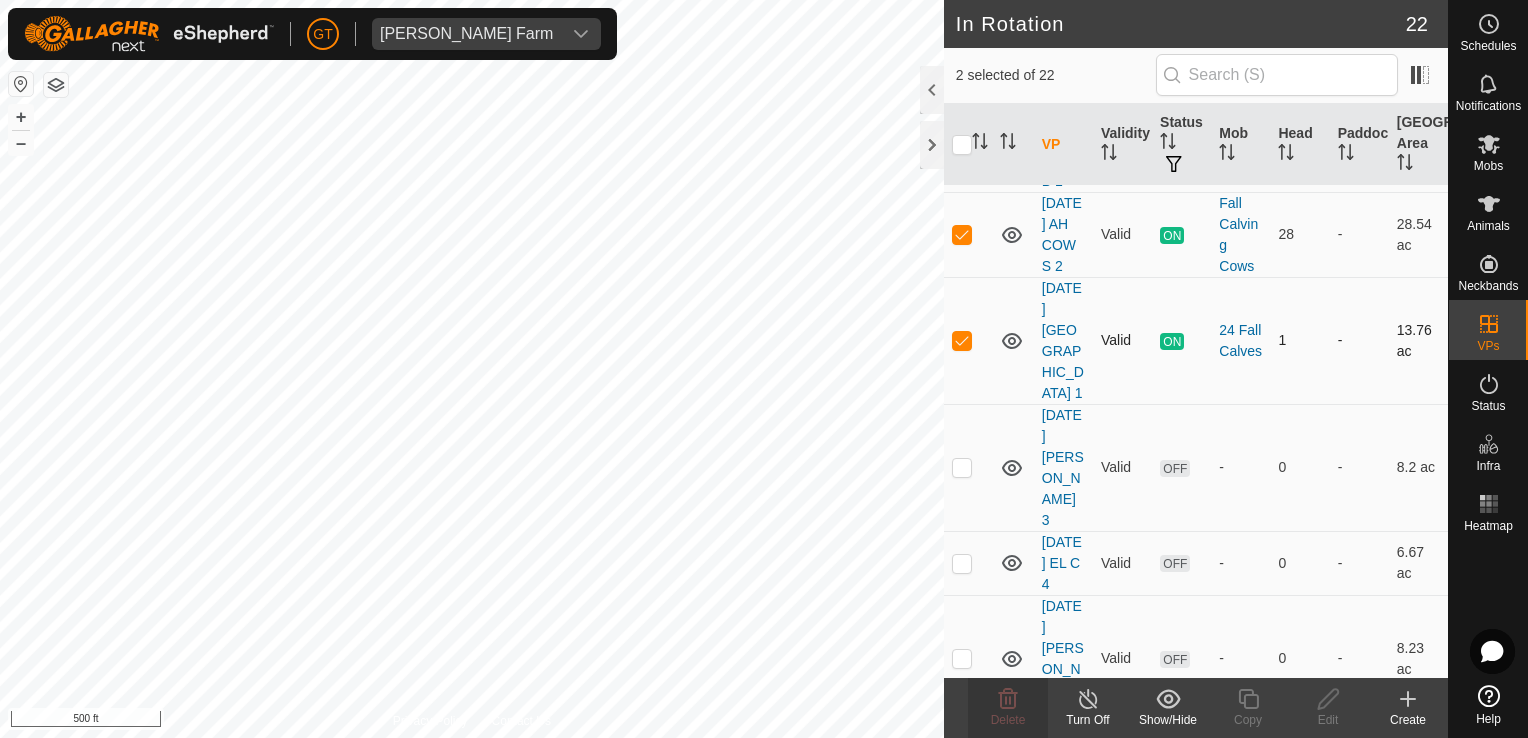 click at bounding box center [962, 340] 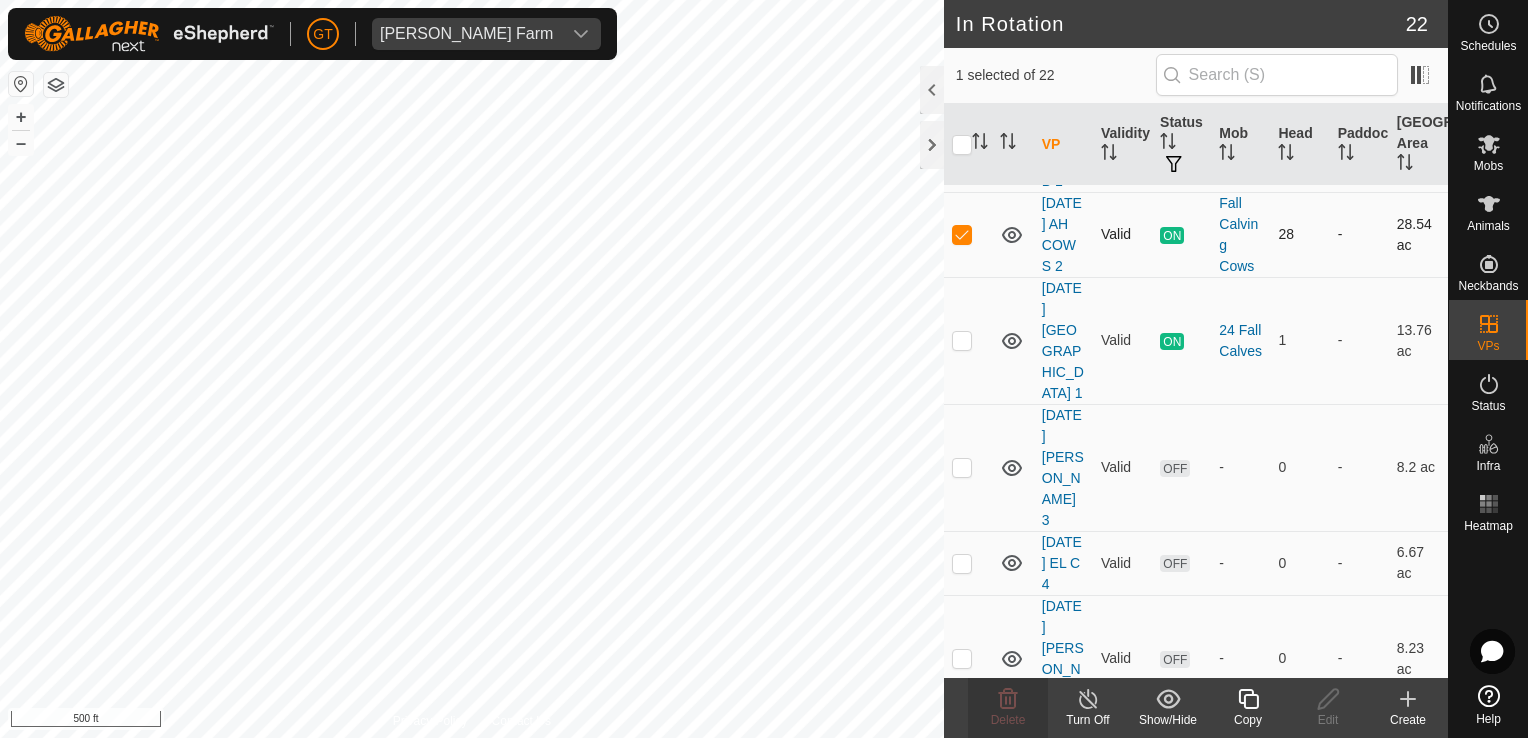click at bounding box center [962, 234] 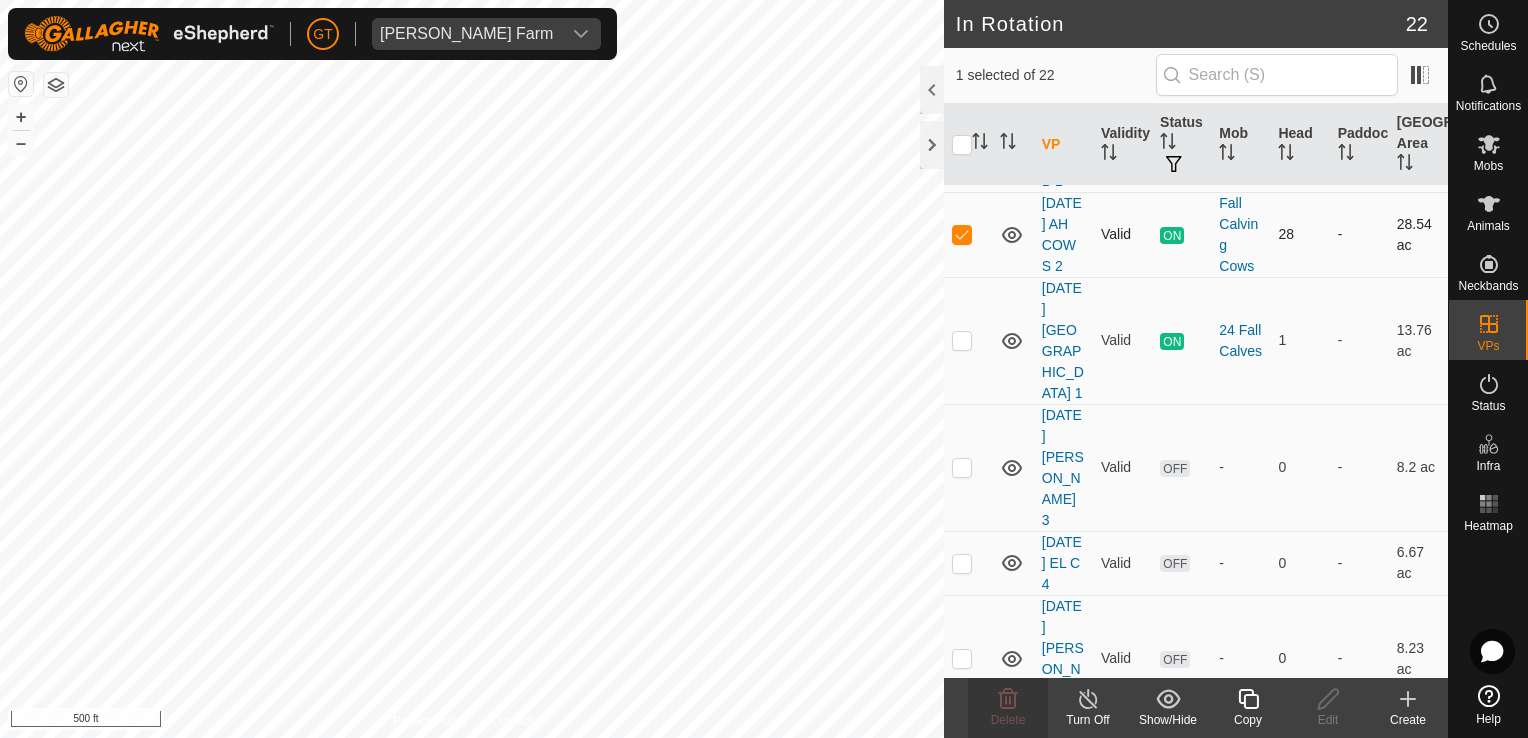 checkbox on "false" 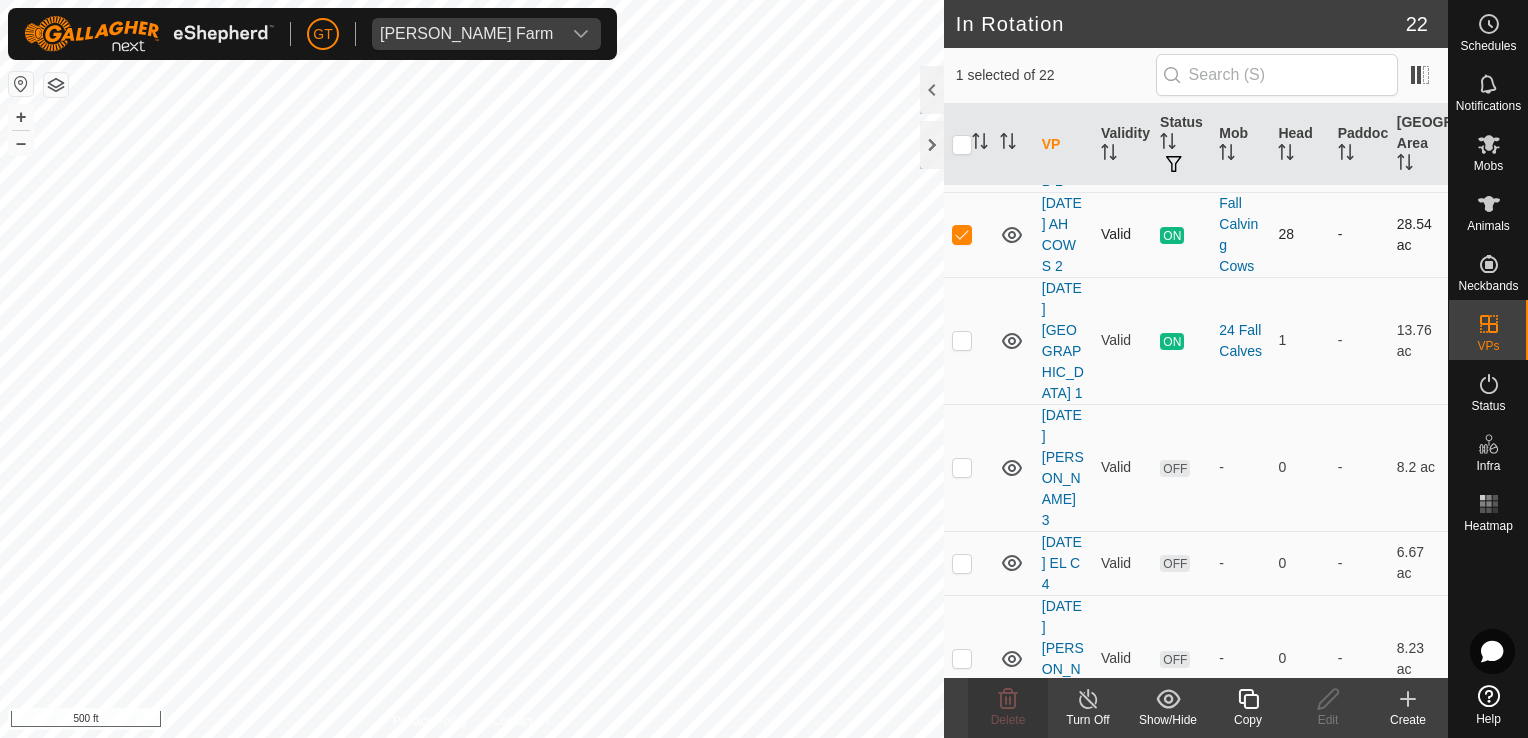 checkbox on "true" 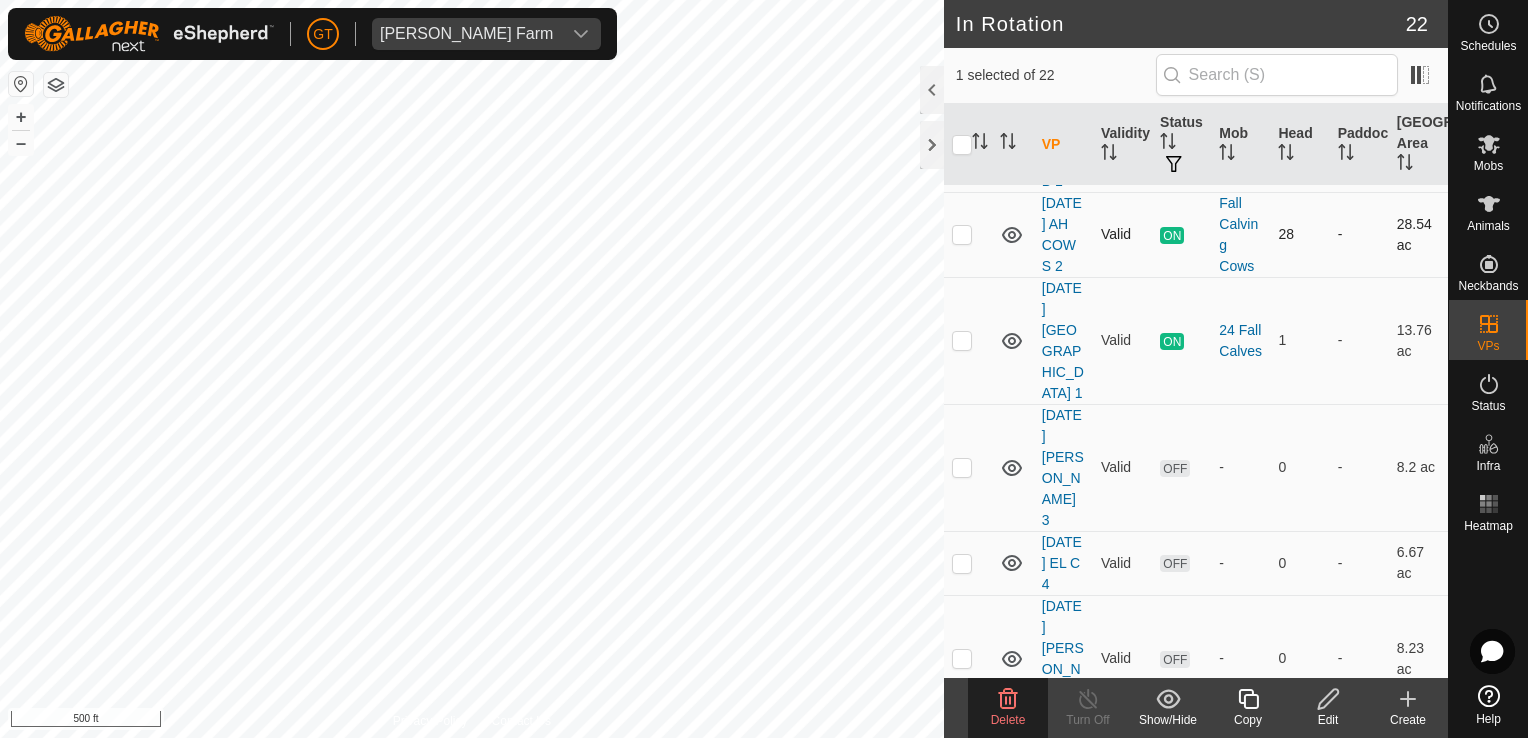 checkbox on "true" 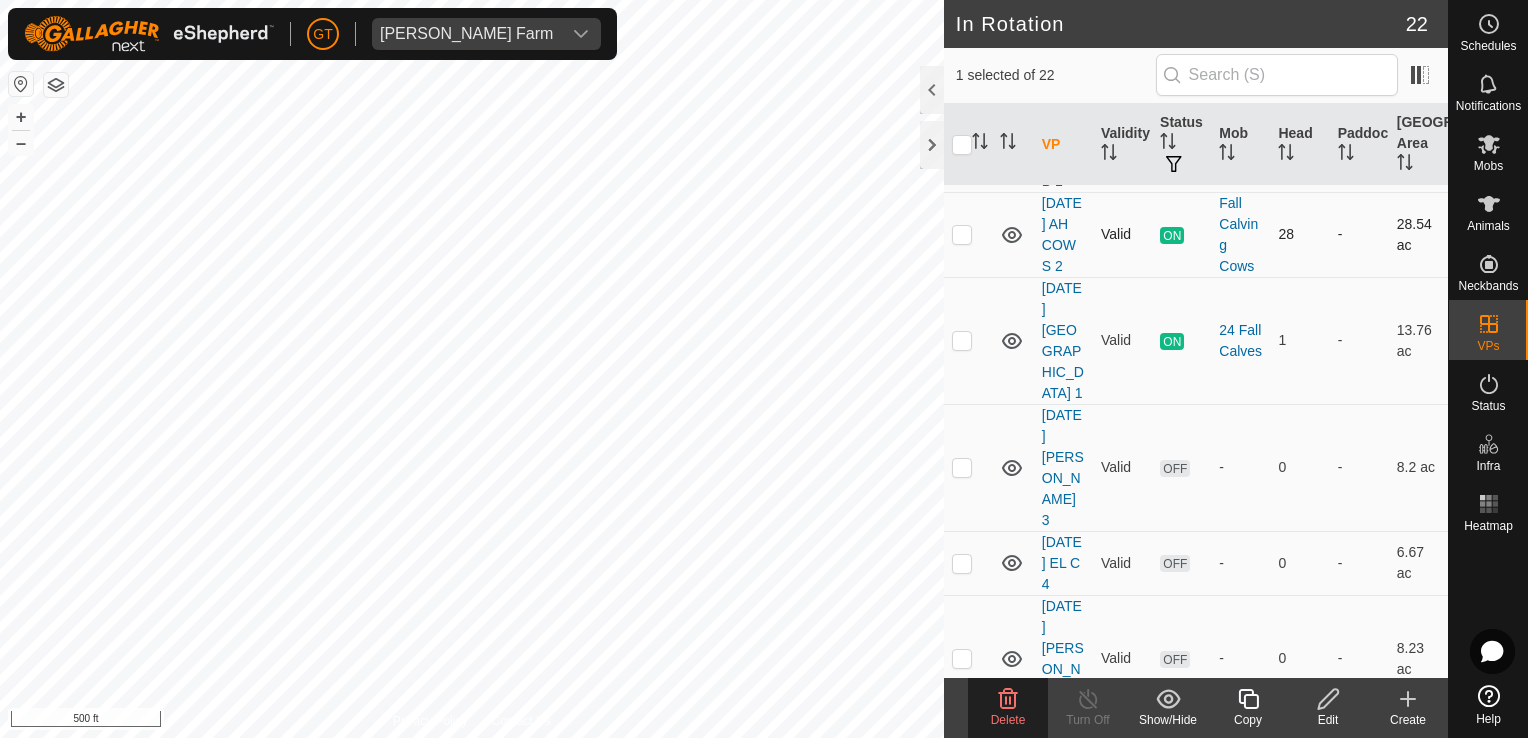 checkbox on "false" 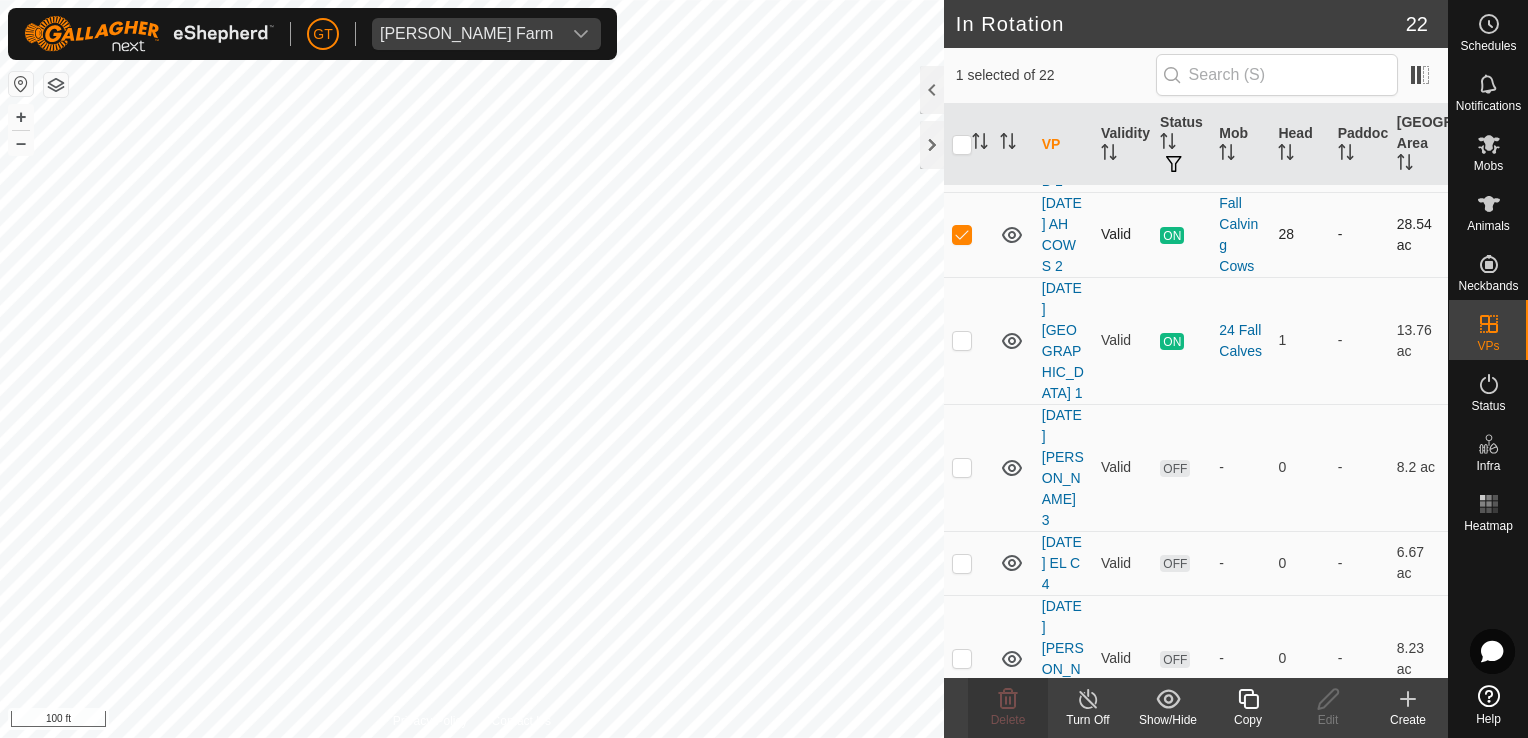 checkbox on "true" 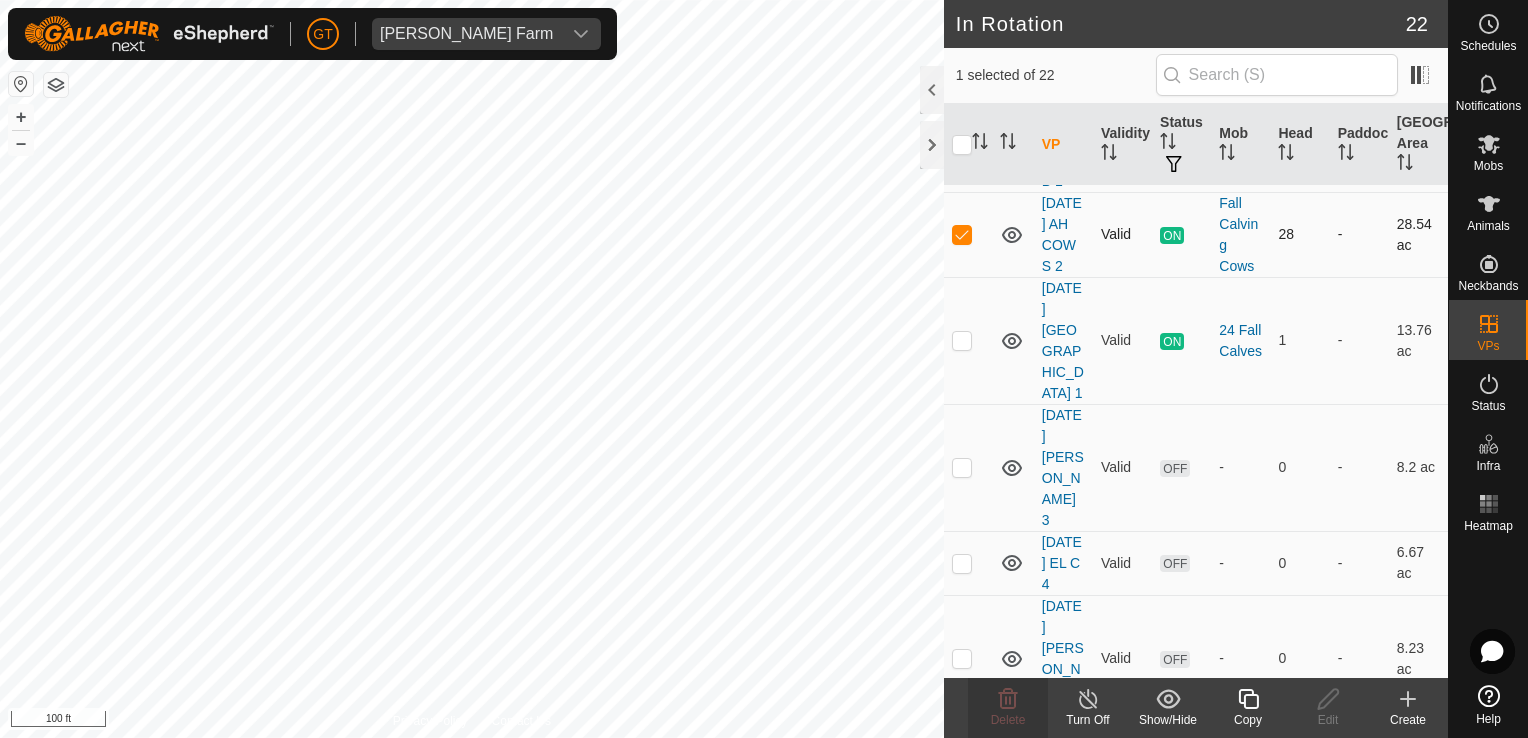 checkbox on "false" 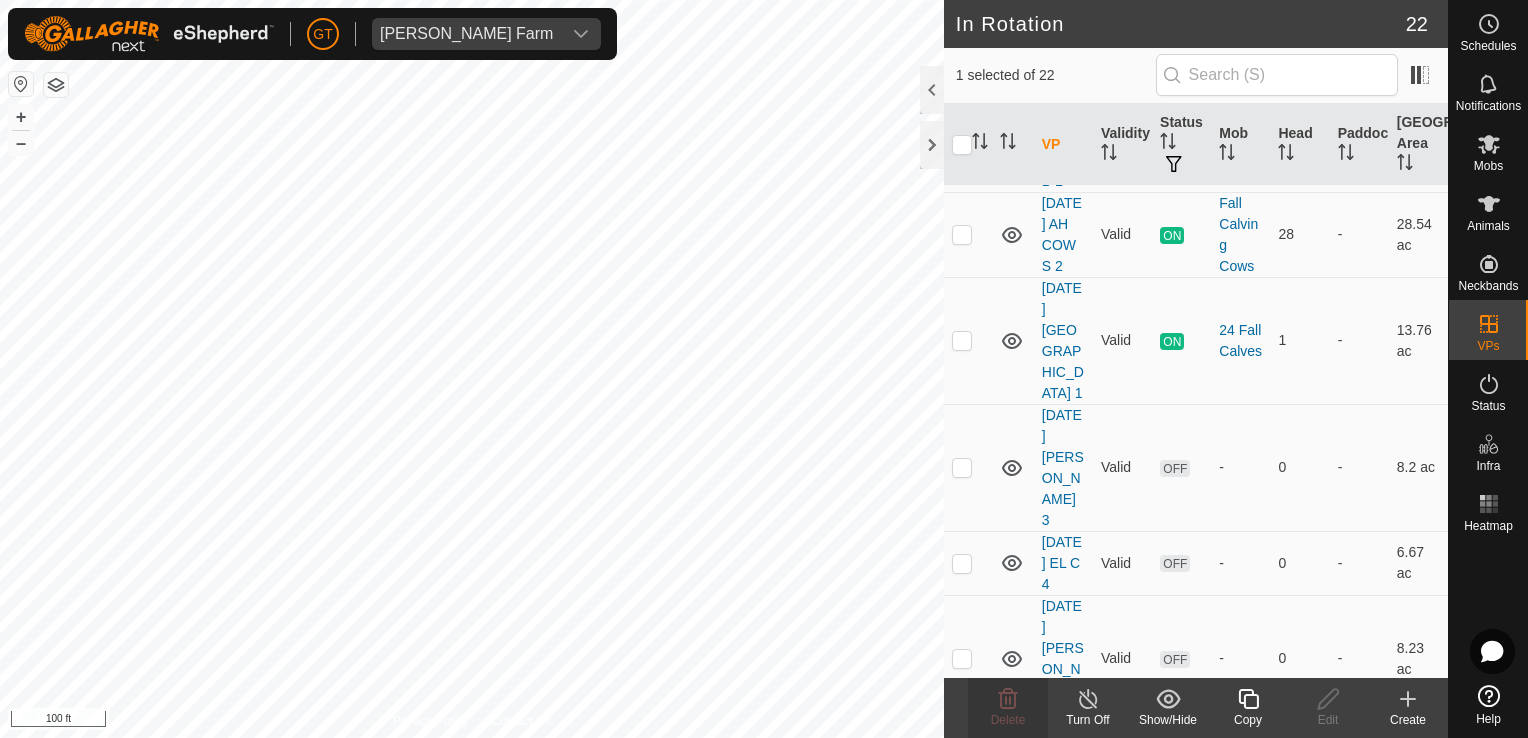 click on "[PERSON_NAME] Farm Schedules Notifications Mobs Animals Neckbands VPs Status Infra Heatmap Help In Rotation 22 1 selected of 22     VP   Validity   Status   Mob   Head   Paddock   Grazing Area   VPs with NO Physical Paddock  [DATE]  [PERSON_NAME] 5  Valid  OFF  -   0   -   8.9 ac  [DATE]  [PERSON_NAME] 6  Valid  ON  25 Bred Heifers   24   -   9.34 ac  [DATE]  EL C 8  Valid  ON  24 Bred Heifers   20   -   8.33 ac  [DATE]  EL  C 5  Valid  OFF  -   0   -   7.64 ac  [DATE]  DH  S B  1  Valid  ON  24 Fall Calves   26   -   12.65 ac  [DATE]   AH  COWS 2  Valid  ON  Fall Calving Cows   28   -   28.54 ac  [DATE]  DH  ROAD 1  Valid  ON  24 Fall Calves   1   -   13.76 ac  [DATE]   [PERSON_NAME] 3  Valid  OFF  -   0   -   8.2 ac  [DATE]   EL C 4  Valid  OFF  -   0   -   6.67 ac  [DATE]  [PERSON_NAME] 2  Valid  OFF  -   0   -   8.23 ac  [DATE]   LL40  Valid  ON  24 1 Lactation Cows   21   -   18.9 ac  [DATE]   EL  C3  Valid  OFF  -   0   -   5.98 ac  [DATE]   DH  LL  6  Valid  ON  67" at bounding box center (764, 369) 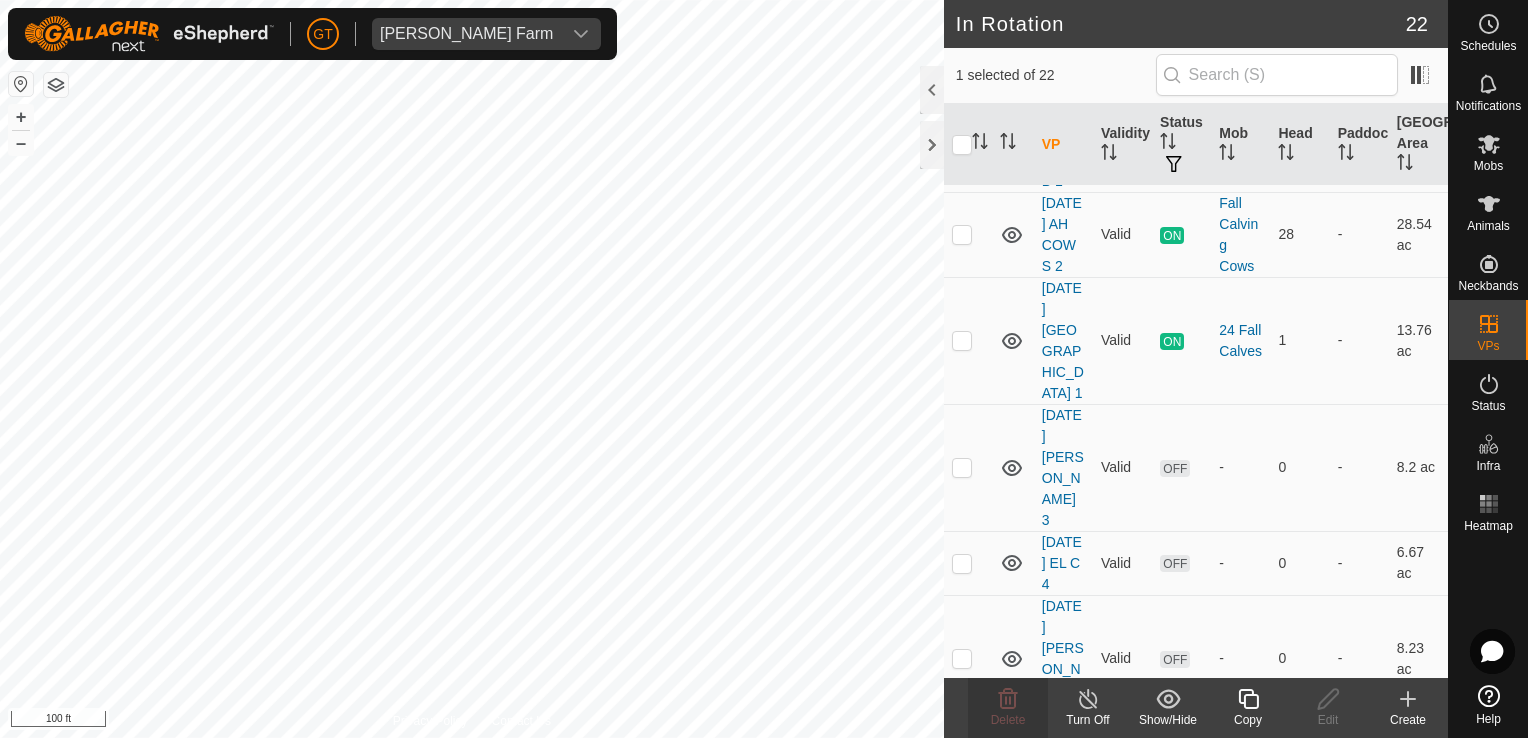 click on "[PERSON_NAME] Farm Schedules Notifications Mobs Animals Neckbands VPs Status Infra Heatmap Help In Rotation 22 1 selected of 22     VP   Validity   Status   Mob   Head   Paddock   Grazing Area   VPs with NO Physical Paddock  [DATE]  [PERSON_NAME] 5  Valid  OFF  -   0   -   8.9 ac  [DATE]  [PERSON_NAME] 6  Valid  ON  25 Bred Heifers   24   -   9.34 ac  [DATE]  EL C 8  Valid  ON  24 Bred Heifers   20   -   8.33 ac  [DATE]  EL  C 5  Valid  OFF  -   0   -   7.64 ac  [DATE]  DH  S B  1  Valid  ON  24 Fall Calves   26   -   12.65 ac  [DATE]   AH  COWS 2  Valid  ON  Fall Calving Cows   28   -   28.54 ac  [DATE]  DH  ROAD 1  Valid  ON  24 Fall Calves   1   -   13.76 ac  [DATE]   [PERSON_NAME] 3  Valid  OFF  -   0   -   8.2 ac  [DATE]   EL C 4  Valid  OFF  -   0   -   6.67 ac  [DATE]  [PERSON_NAME] 2  Valid  OFF  -   0   -   8.23 ac  [DATE]   LL40  Valid  ON  24 1 Lactation Cows   21   -   18.9 ac  [DATE]   EL  C3  Valid  OFF  -   0   -   5.98 ac  [DATE]   DH  LL  6  Valid  ON  67" at bounding box center (764, 369) 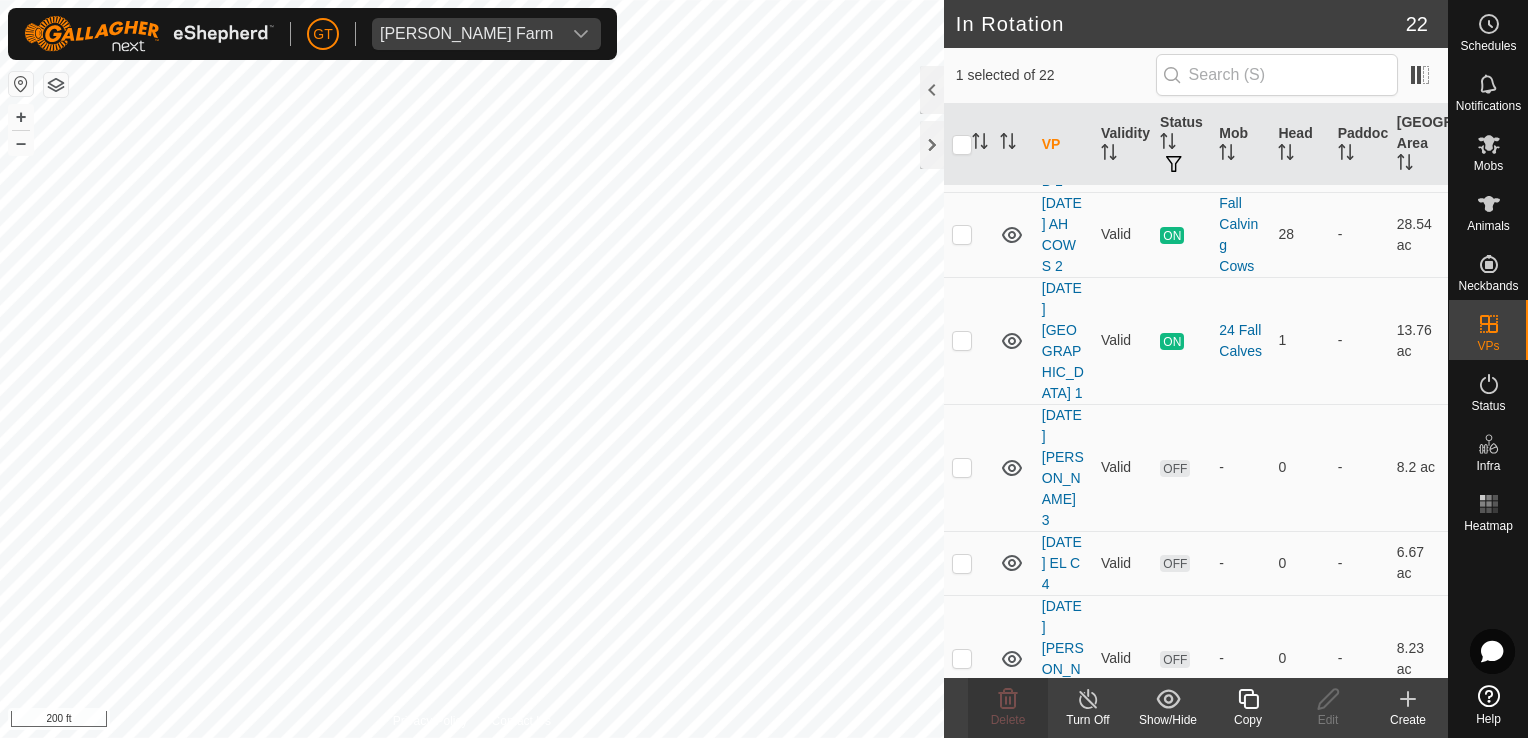 checkbox on "false" 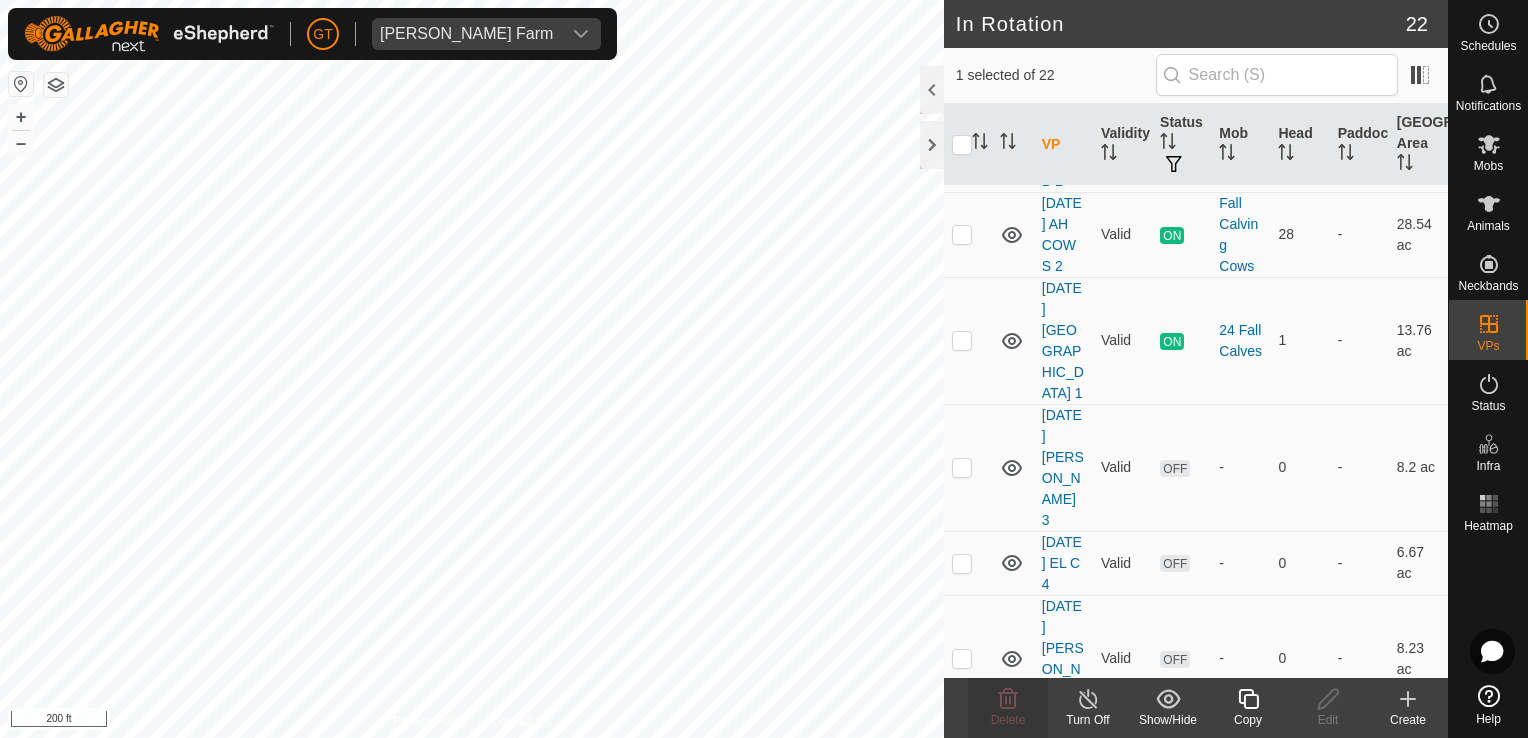 checkbox on "true" 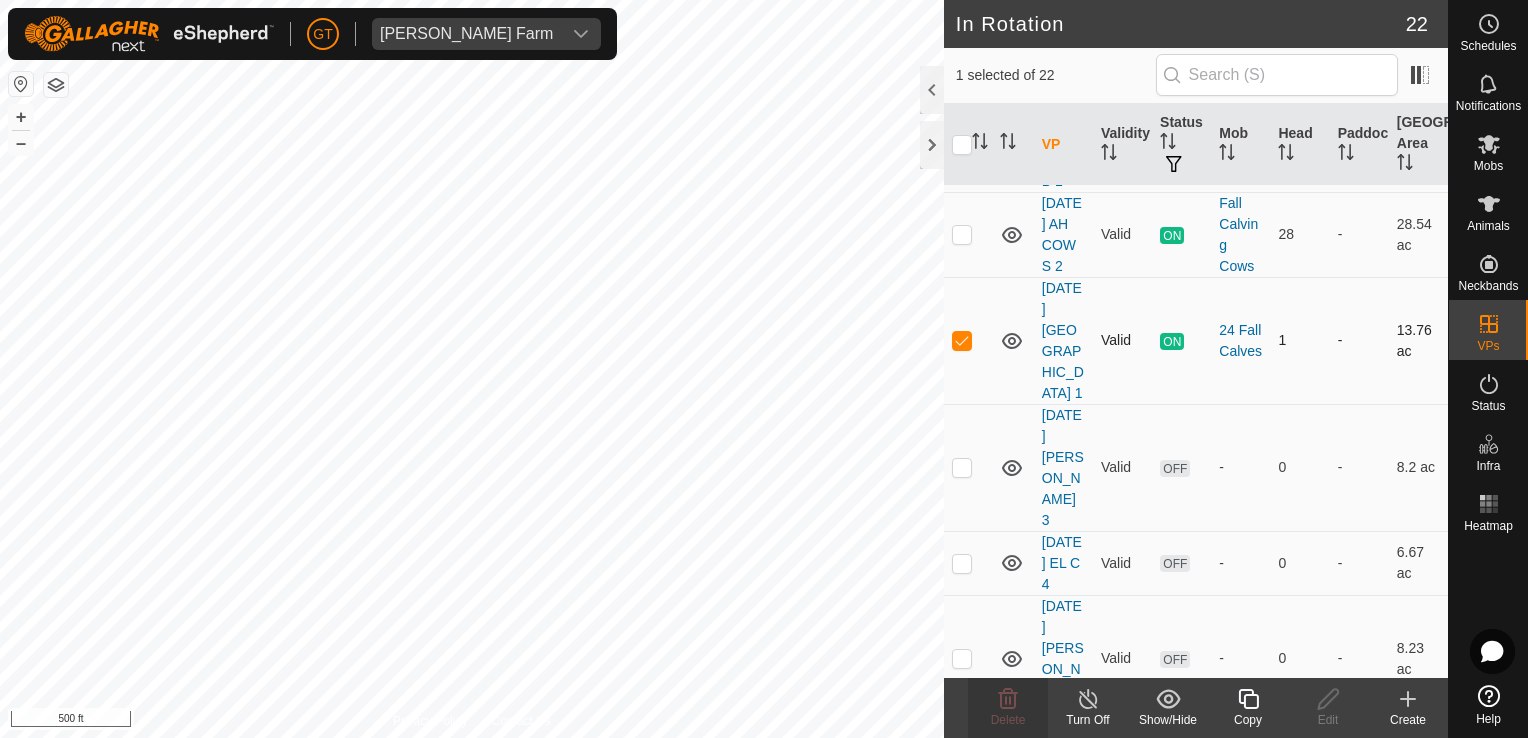 click on "ON" at bounding box center (1172, 341) 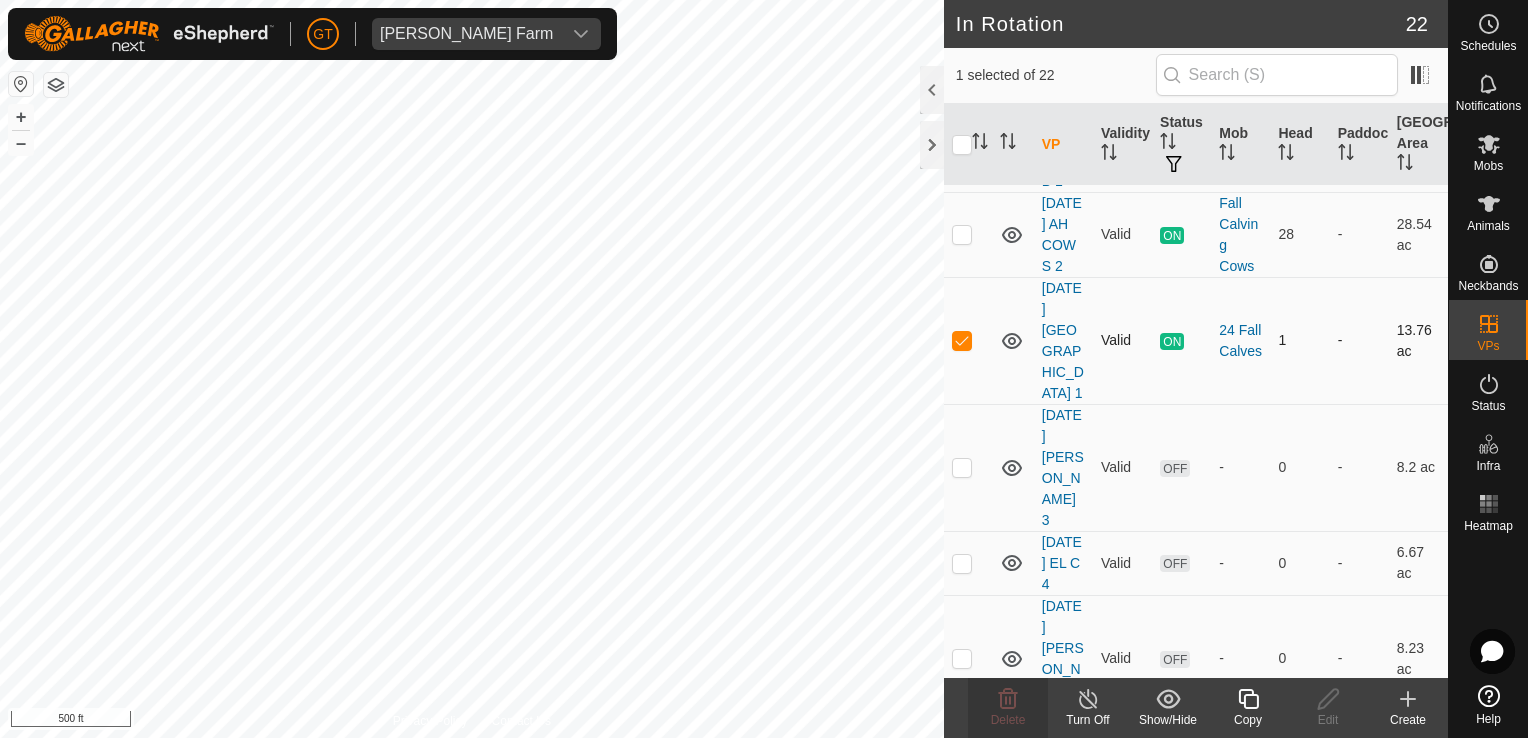 checkbox on "true" 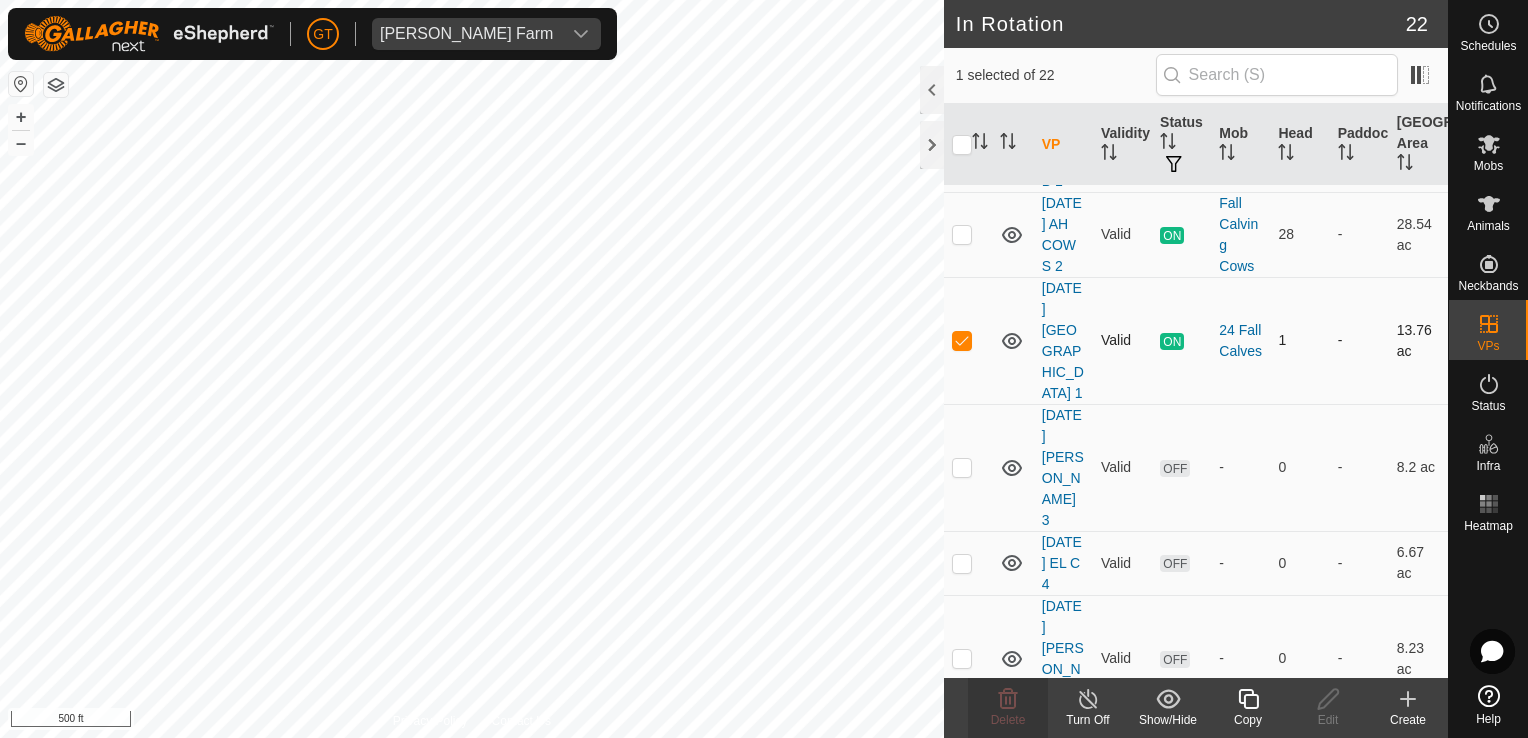 checkbox on "false" 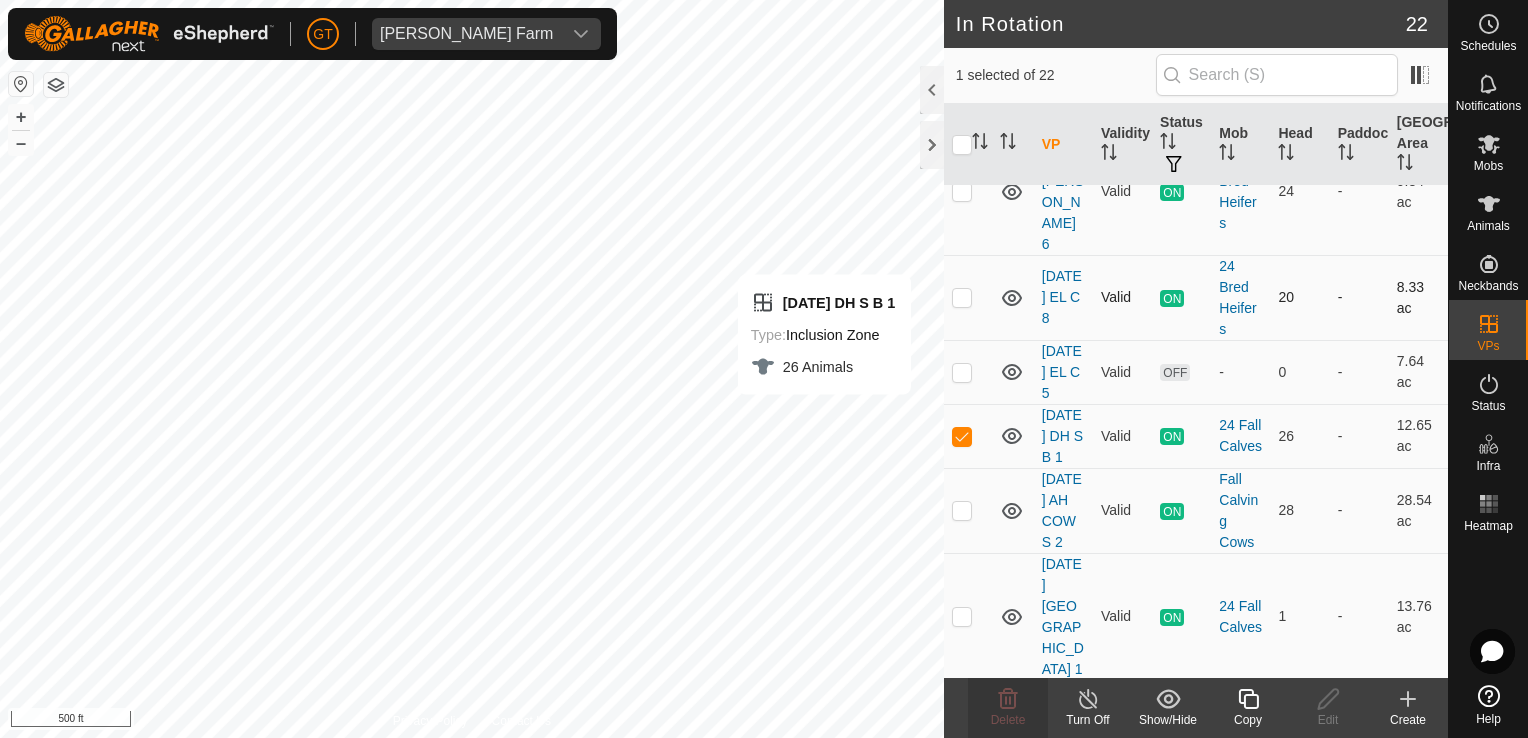 scroll, scrollTop: 300, scrollLeft: 0, axis: vertical 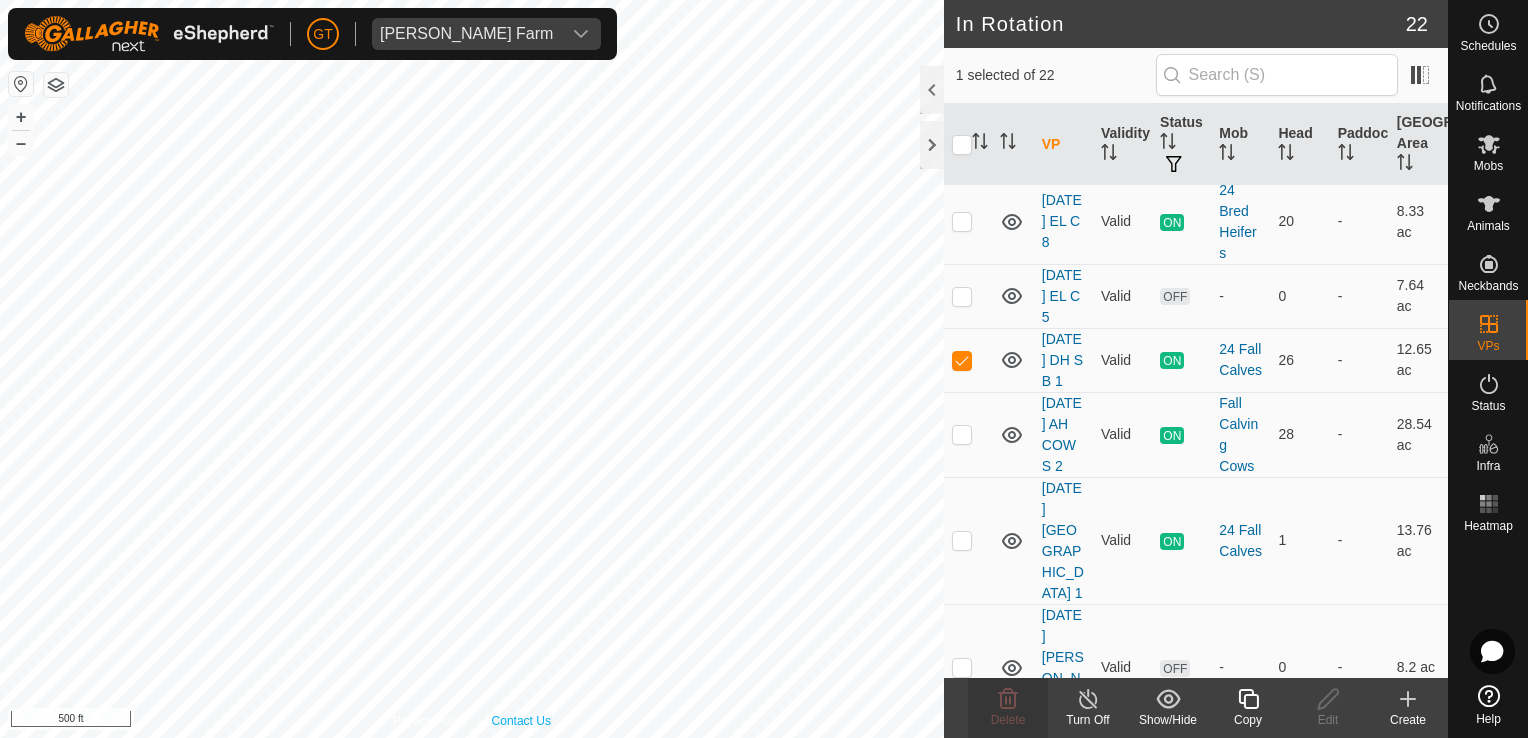 checkbox on "false" 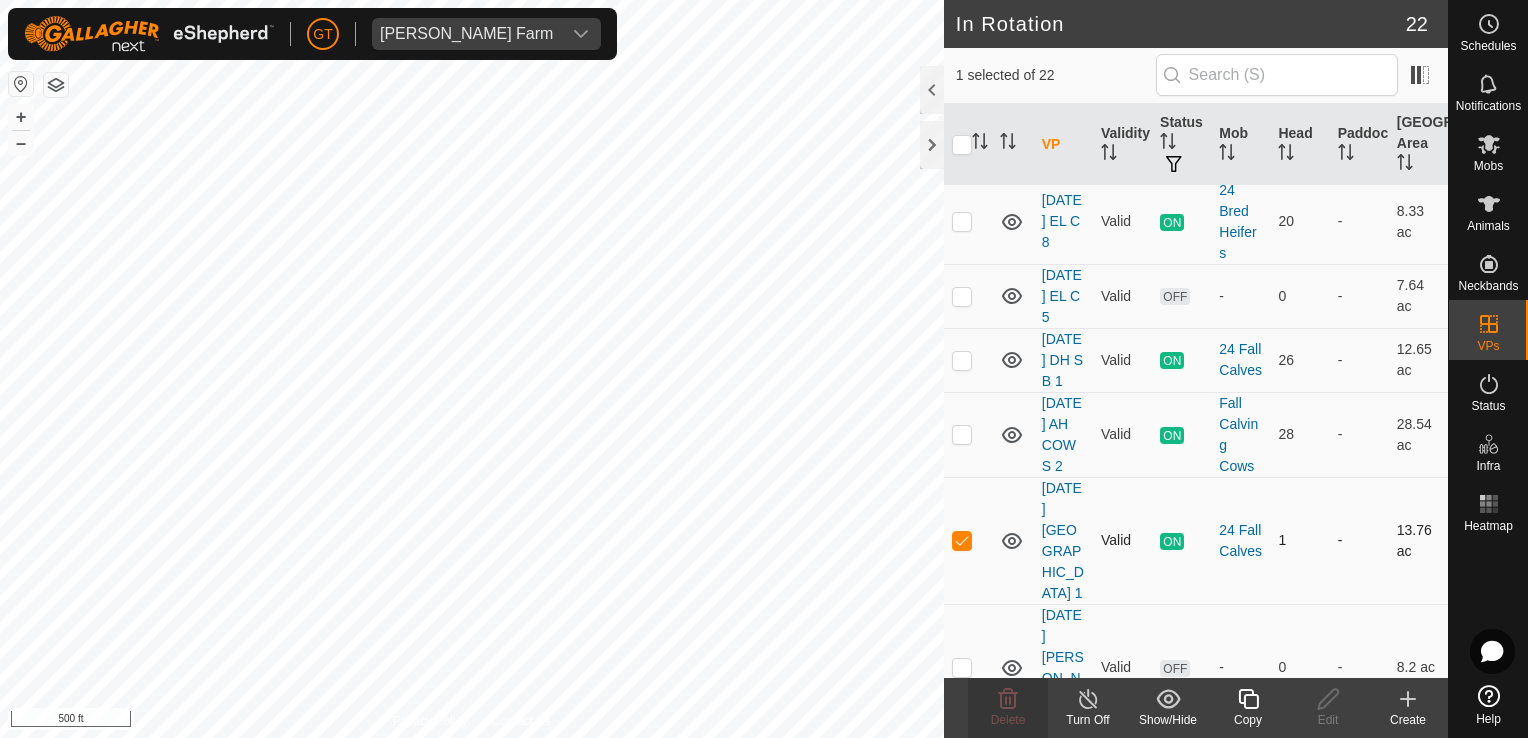 click at bounding box center [962, 540] 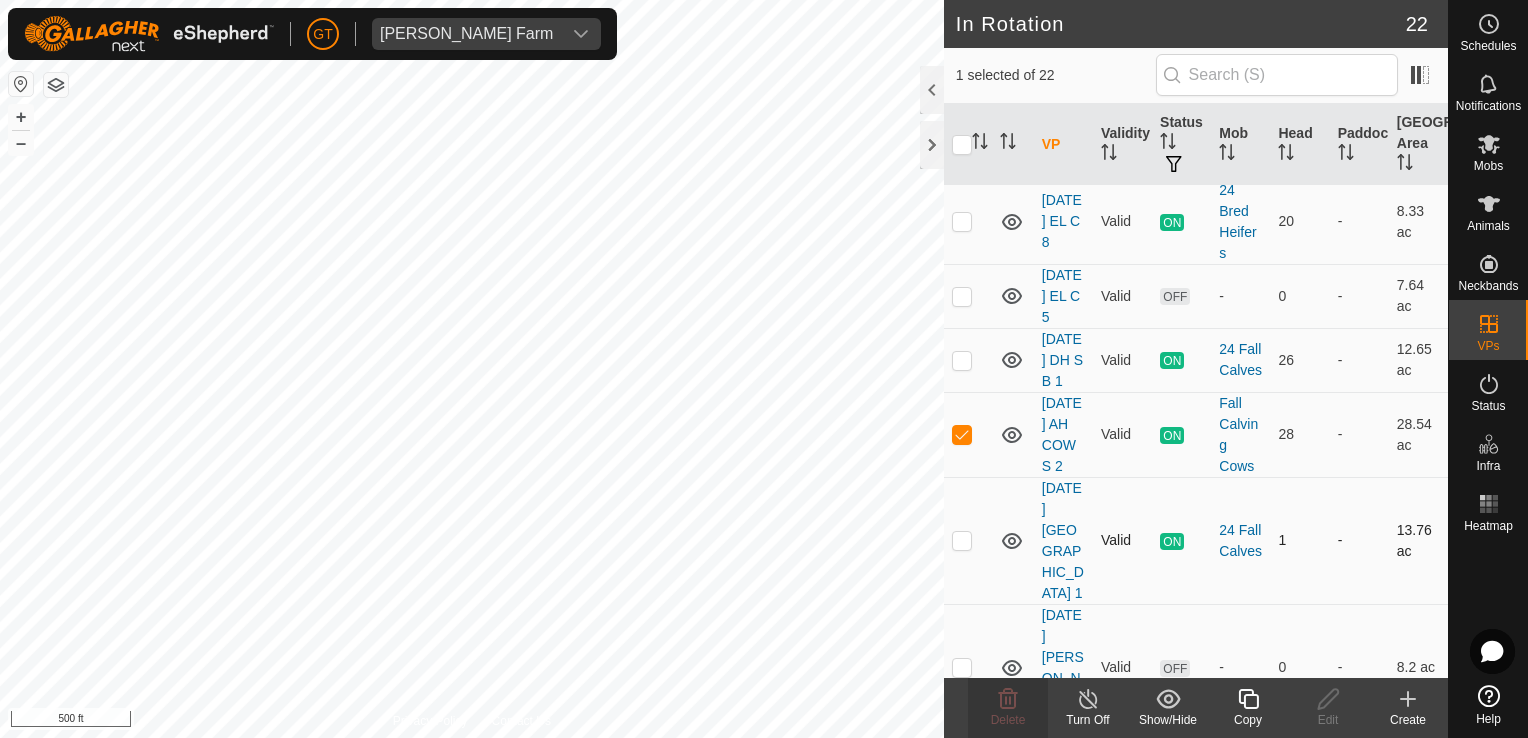 checkbox on "false" 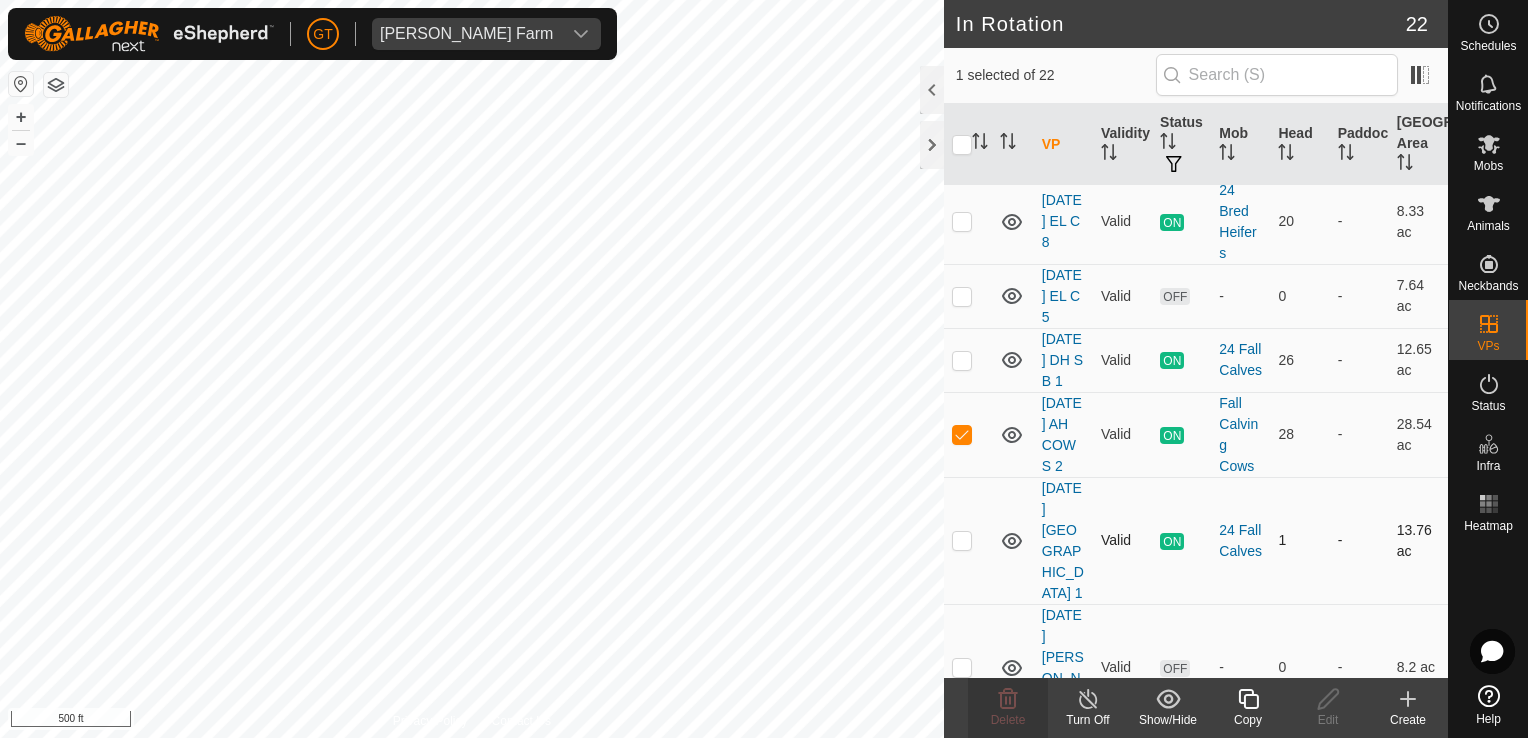 checkbox on "true" 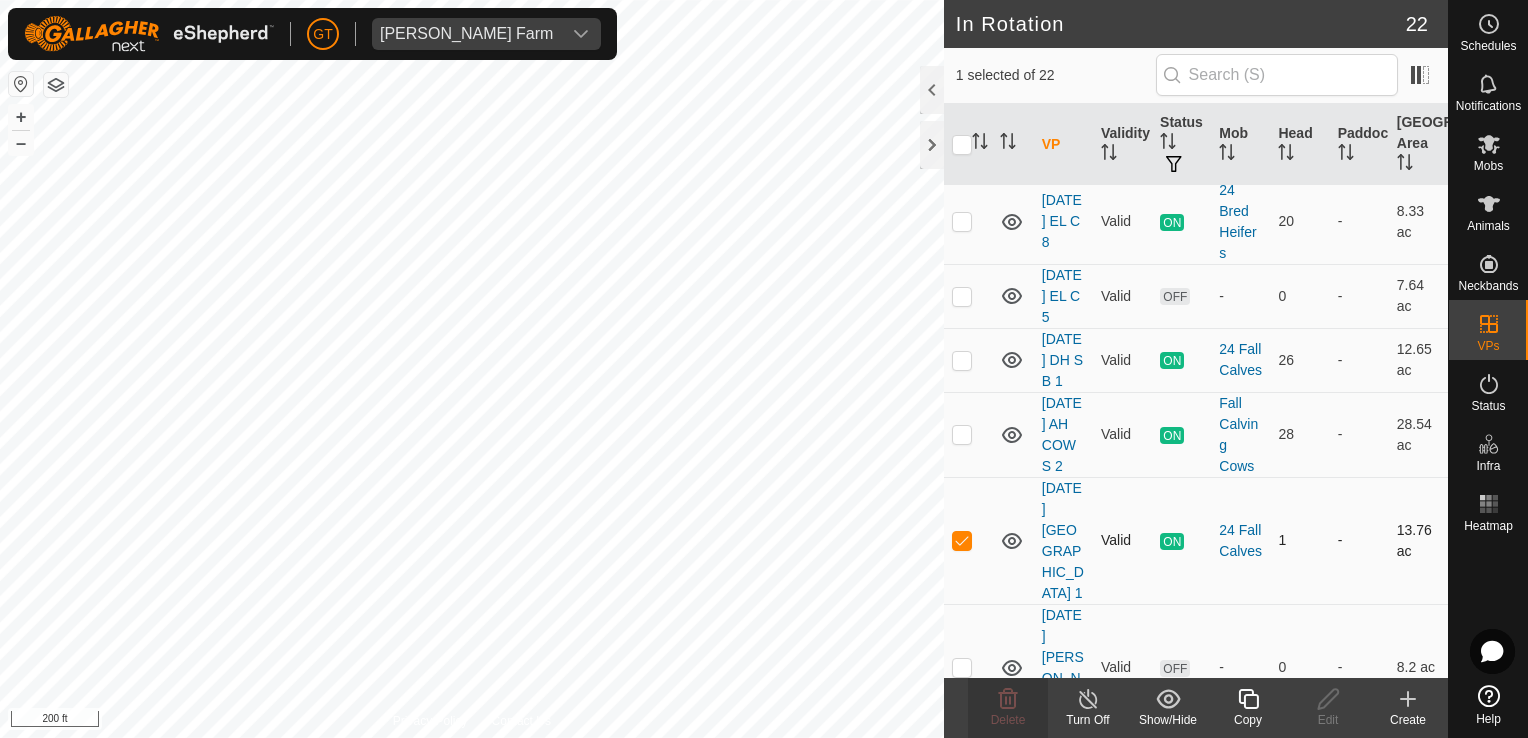 checkbox on "true" 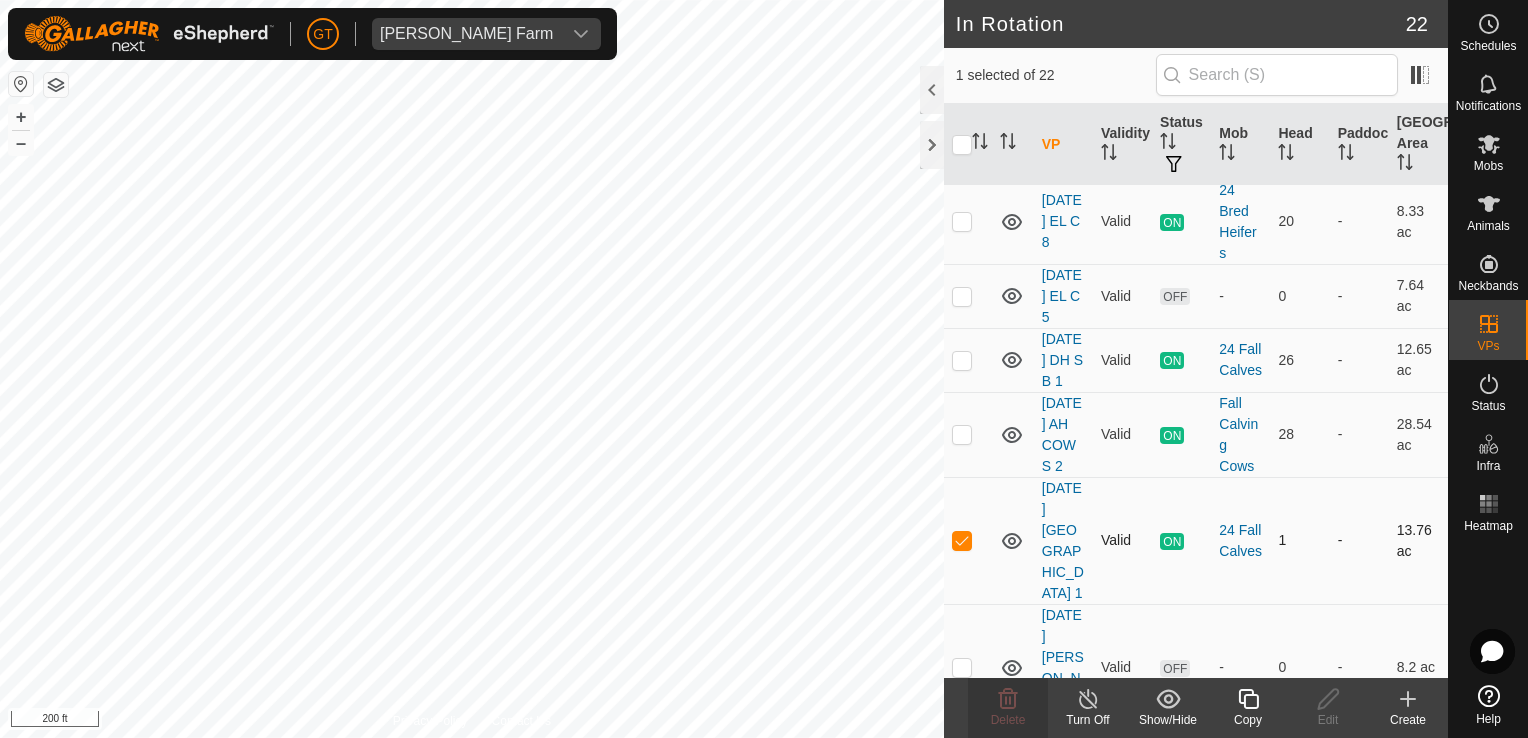 checkbox on "false" 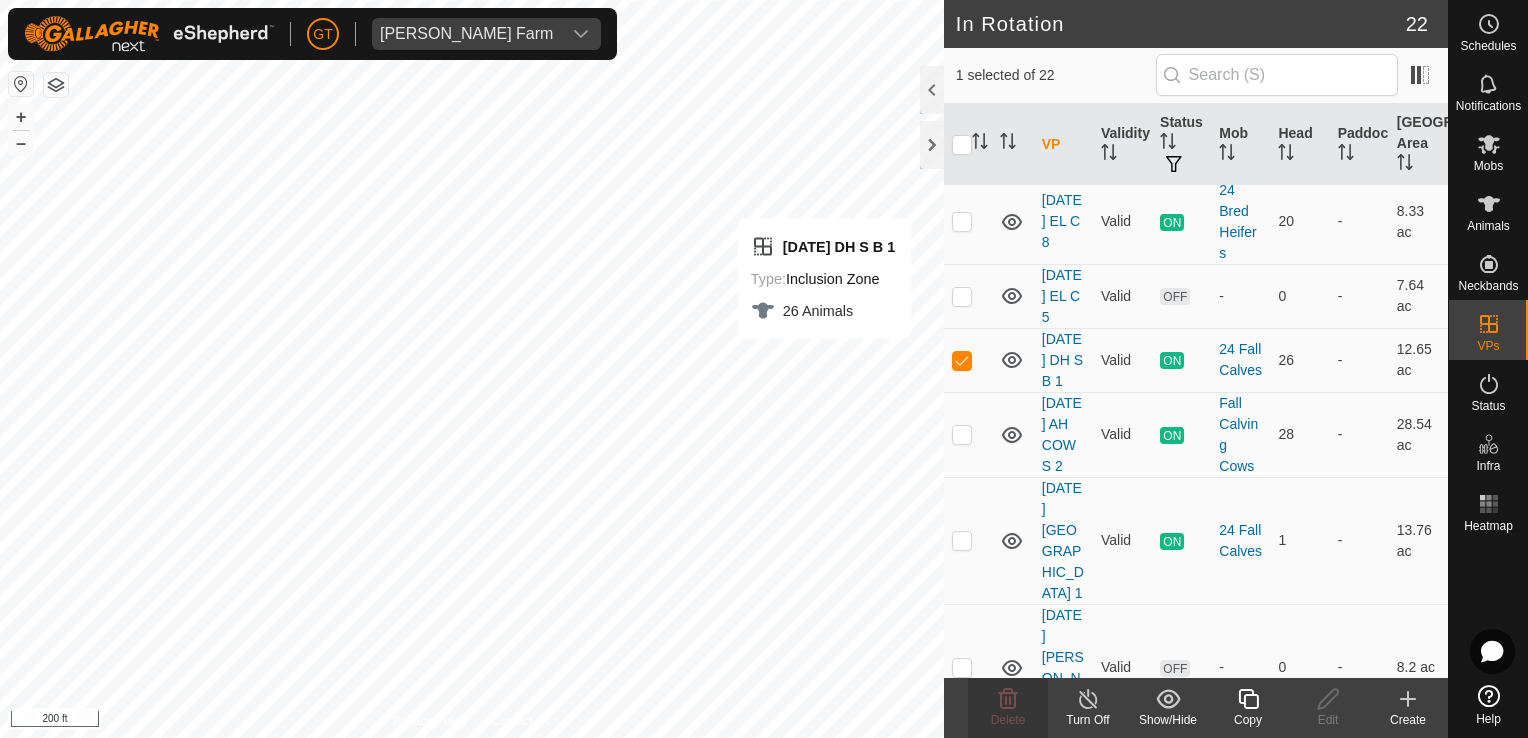 click 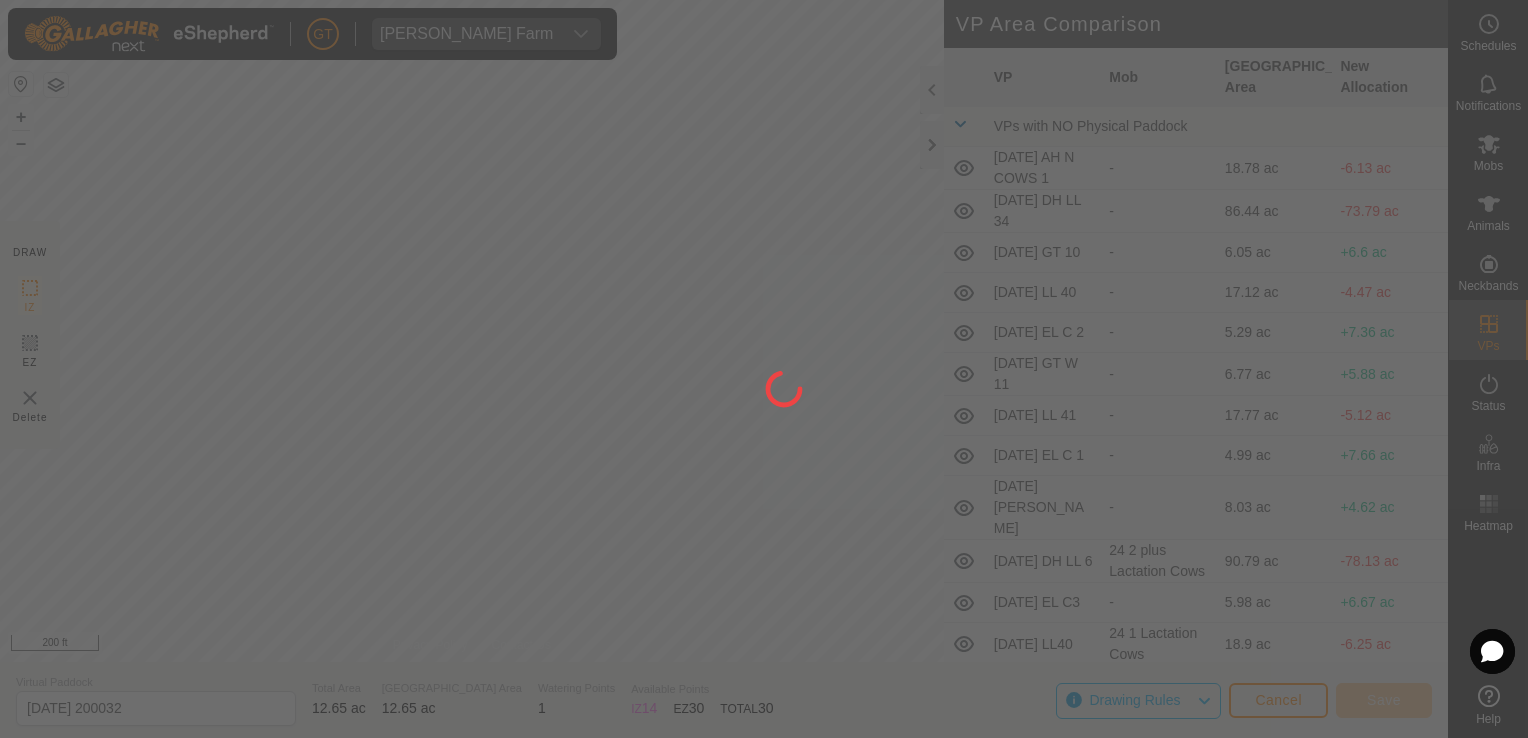 drag, startPoint x: 558, startPoint y: 504, endPoint x: 627, endPoint y: 690, distance: 198.38599 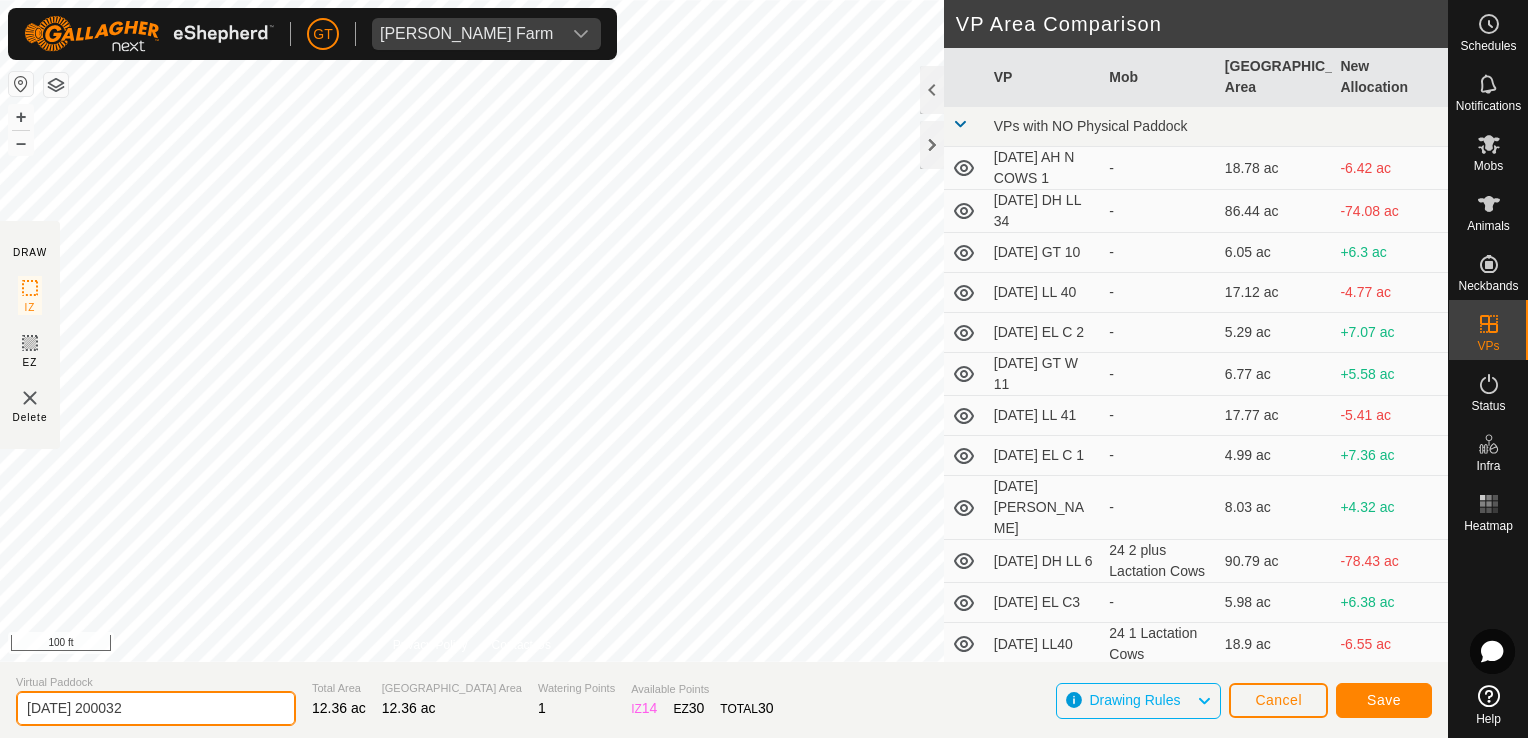 click on "[DATE] 200032" 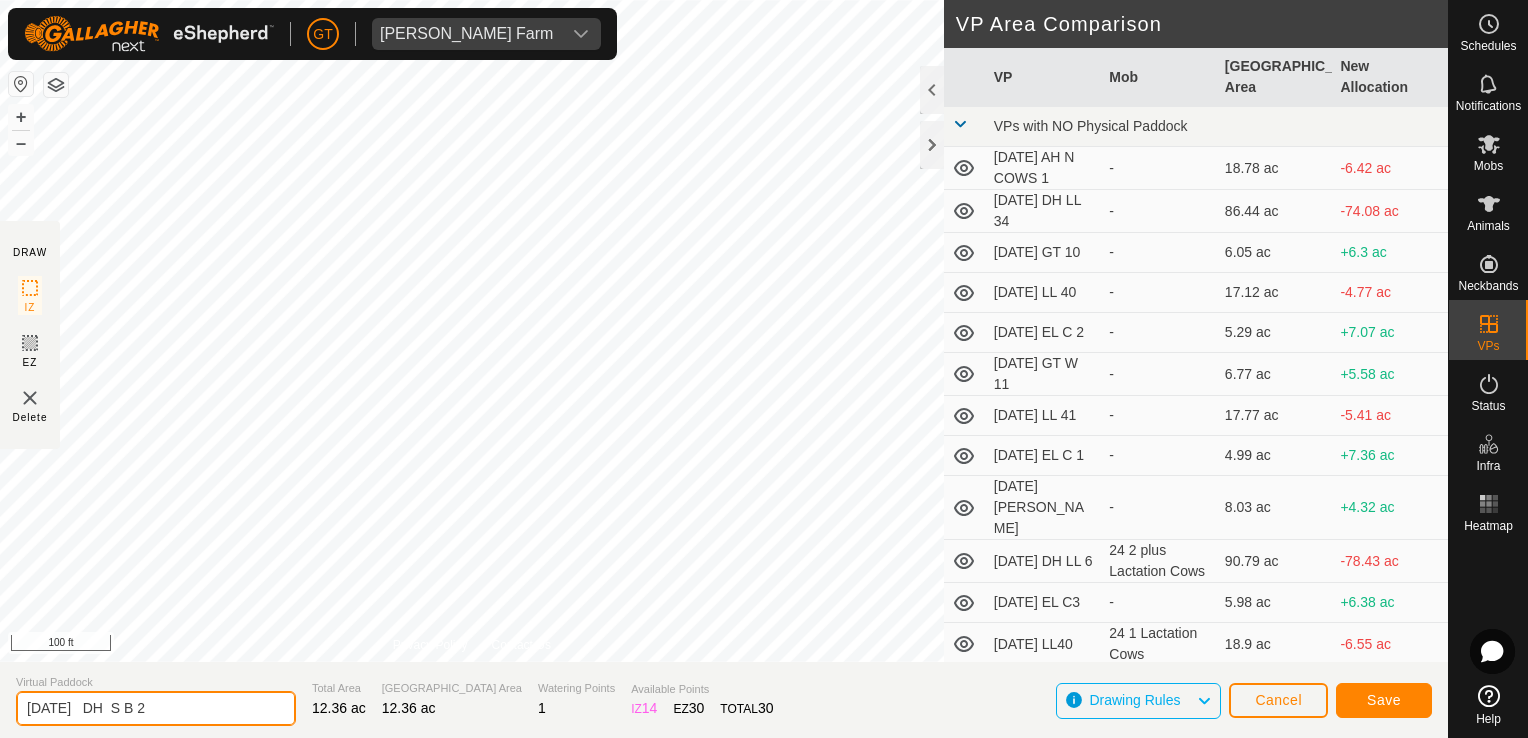 type on "[DATE]   DH  S B 2" 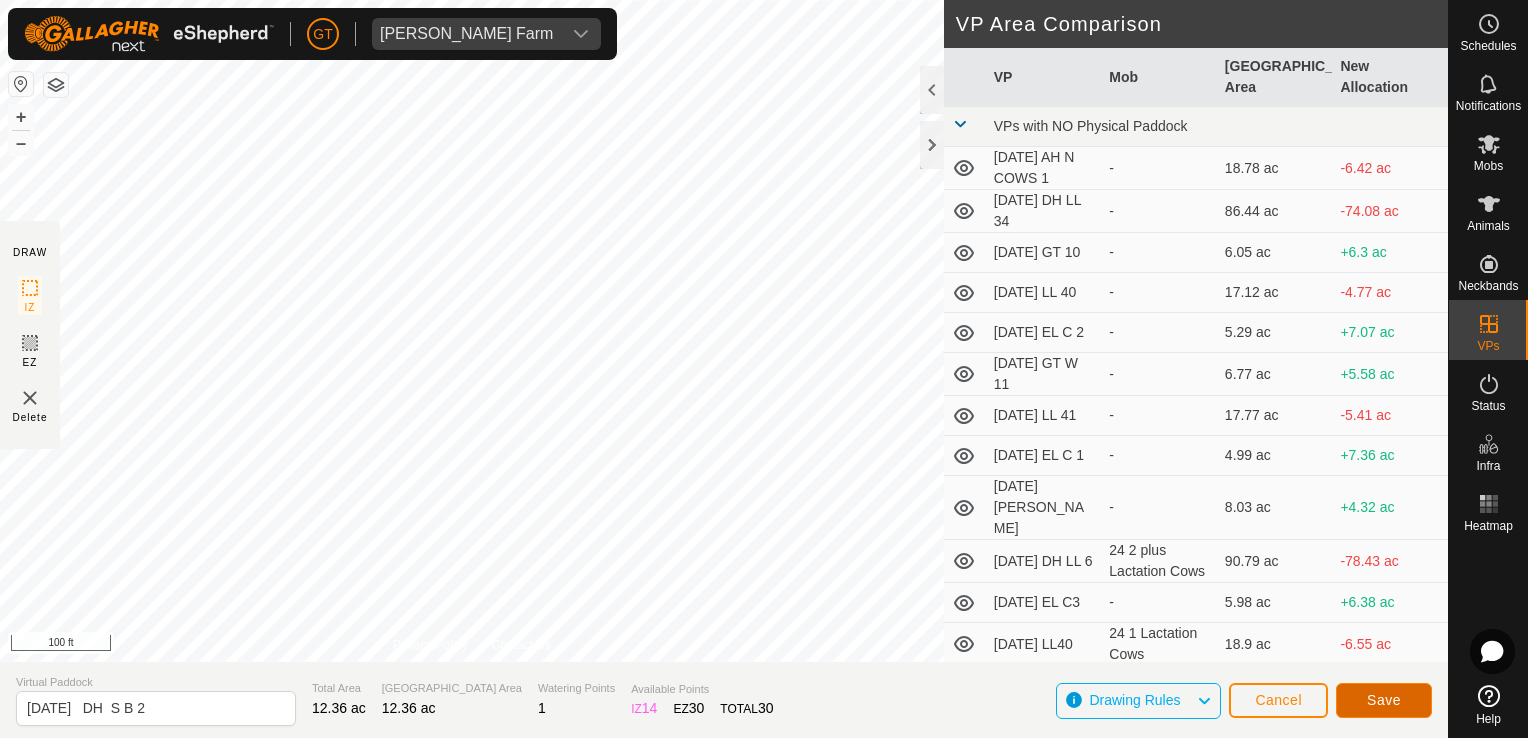 click on "Save" 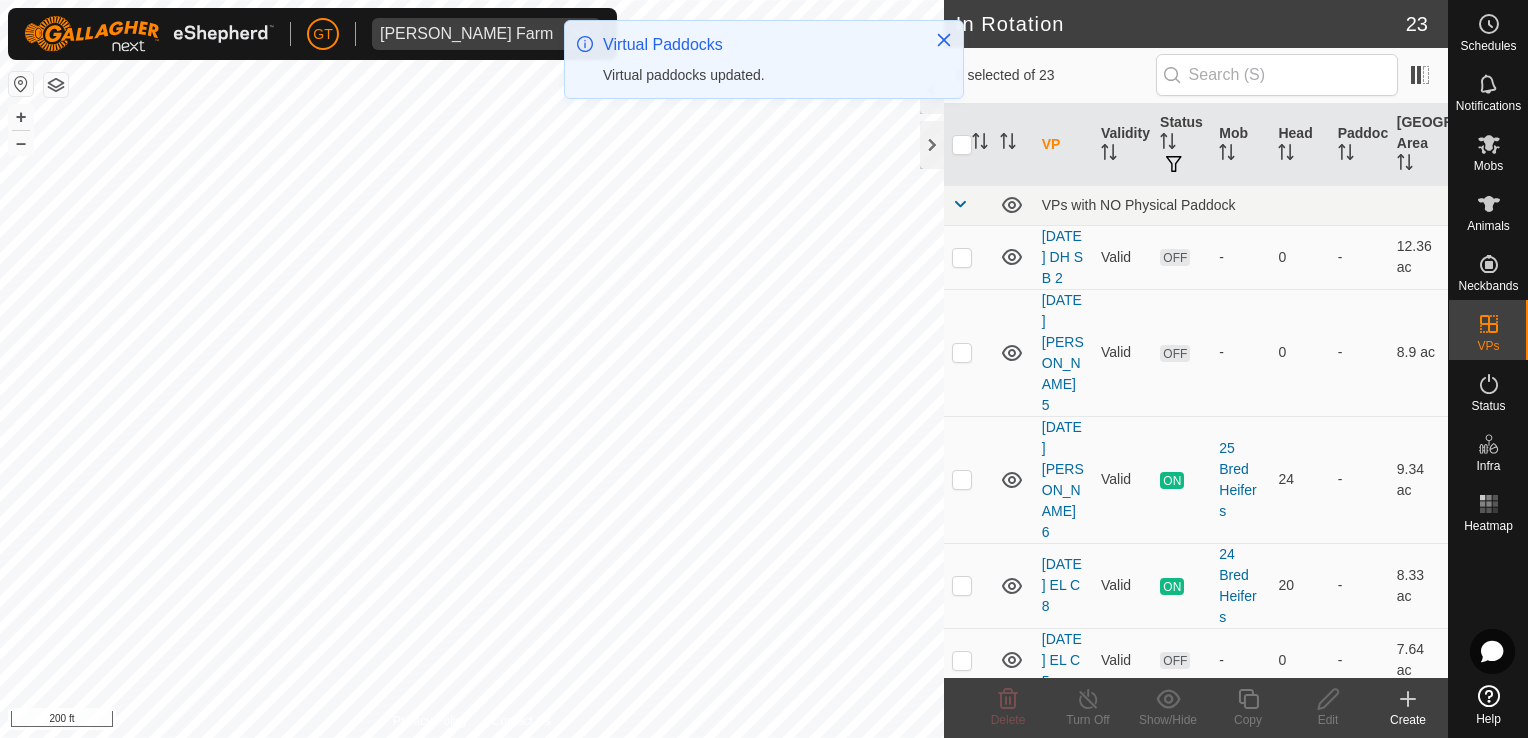 click on "[PERSON_NAME] Farm Schedules Notifications Mobs Animals Neckbands VPs Status Infra Heatmap Help In Rotation 23 0 selected of 23     VP   Validity   Status   Mob   Head   Paddock   Grazing Area   VPs with NO Physical Paddock  [DATE]   DH  S B 2  Valid  OFF  -   0   -   12.36 ac  [DATE]  [PERSON_NAME] 5  Valid  OFF  -   0   -   8.9 ac  [DATE]  [PERSON_NAME] 6  Valid  ON  25 Bred Heifers   24   -   9.34 ac  [DATE]  EL C 8  Valid  ON  24 Bred Heifers   20   -   8.33 ac  [DATE]  EL  C 5  Valid  OFF  -   0   -   7.64 ac  [DATE]  DH  S B  1  Valid  ON  24 Fall Calves   26   -   12.65 ac  [DATE]   AH  COWS 2  Valid  ON  Fall Calving Cows   28   -   28.54 ac  [DATE]  DH  ROAD 1  Valid  ON  24 Fall Calves   1   -   13.76 ac  [DATE]   [PERSON_NAME] 3  Valid  OFF  -   0   -   8.2 ac  [DATE]   EL C 4  Valid  OFF  -   0   -   6.67 ac  [DATE]  [PERSON_NAME] 2  Valid  OFF  -   0   -   8.23 ac  [DATE]   LL40  Valid  ON  24 1 Lactation Cows   21   -   18.9 ac  [DATE]   EL  C3  Valid  OFF  -" at bounding box center (764, 369) 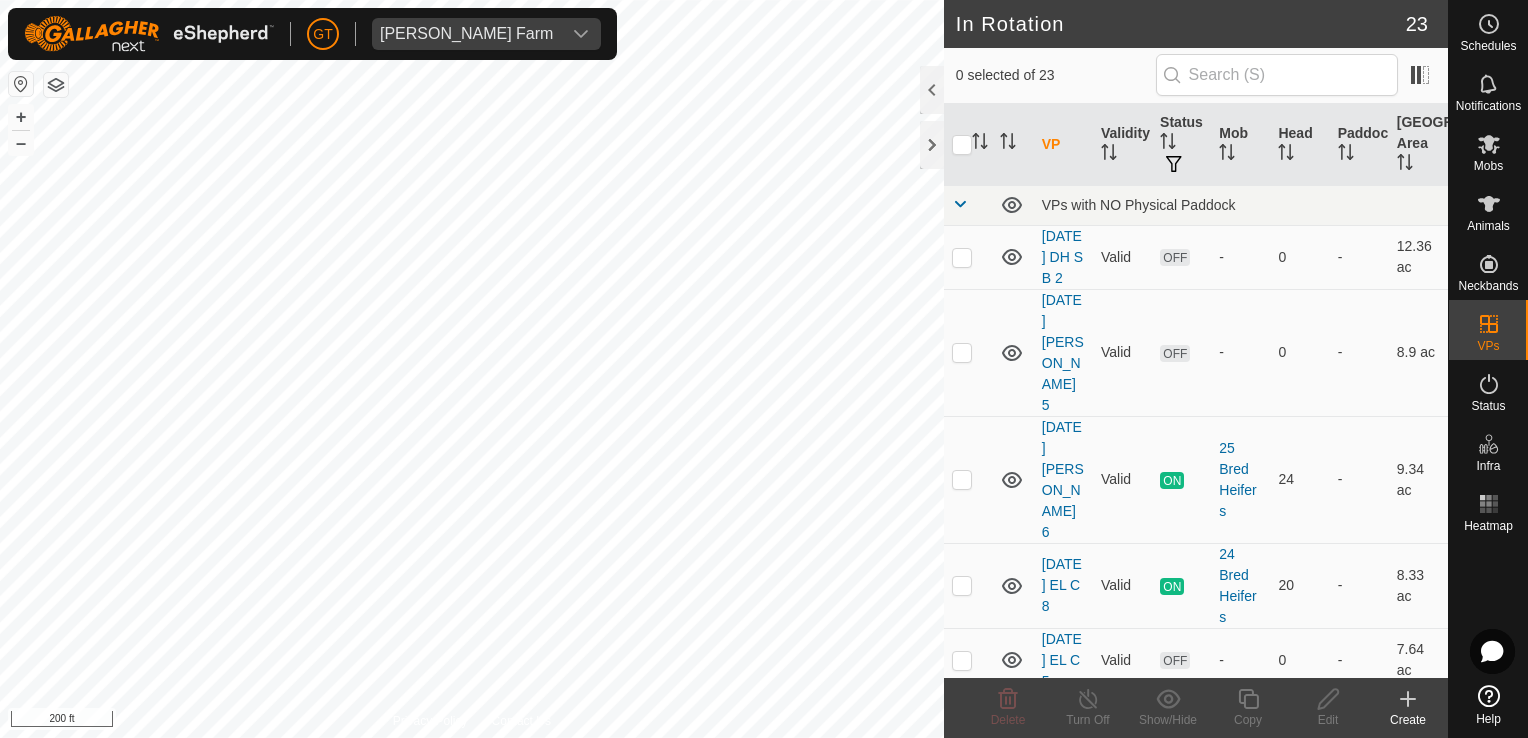 checkbox on "true" 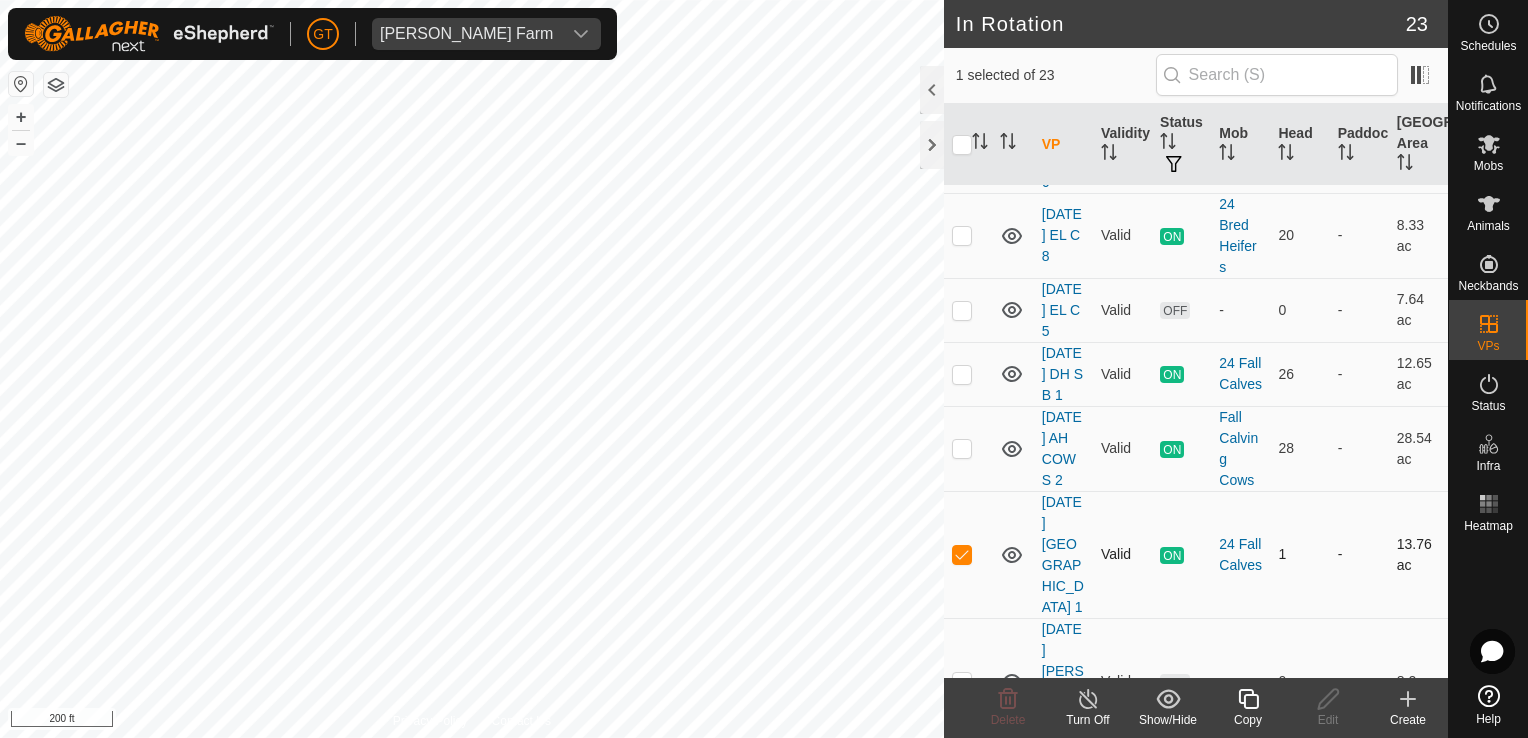 scroll, scrollTop: 500, scrollLeft: 0, axis: vertical 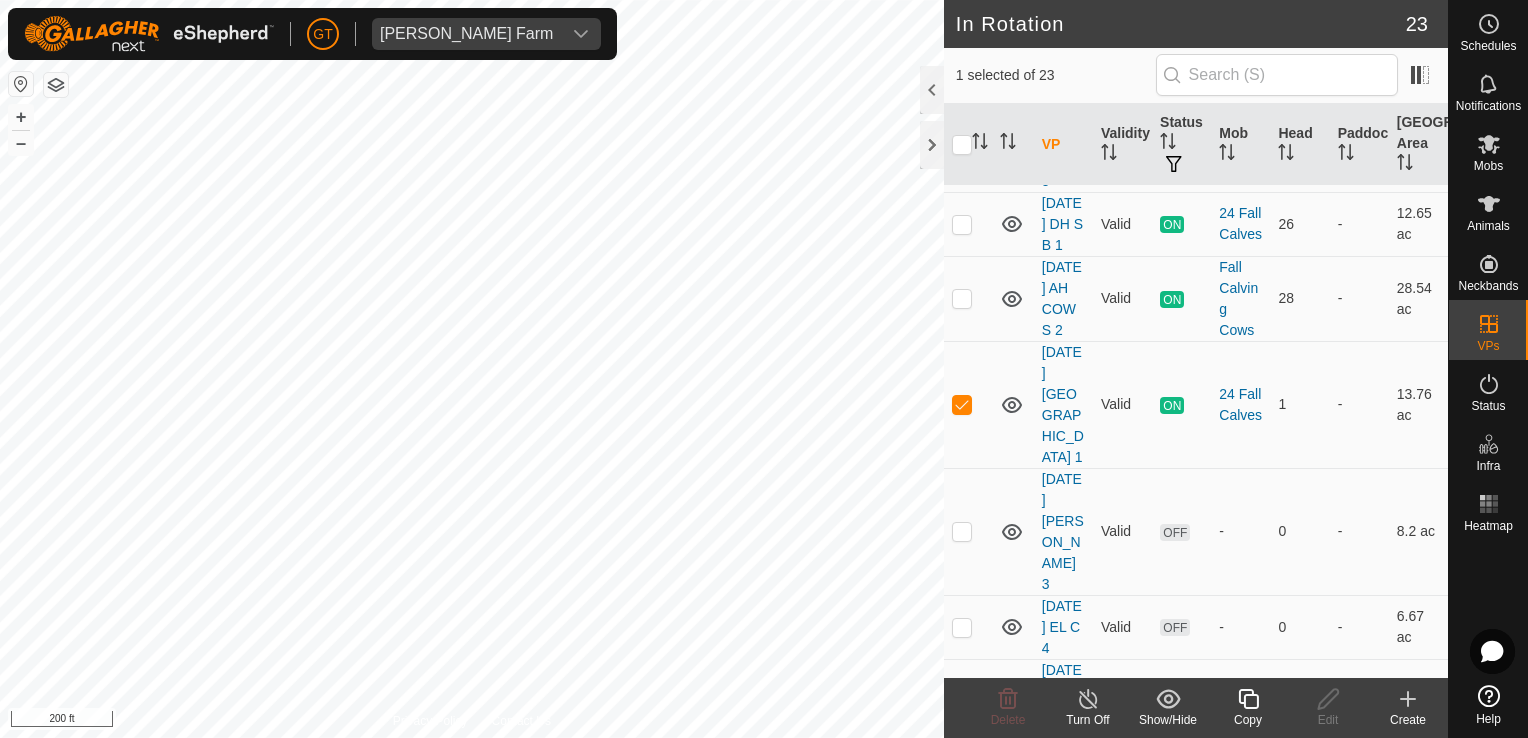 click 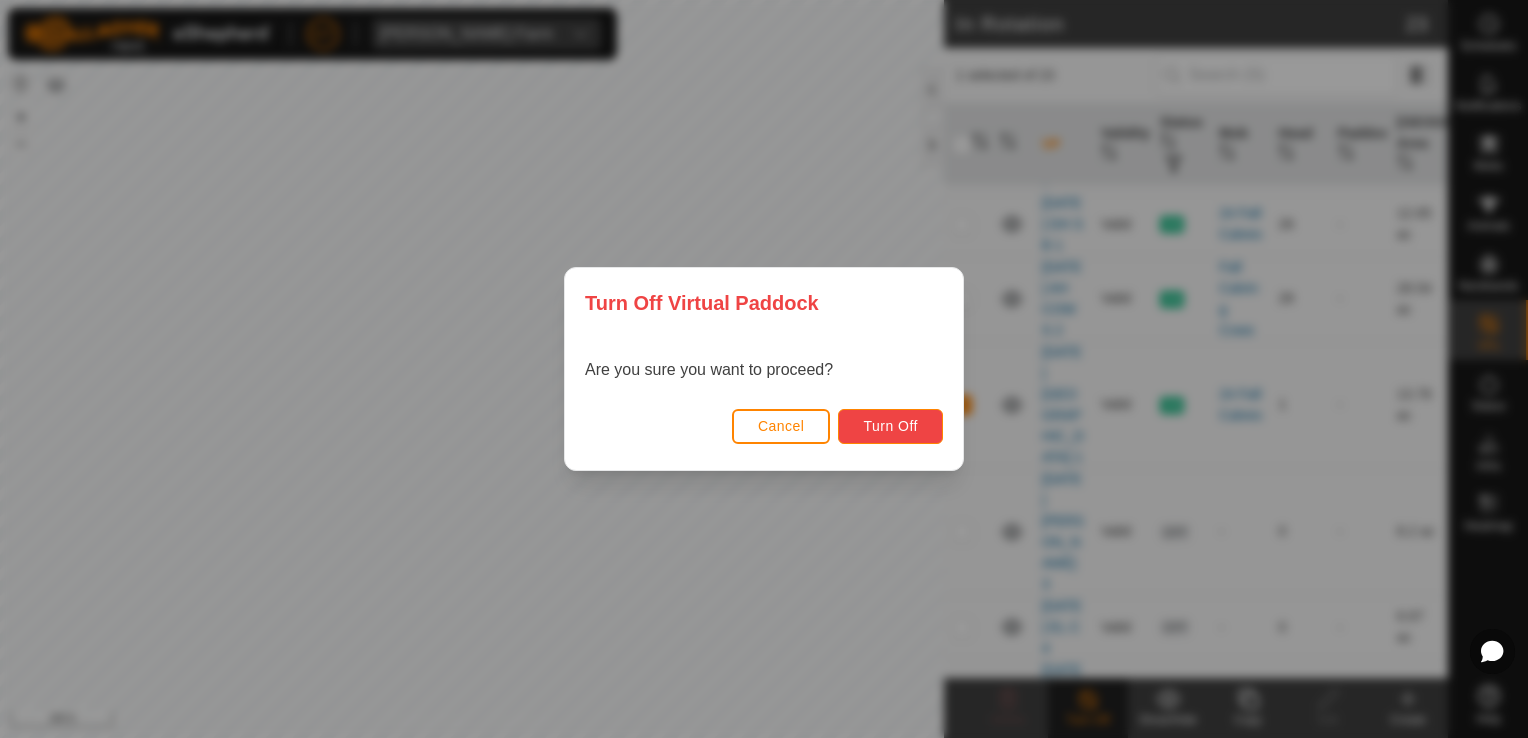 click on "Turn Off" at bounding box center (890, 426) 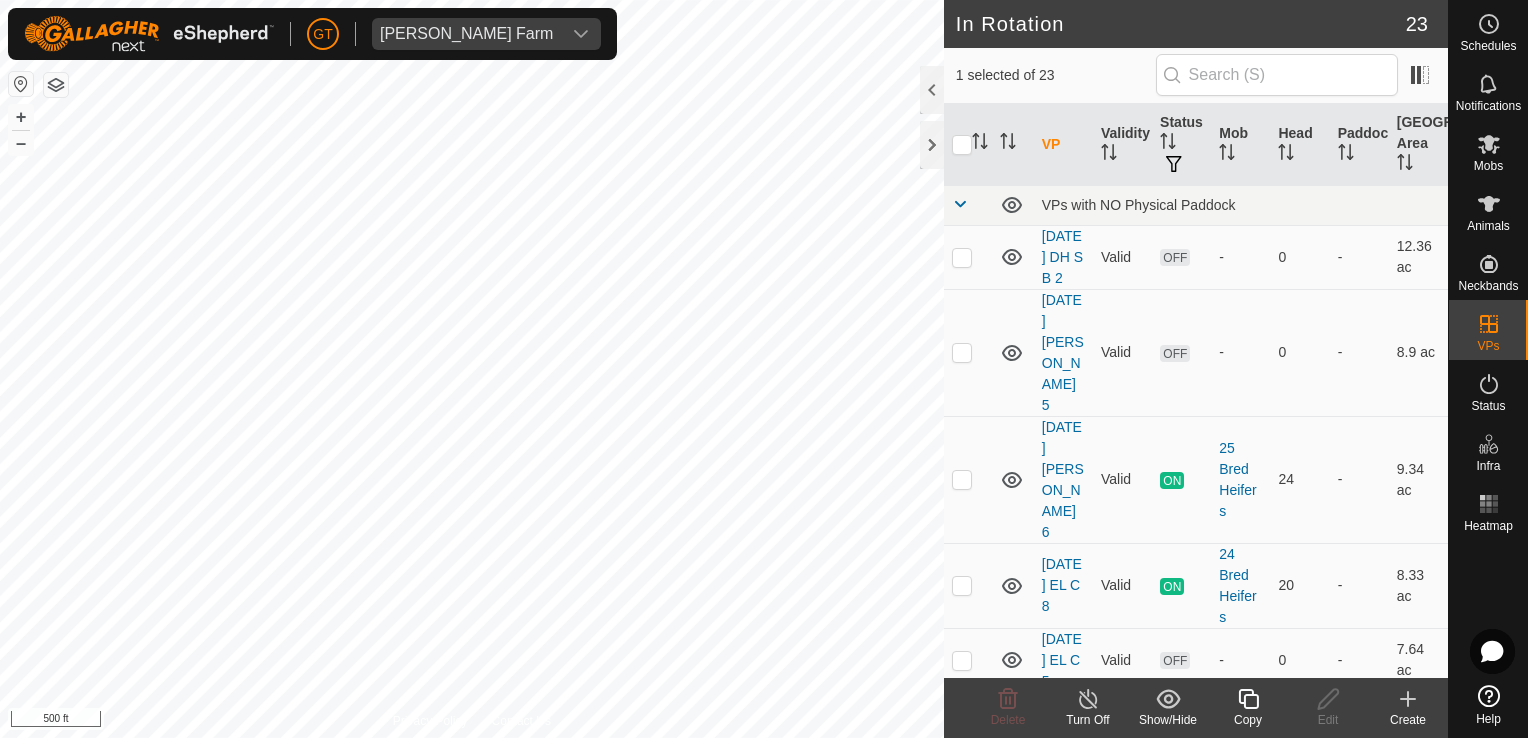 checkbox on "false" 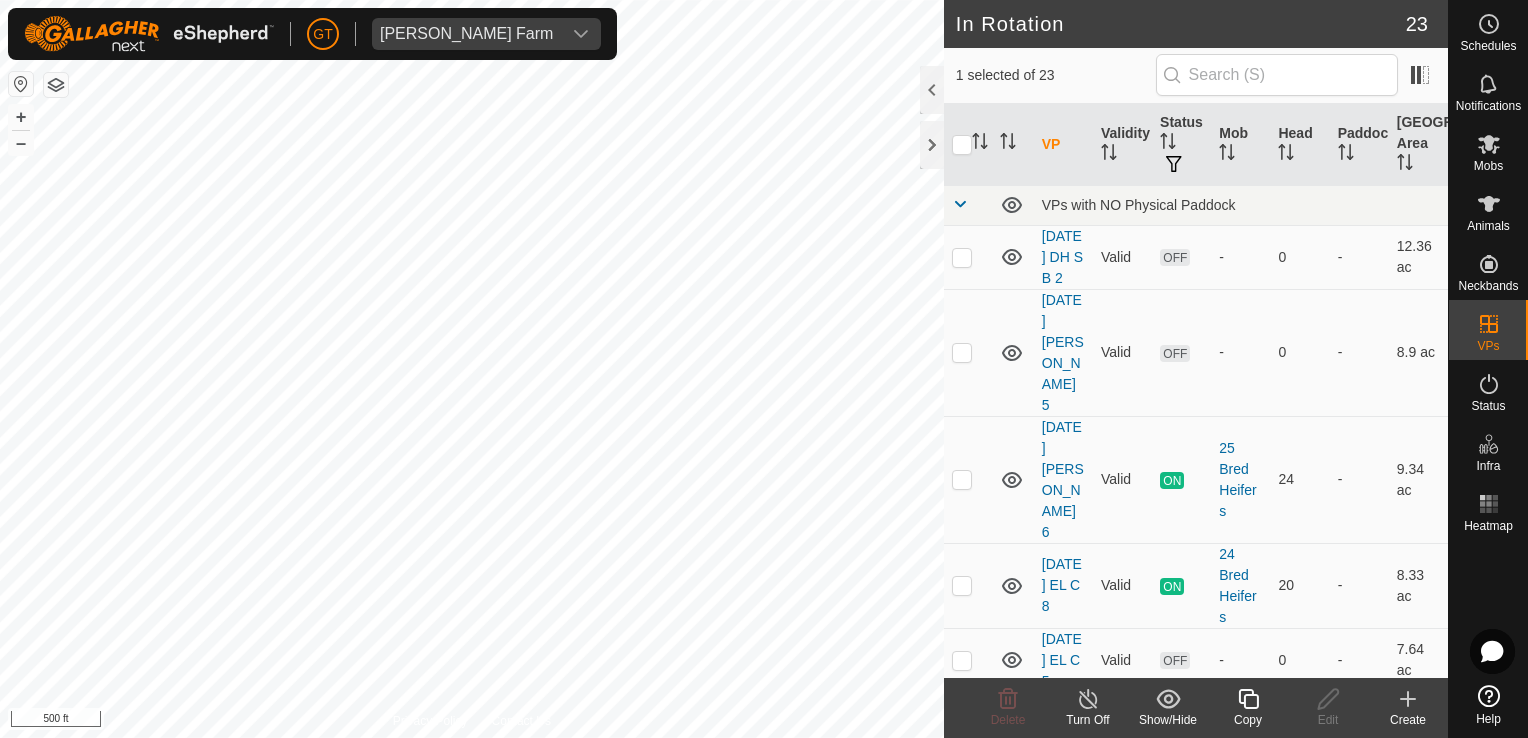 checkbox on "true" 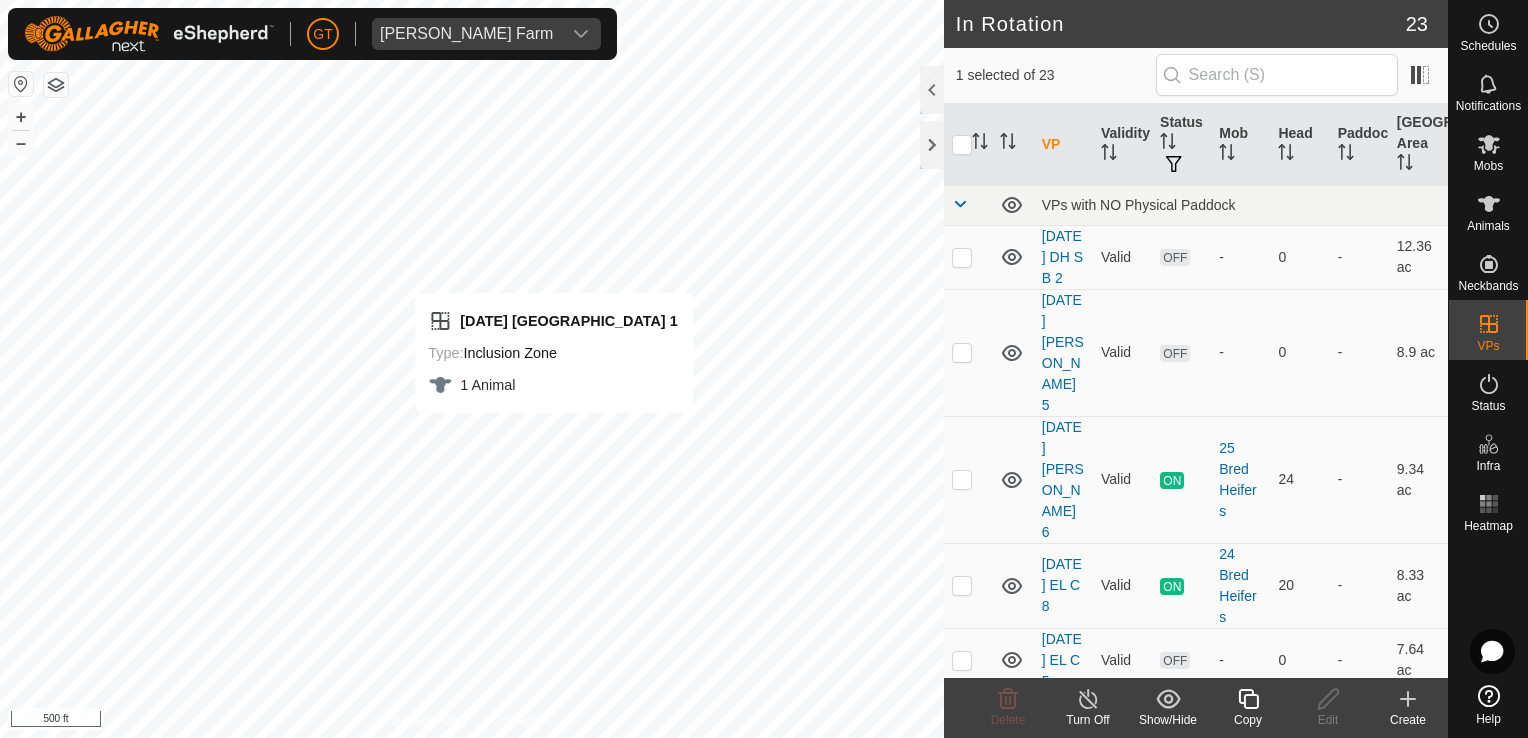checkbox on "true" 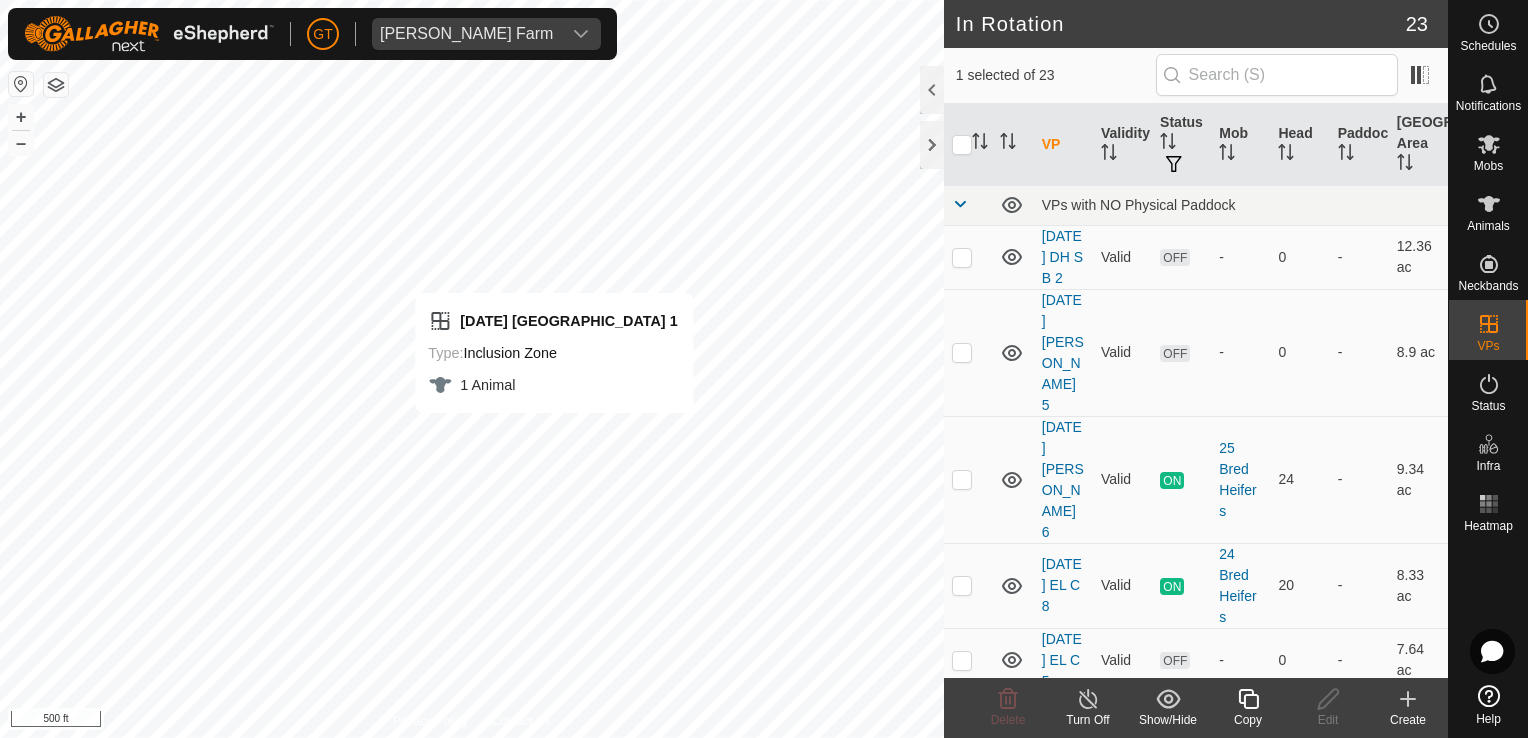 checkbox on "false" 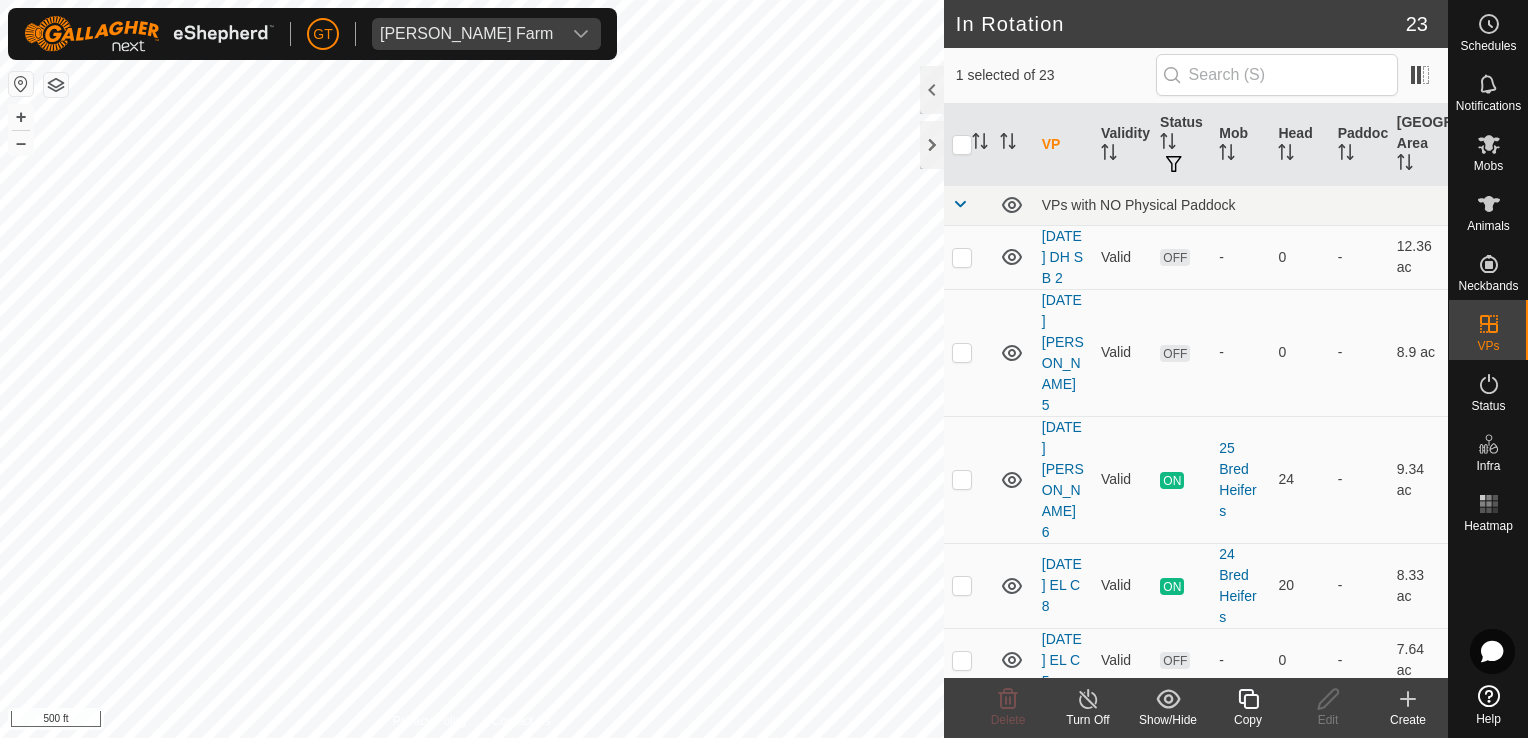 checkbox on "false" 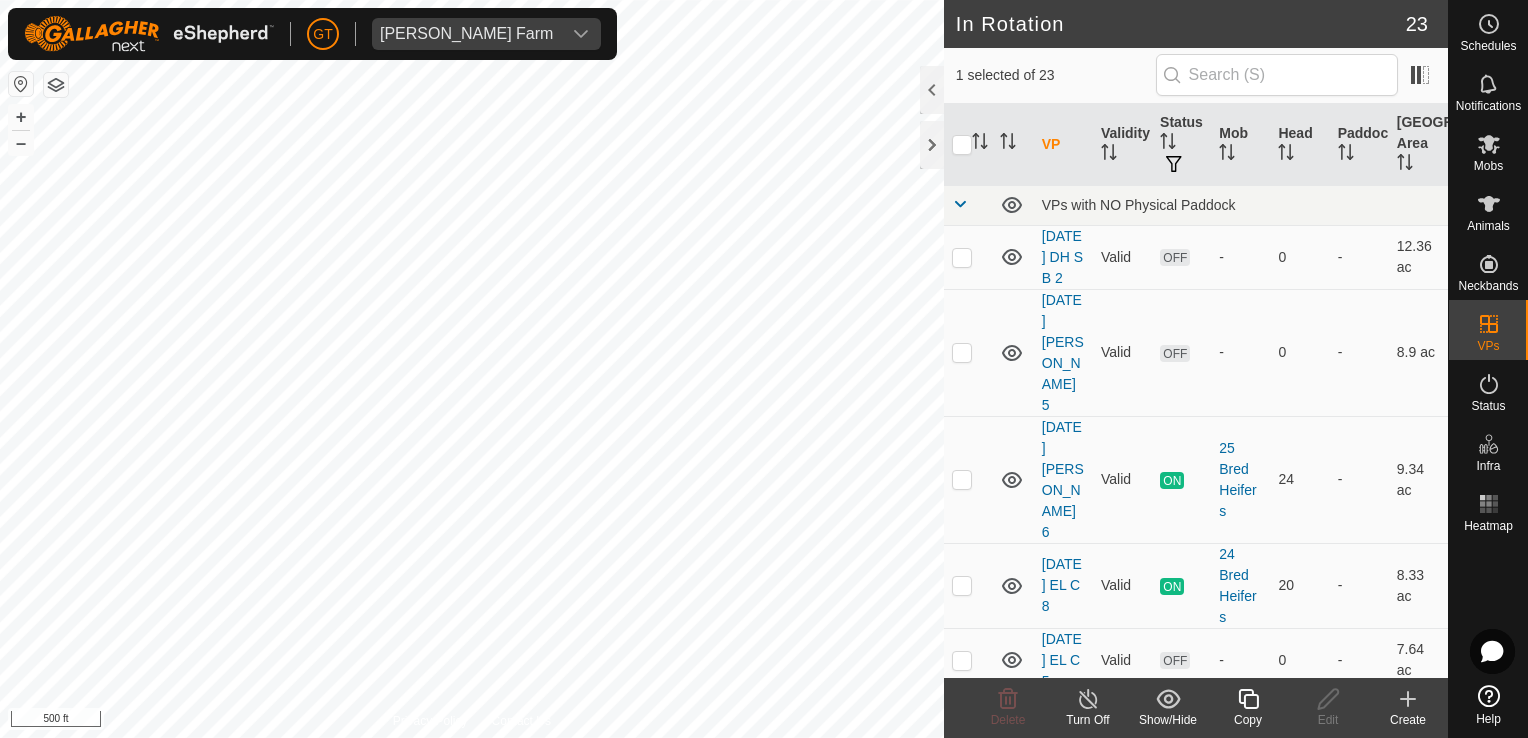 checkbox on "true" 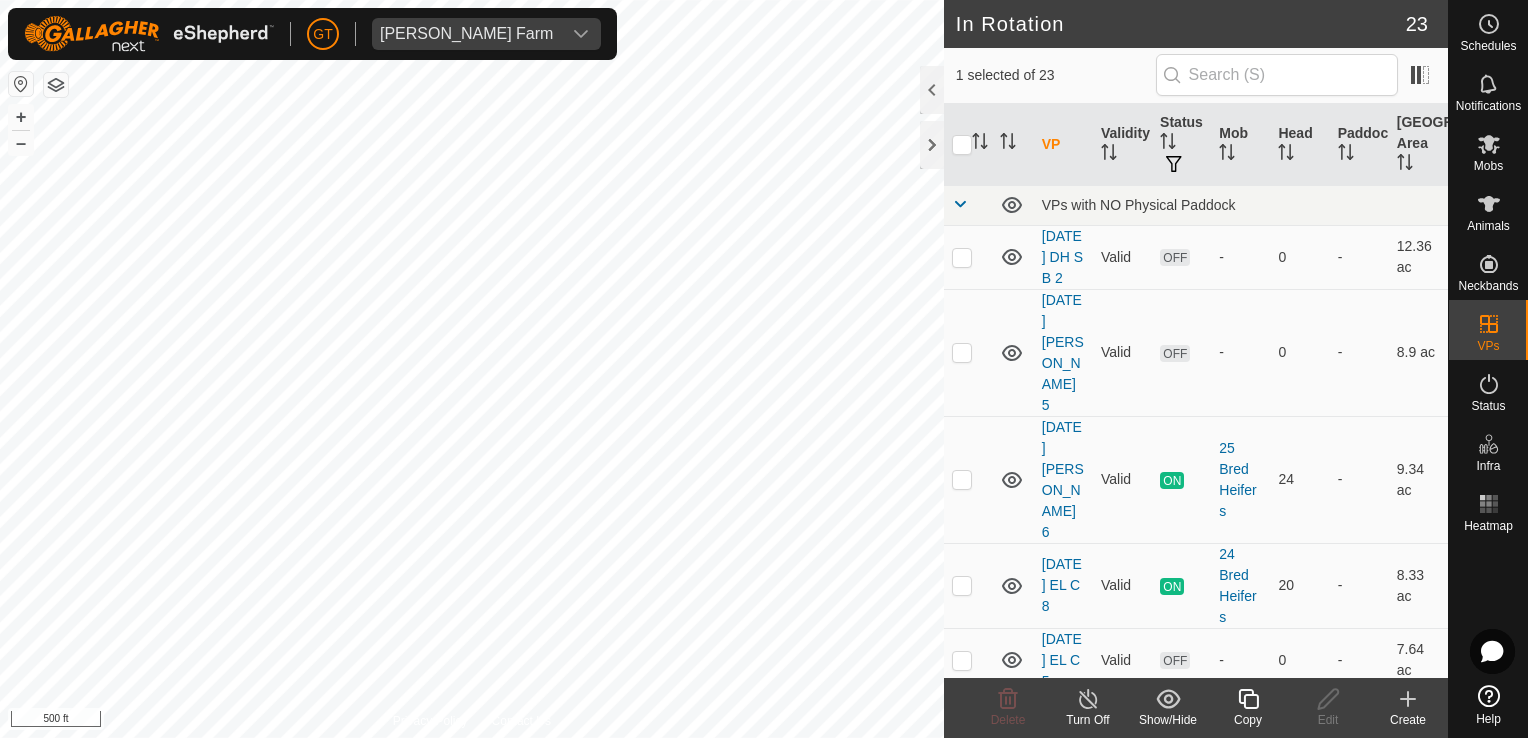 checkbox on "true" 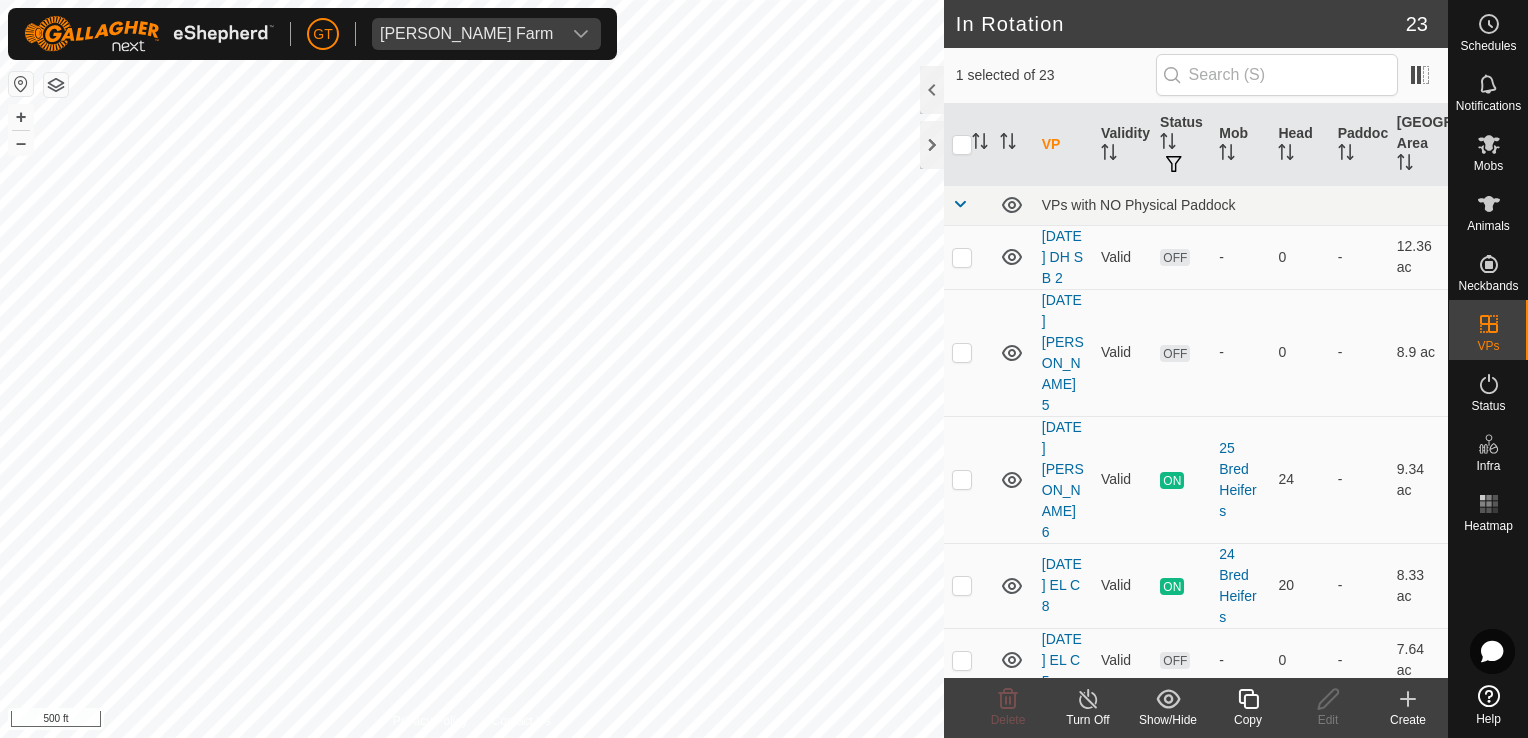 checkbox on "false" 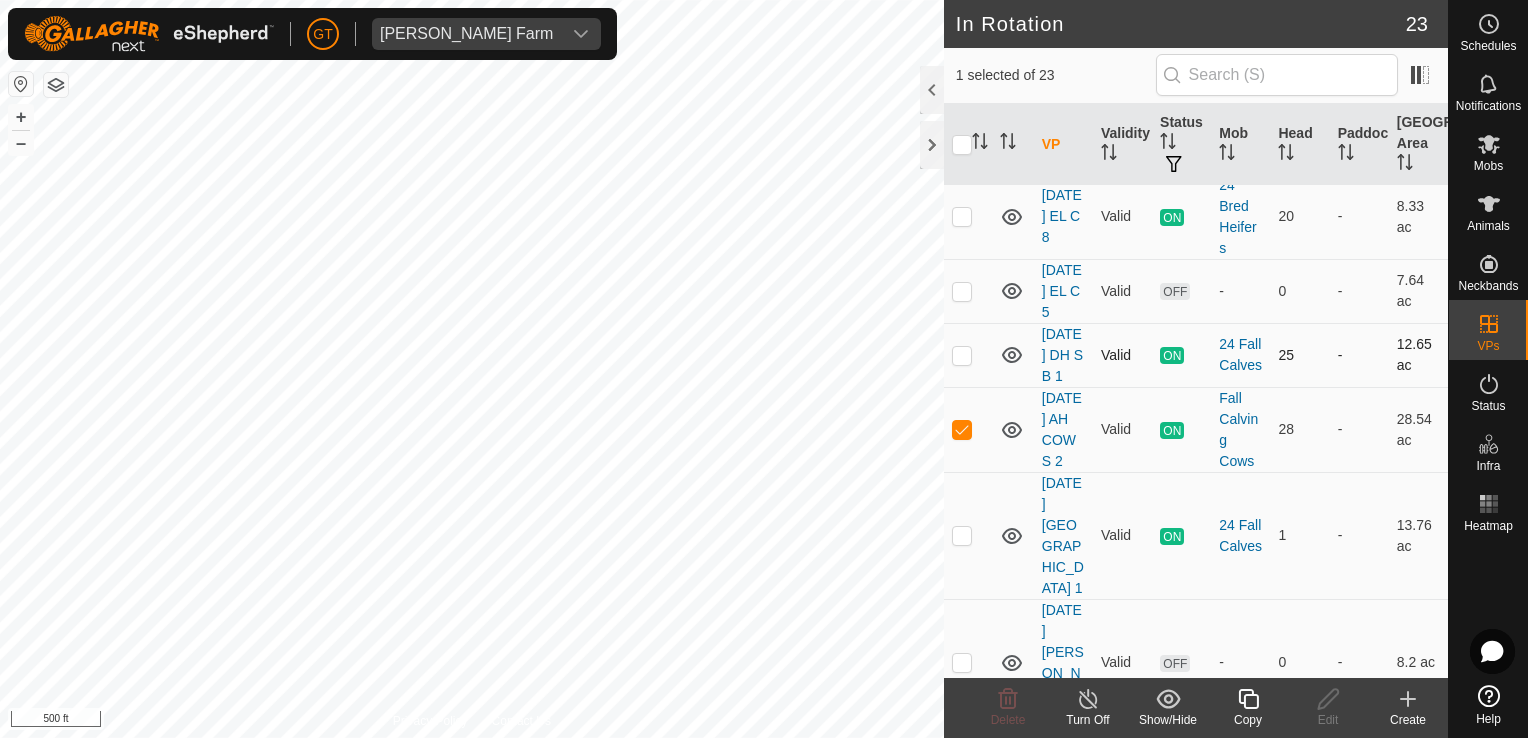 scroll, scrollTop: 400, scrollLeft: 0, axis: vertical 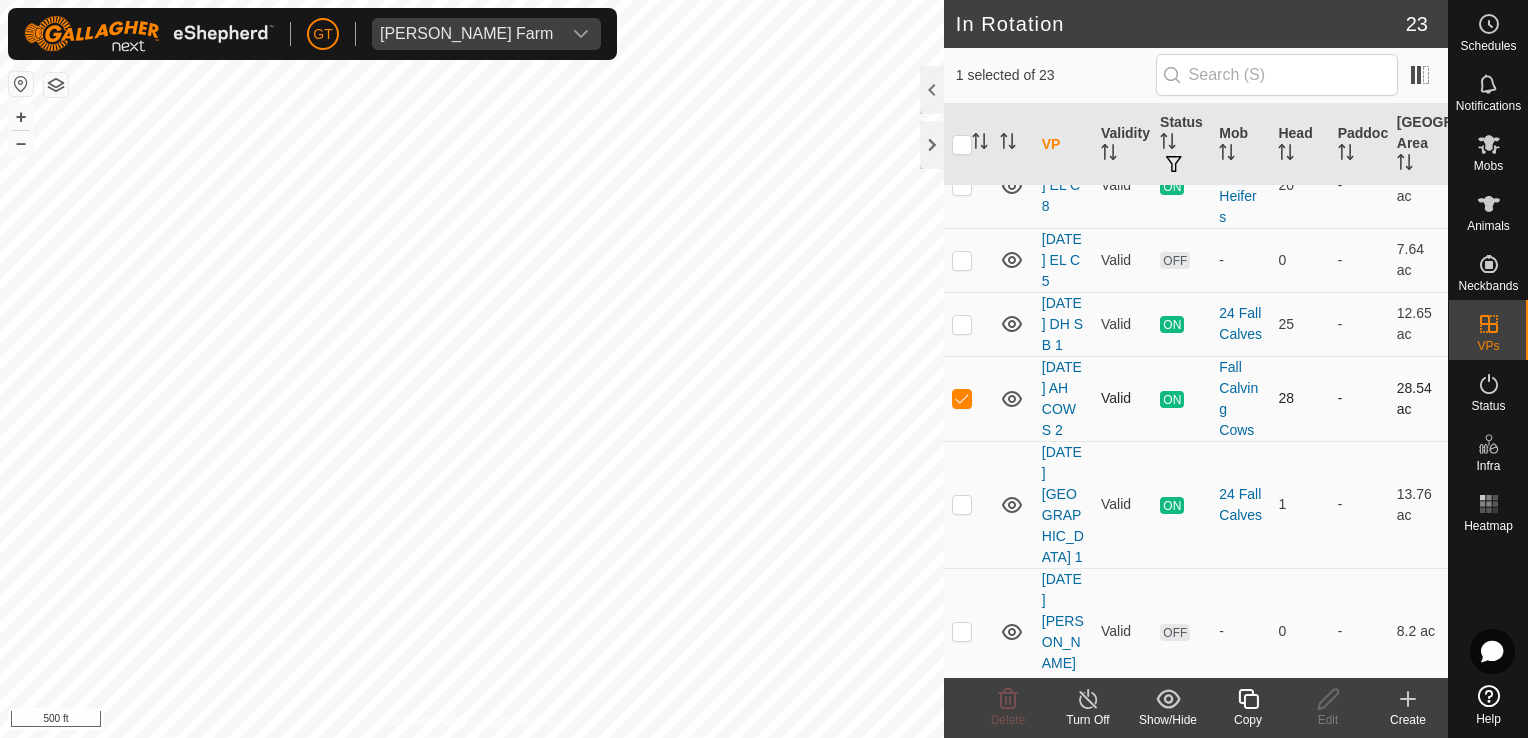 click at bounding box center (962, 398) 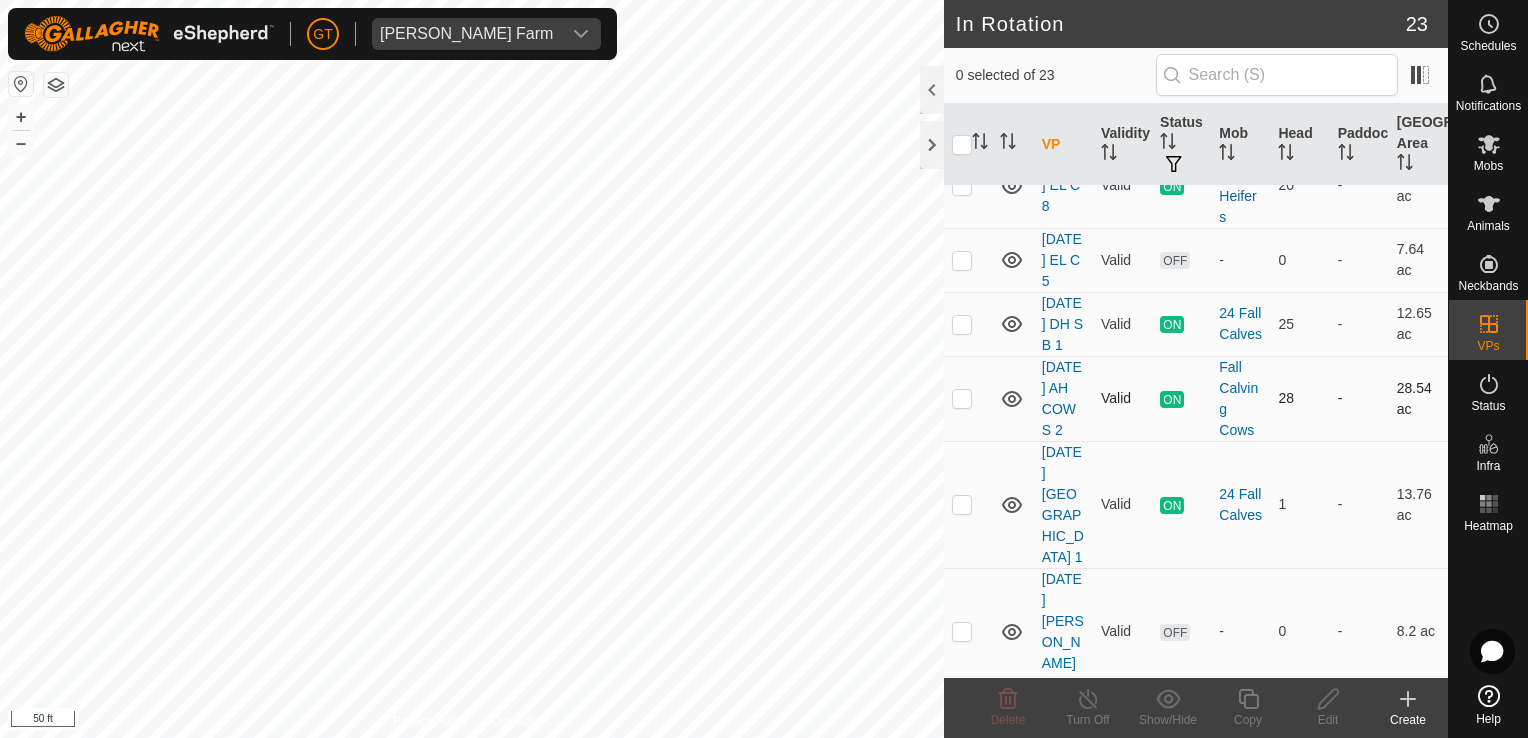 checkbox on "true" 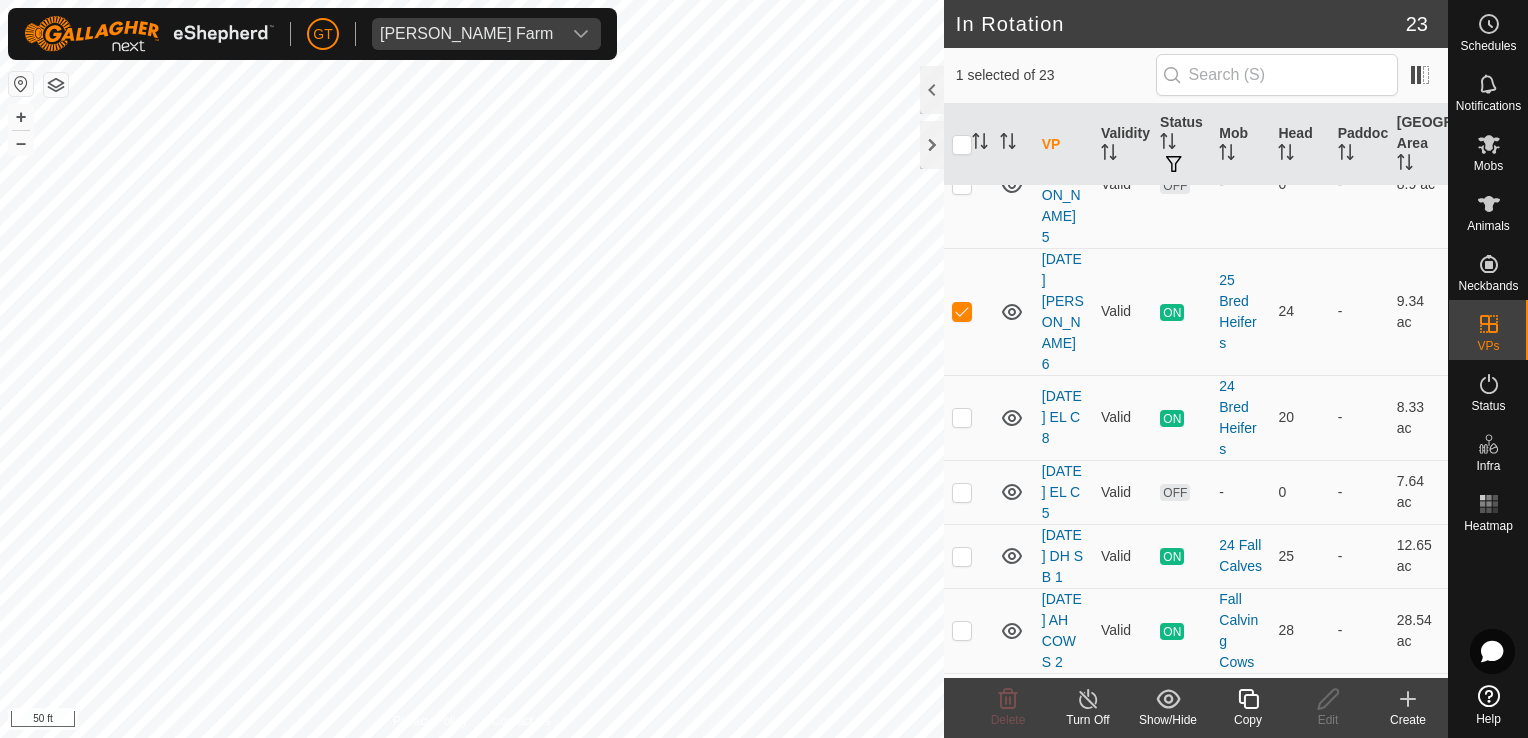 scroll, scrollTop: 0, scrollLeft: 0, axis: both 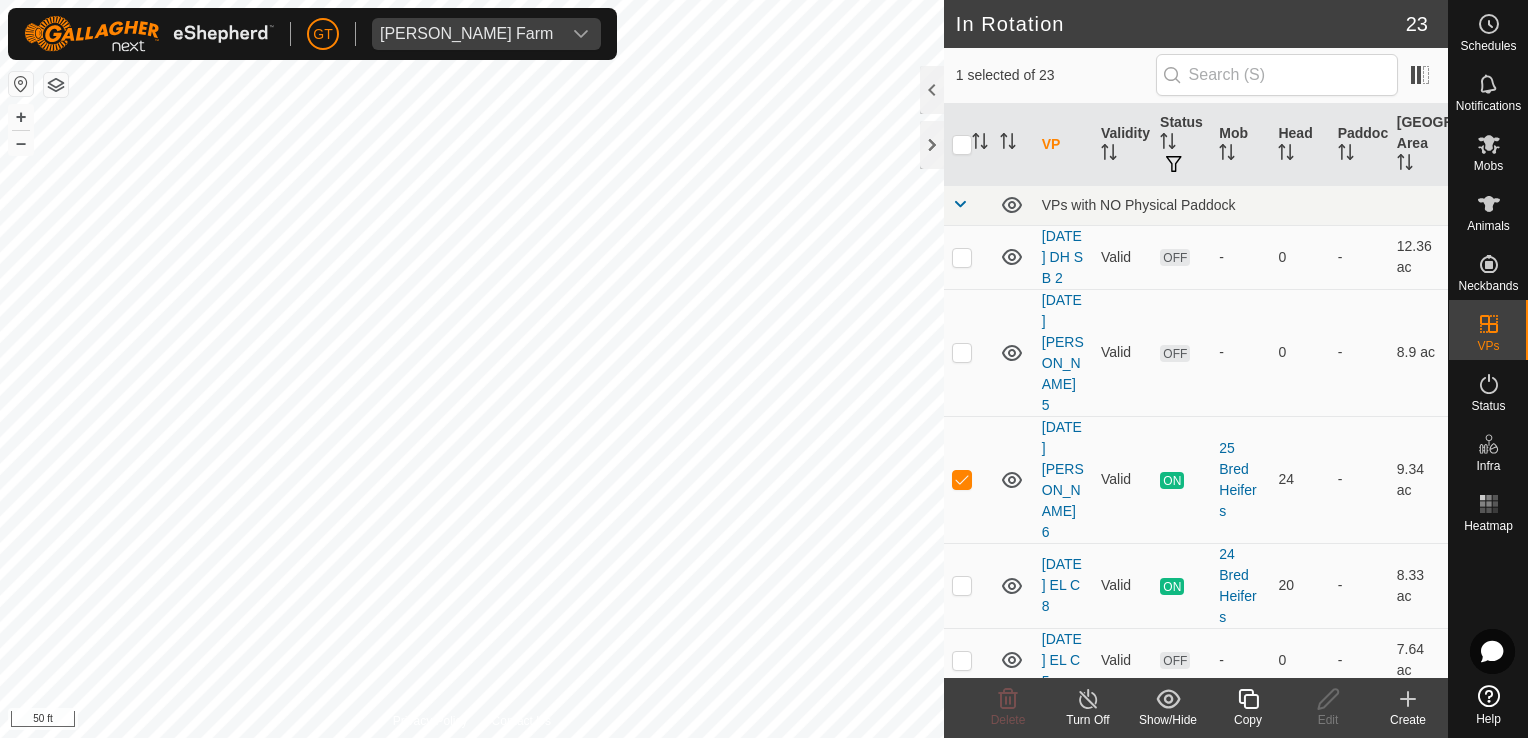 click 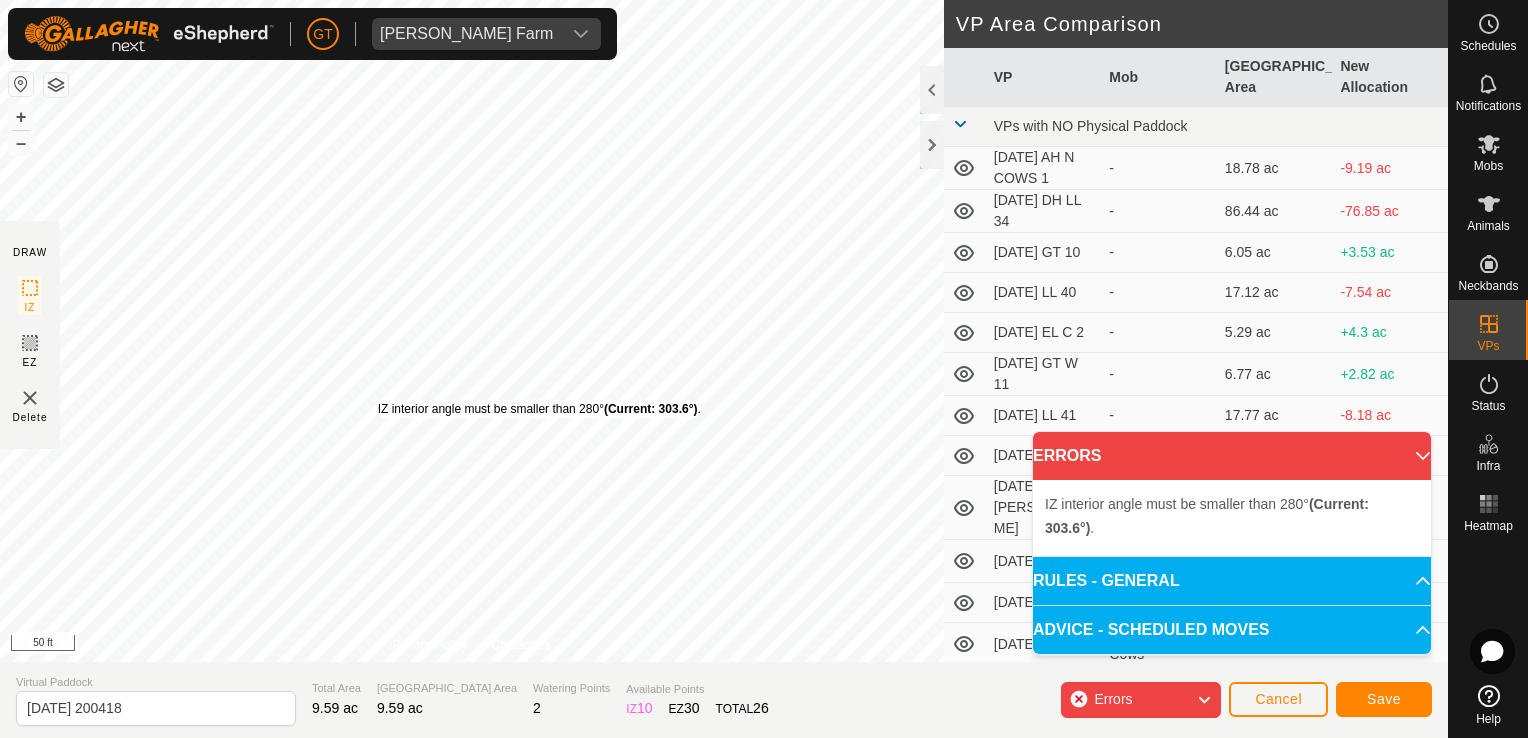 drag, startPoint x: 374, startPoint y: 367, endPoint x: 377, endPoint y: 399, distance: 32.140316 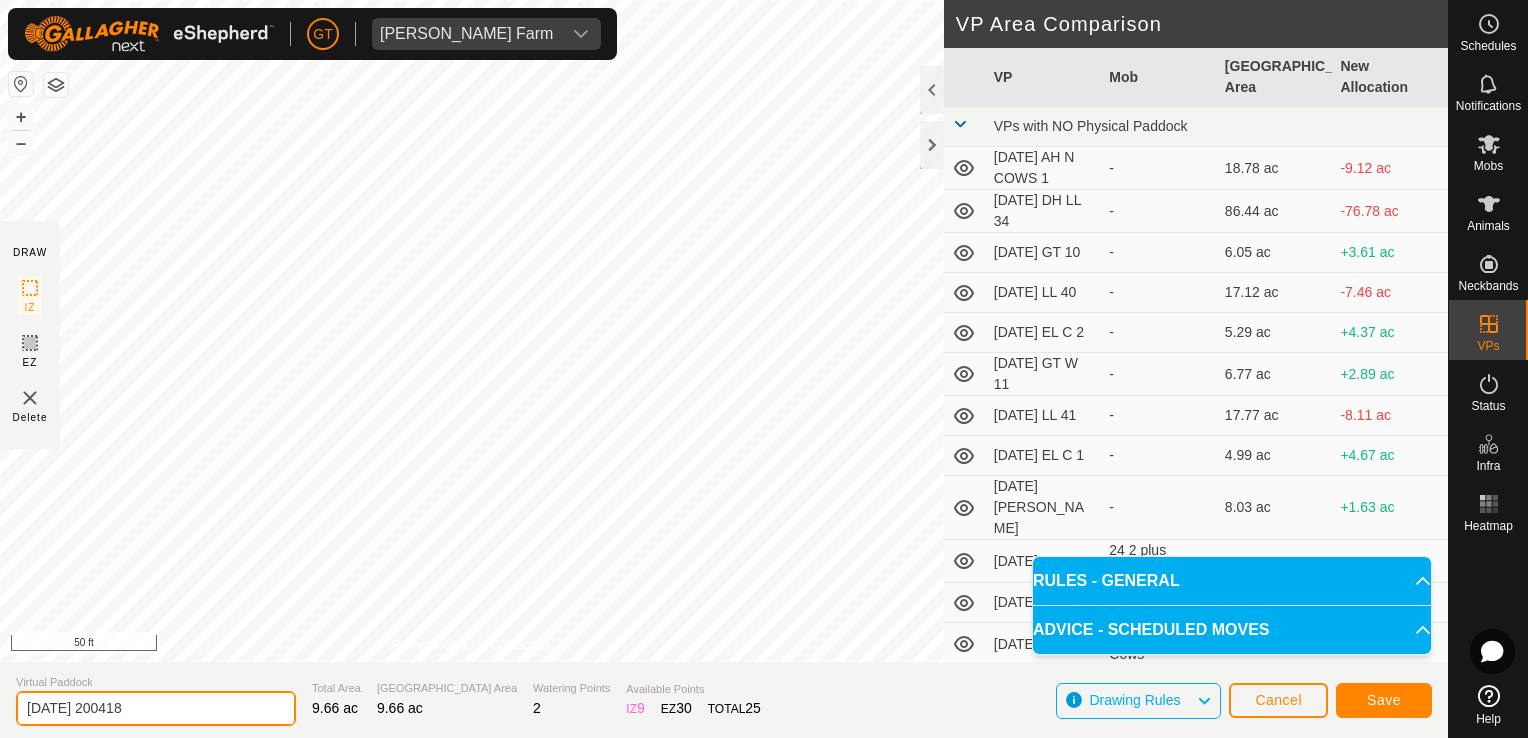 click on "[DATE] 200418" 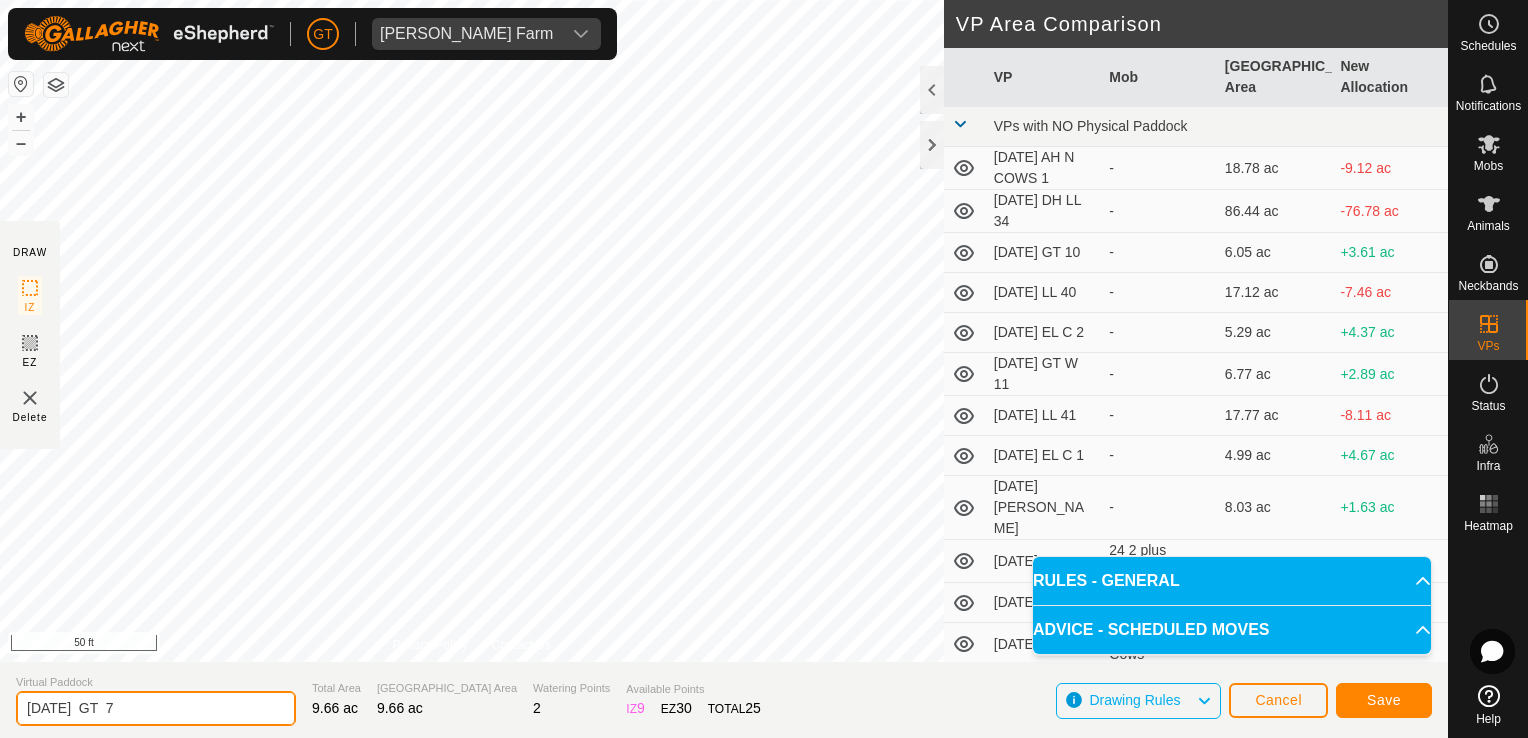 type on "[DATE]  GT  7" 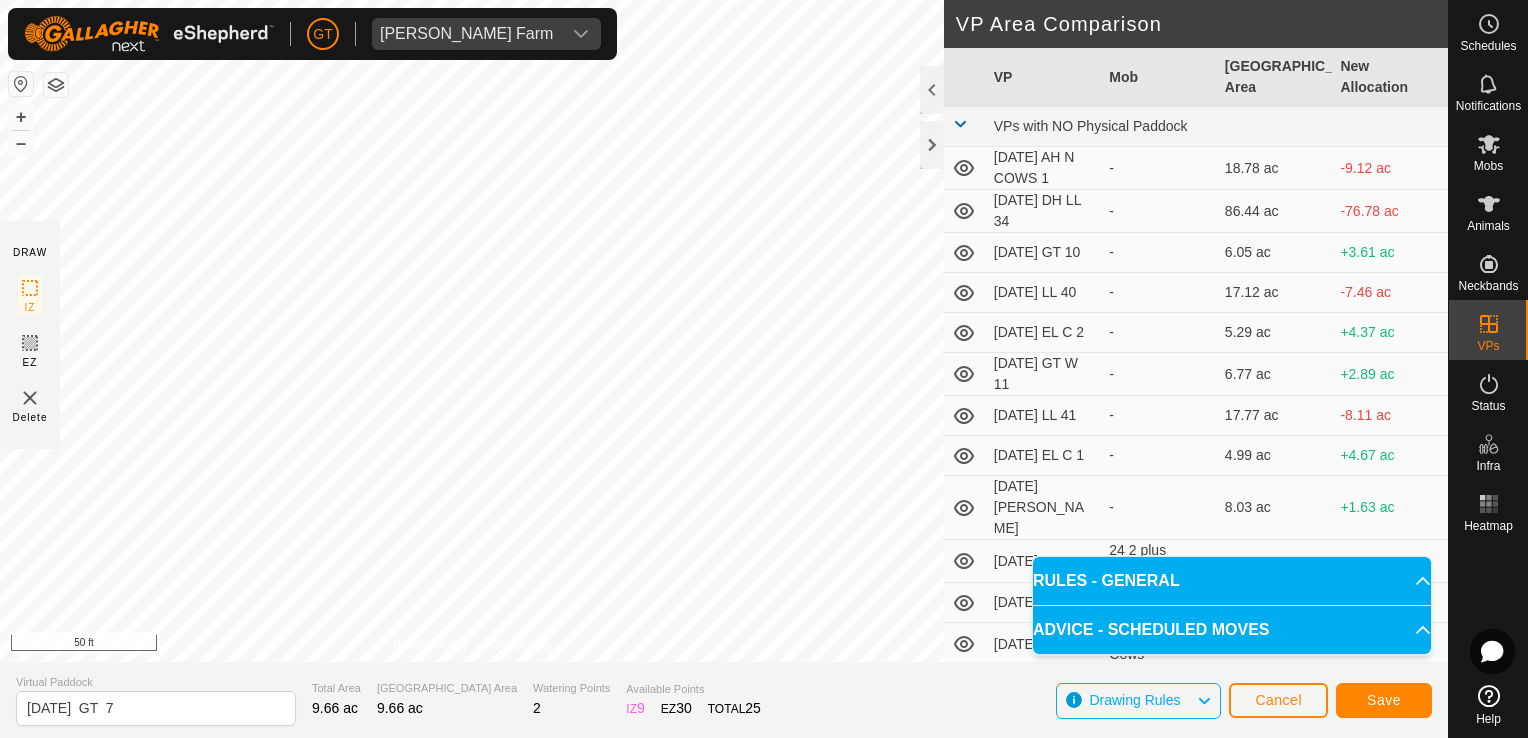 drag, startPoint x: 1381, startPoint y: 675, endPoint x: 1368, endPoint y: 697, distance: 25.553865 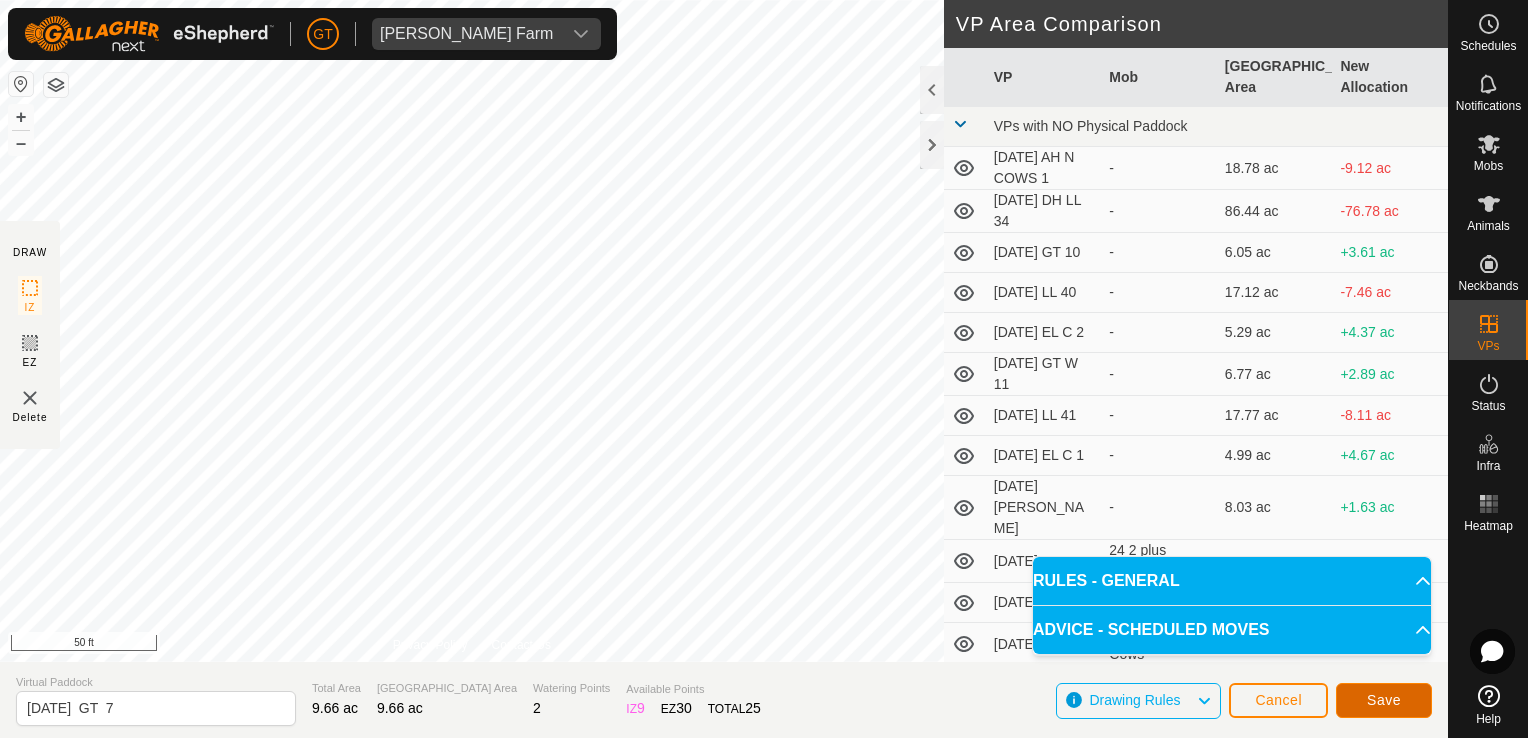 click on "Save" 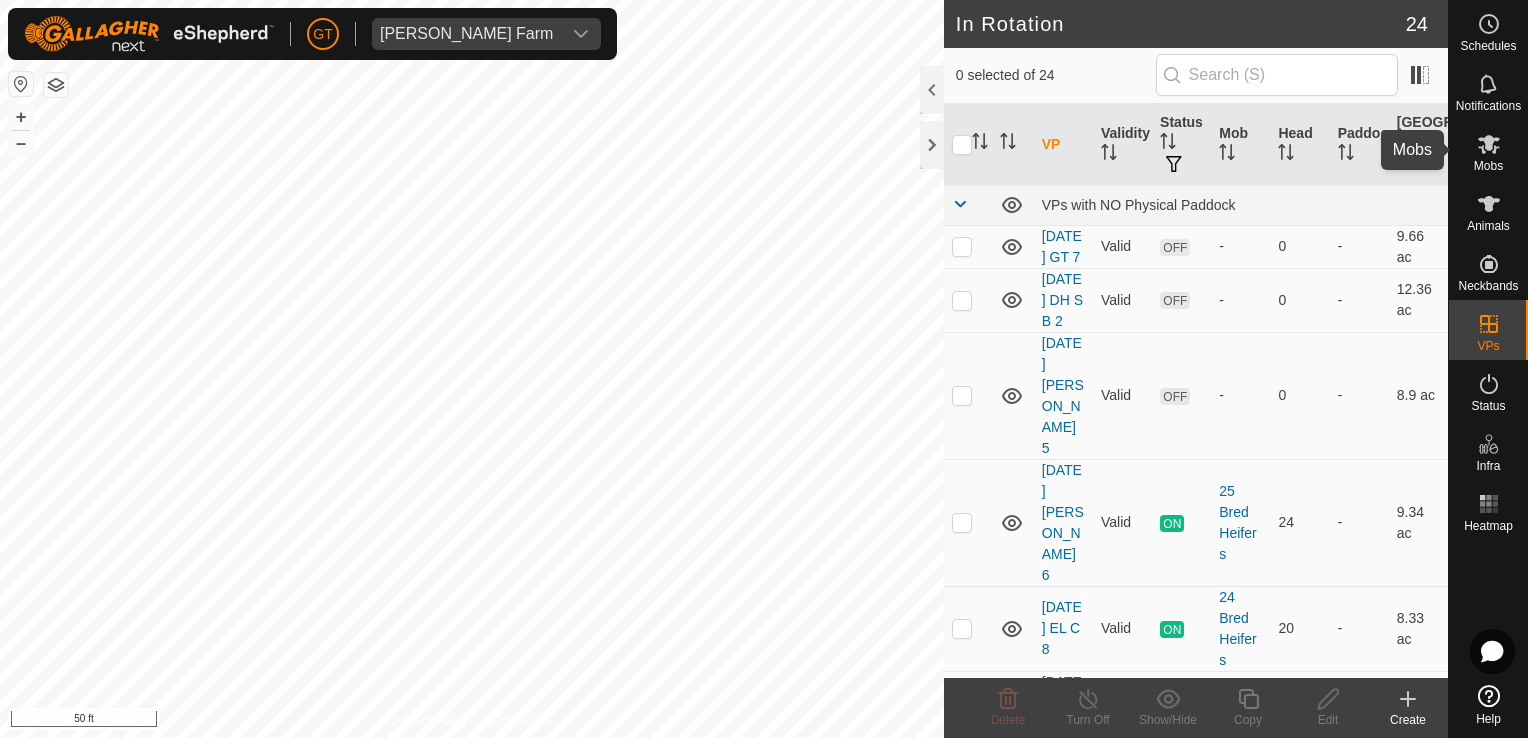 click 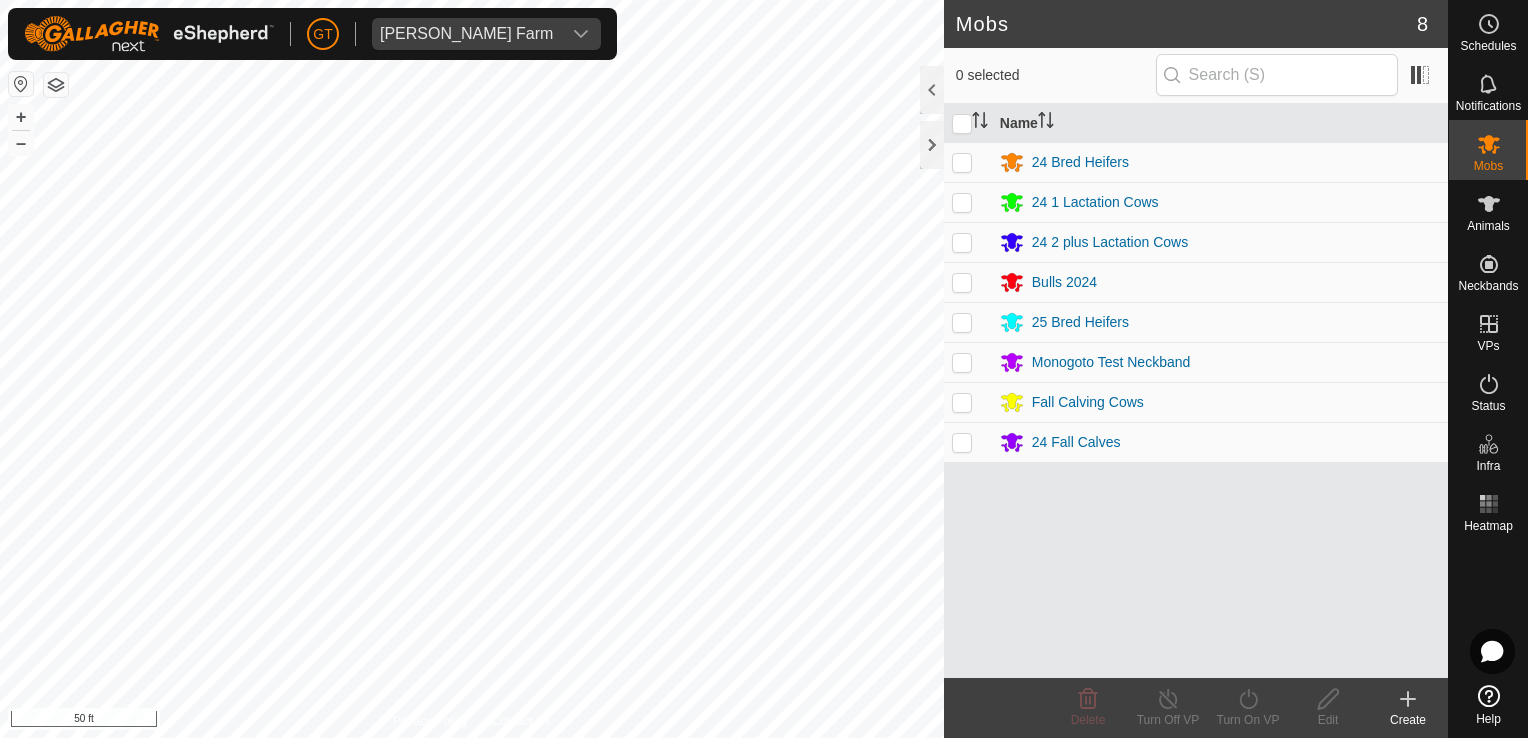 click at bounding box center [962, 322] 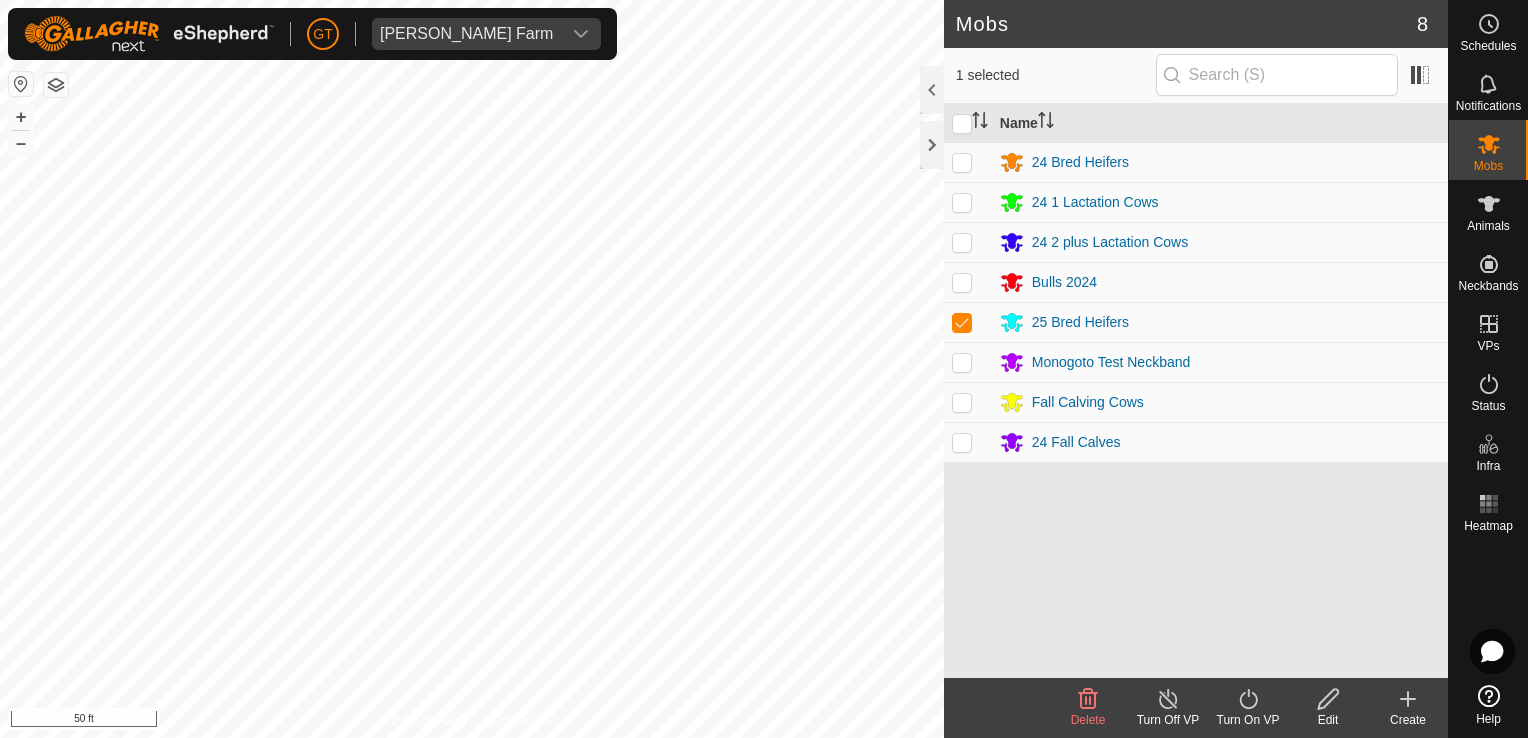 drag, startPoint x: 1238, startPoint y: 705, endPoint x: 1248, endPoint y: 702, distance: 10.440307 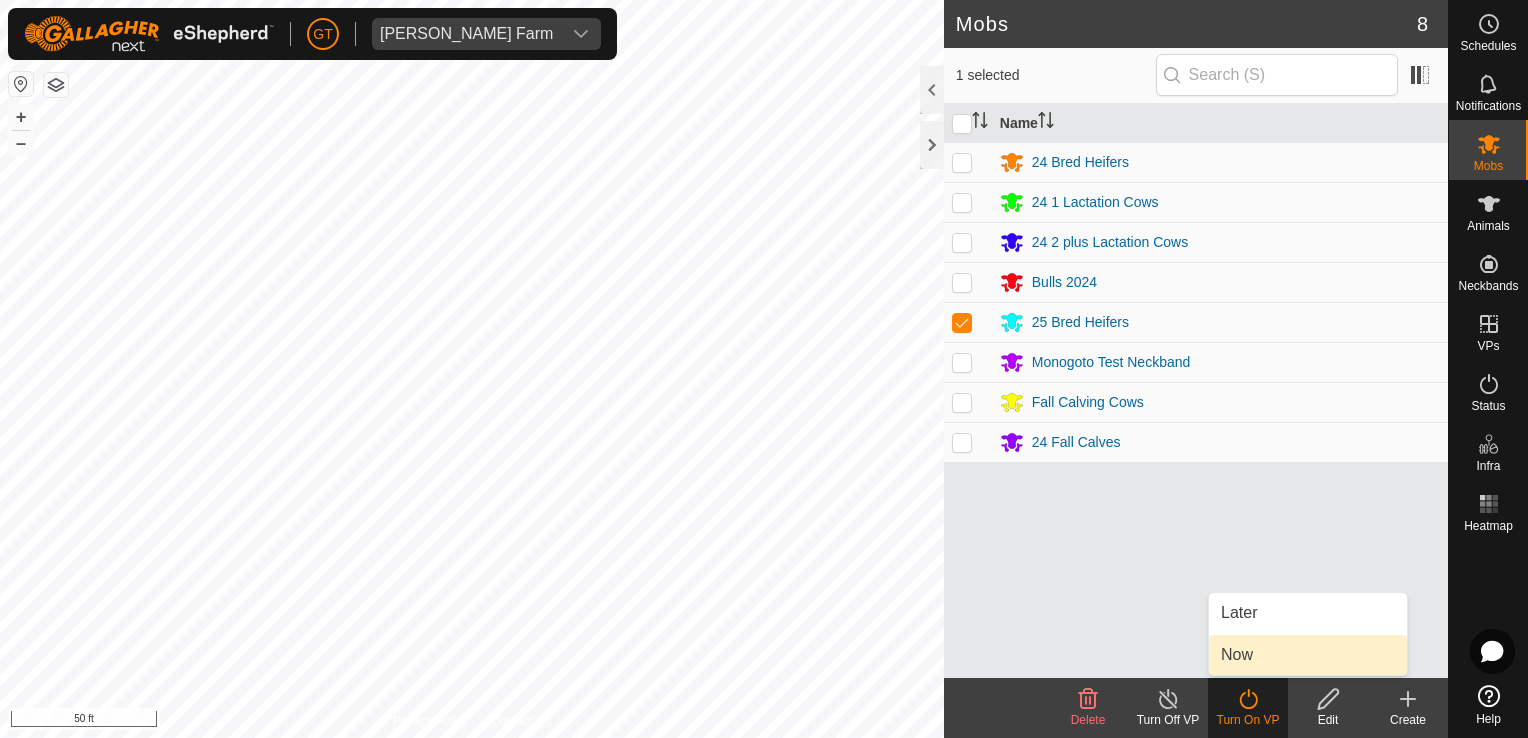 click on "Now" at bounding box center [1308, 655] 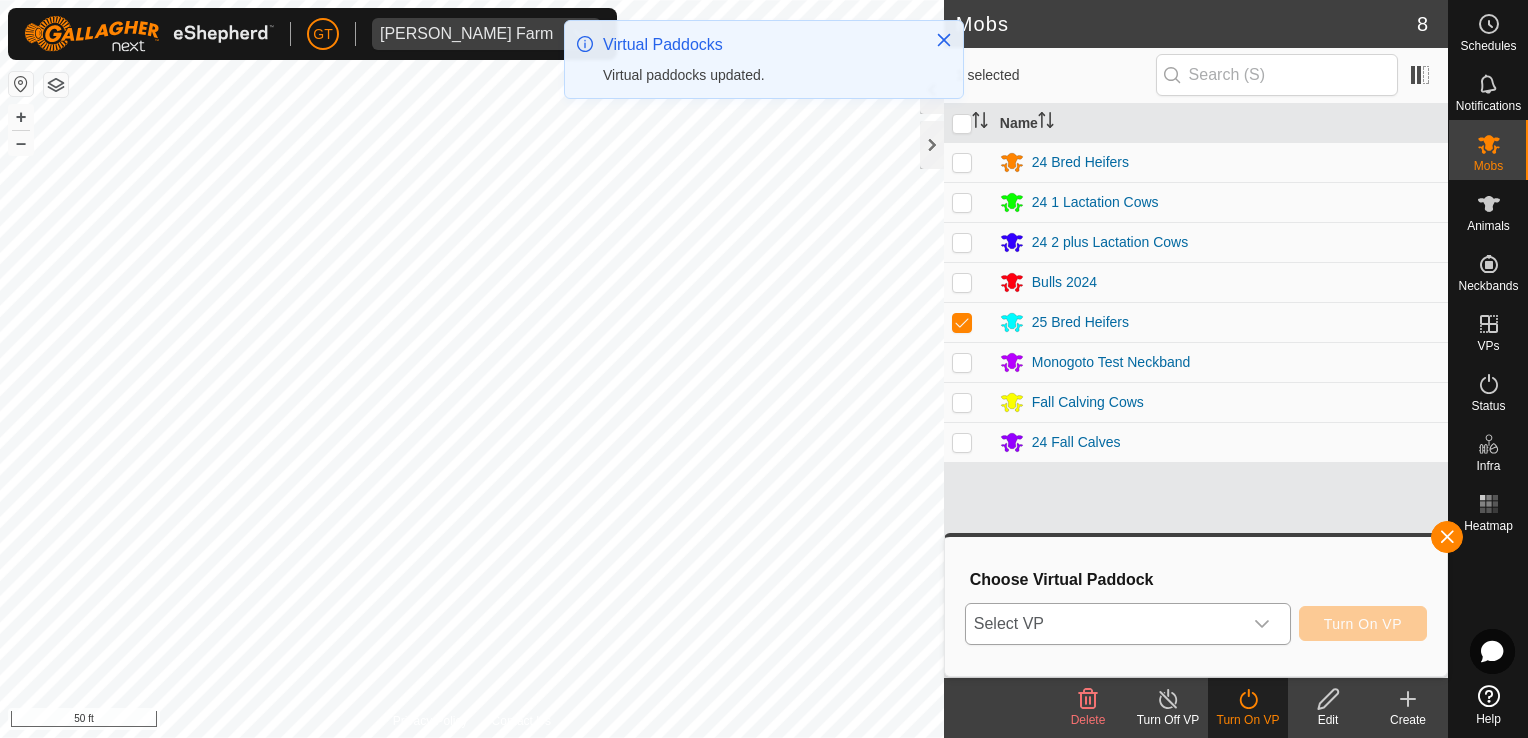 click 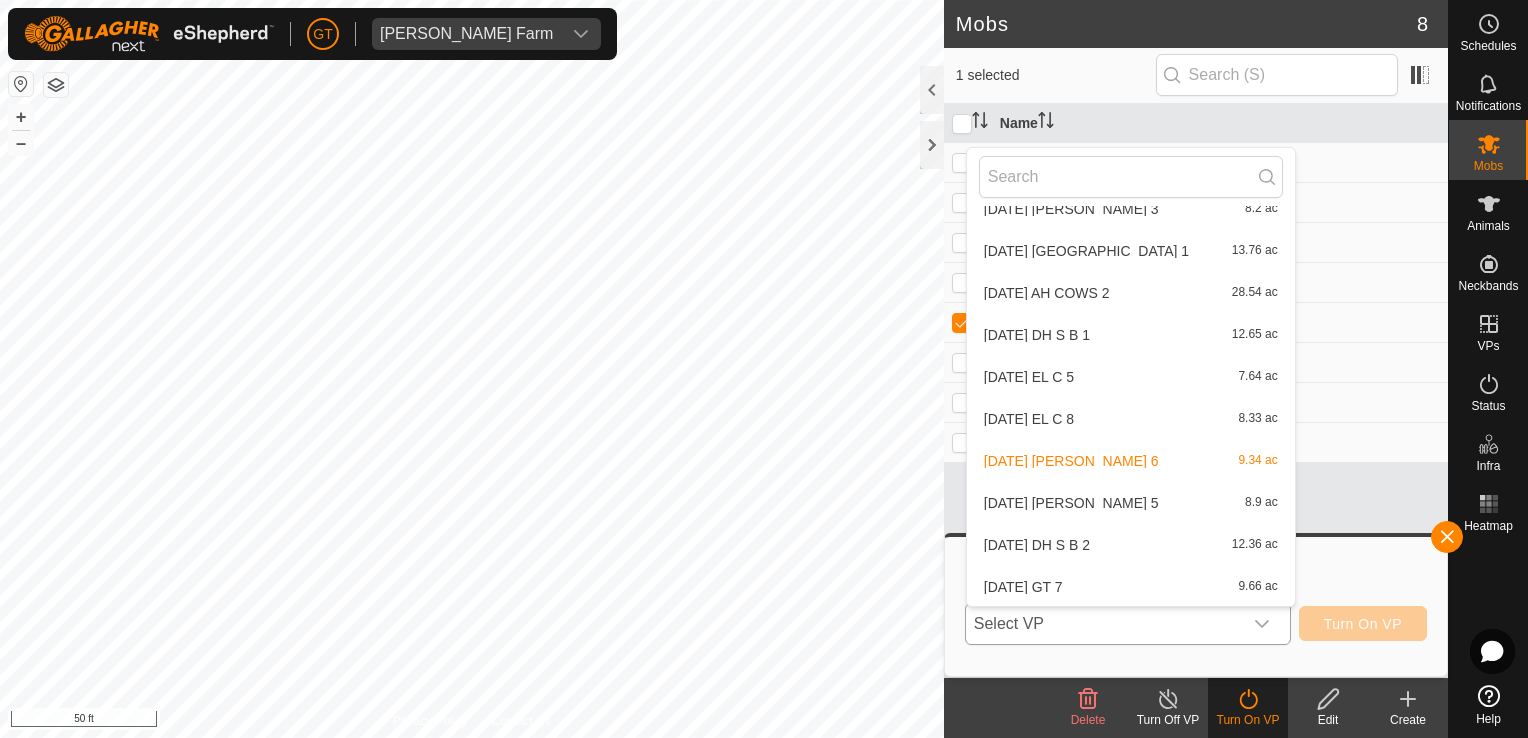 scroll, scrollTop: 652, scrollLeft: 0, axis: vertical 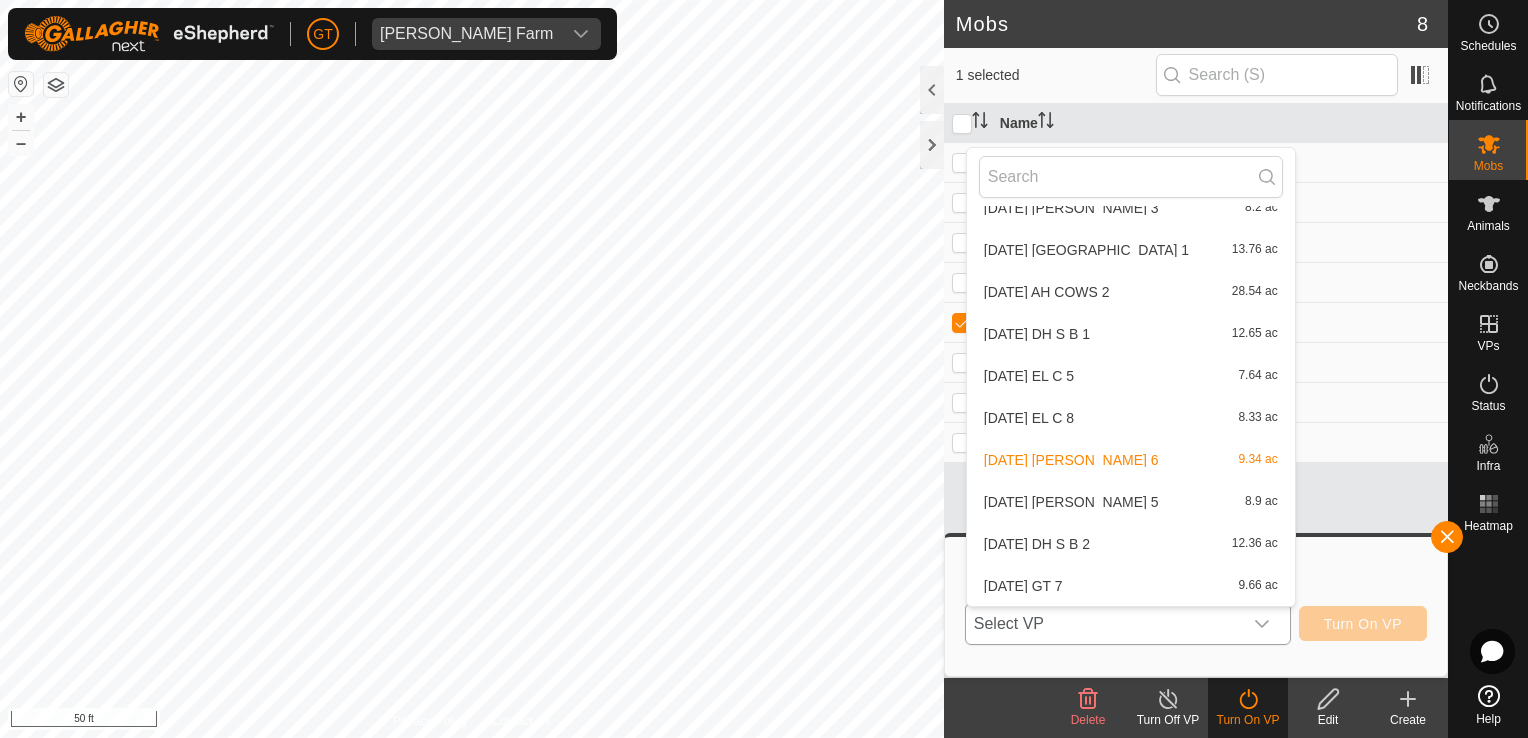 click on "[DATE]  GT  7  9.66 ac" at bounding box center (1131, 586) 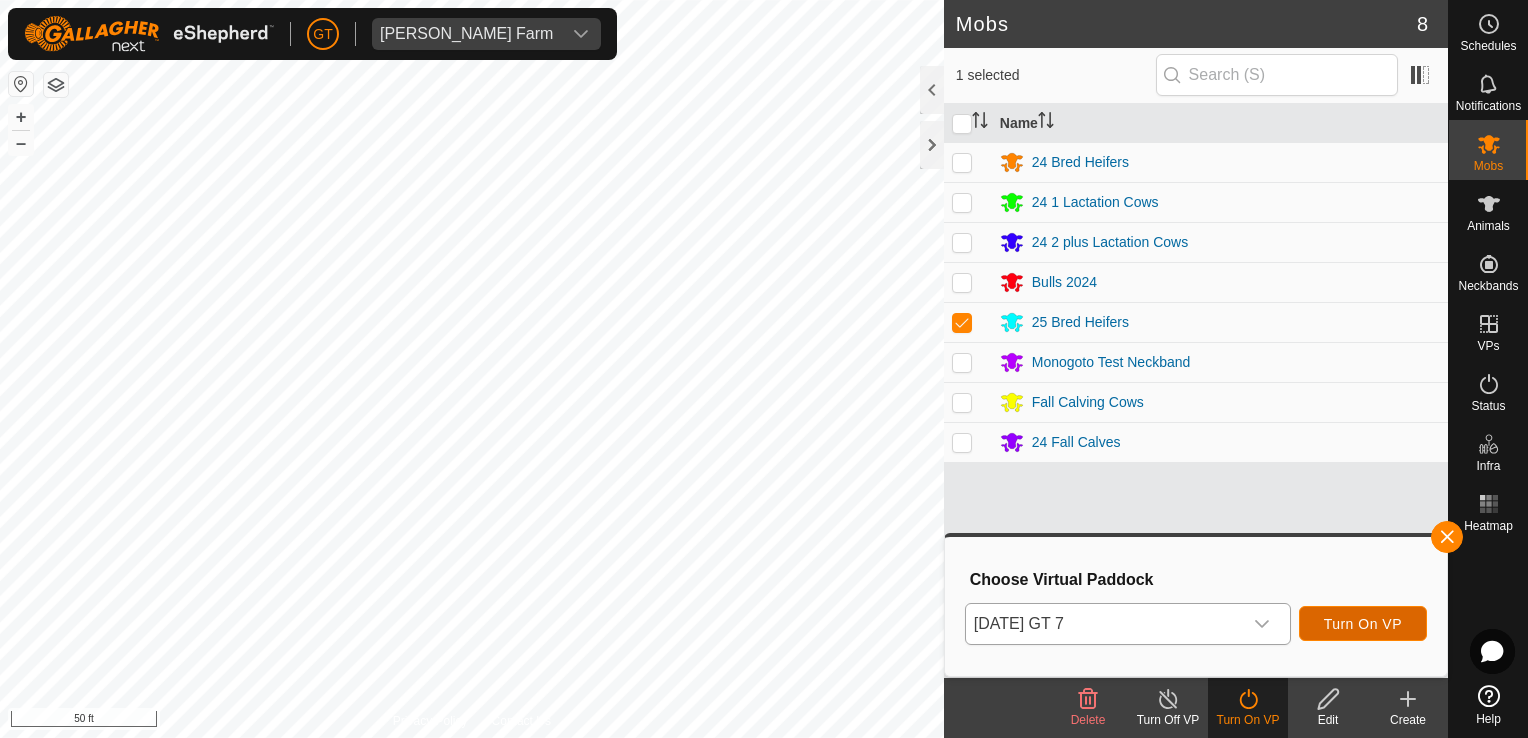 click on "Turn On VP" at bounding box center [1363, 624] 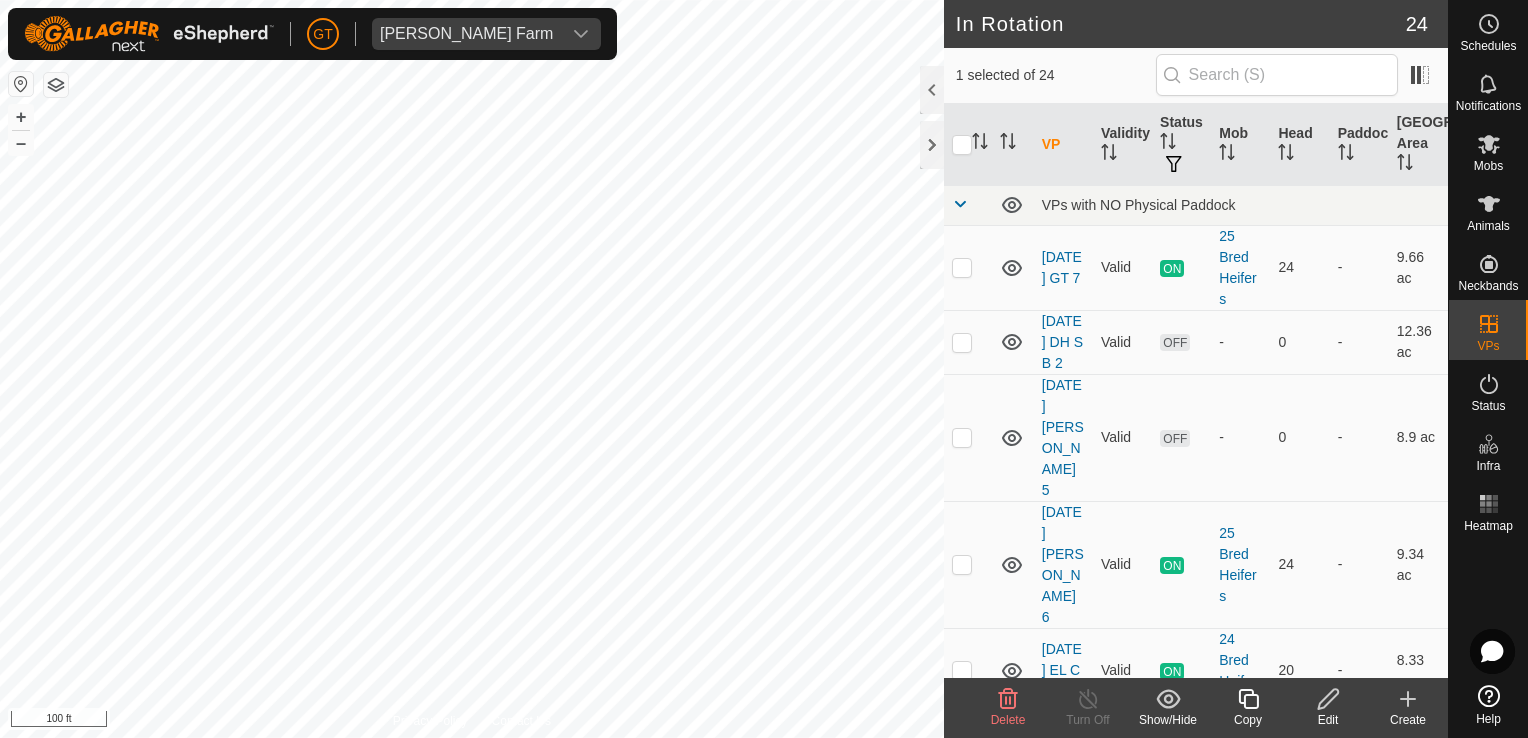 click 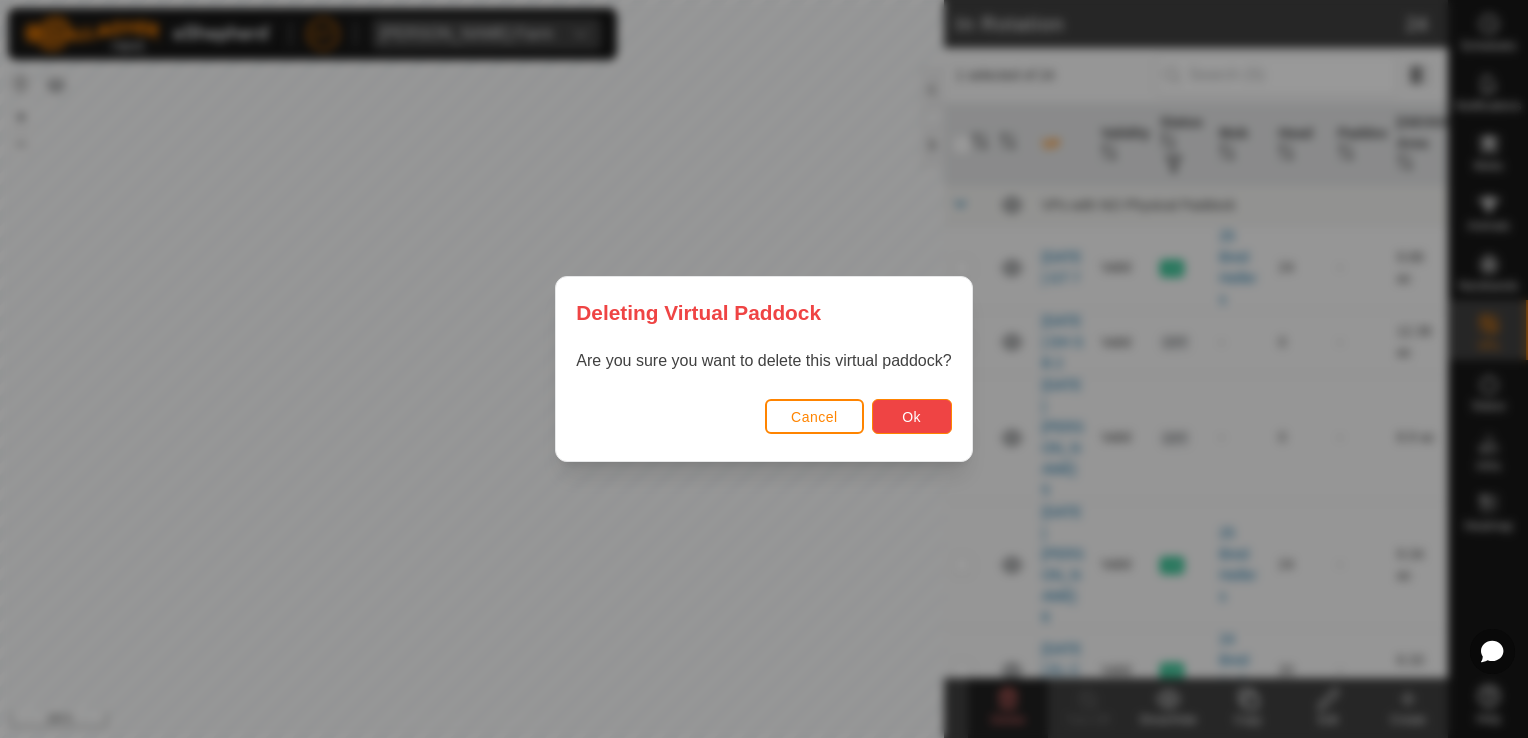 click on "Ok" at bounding box center (912, 416) 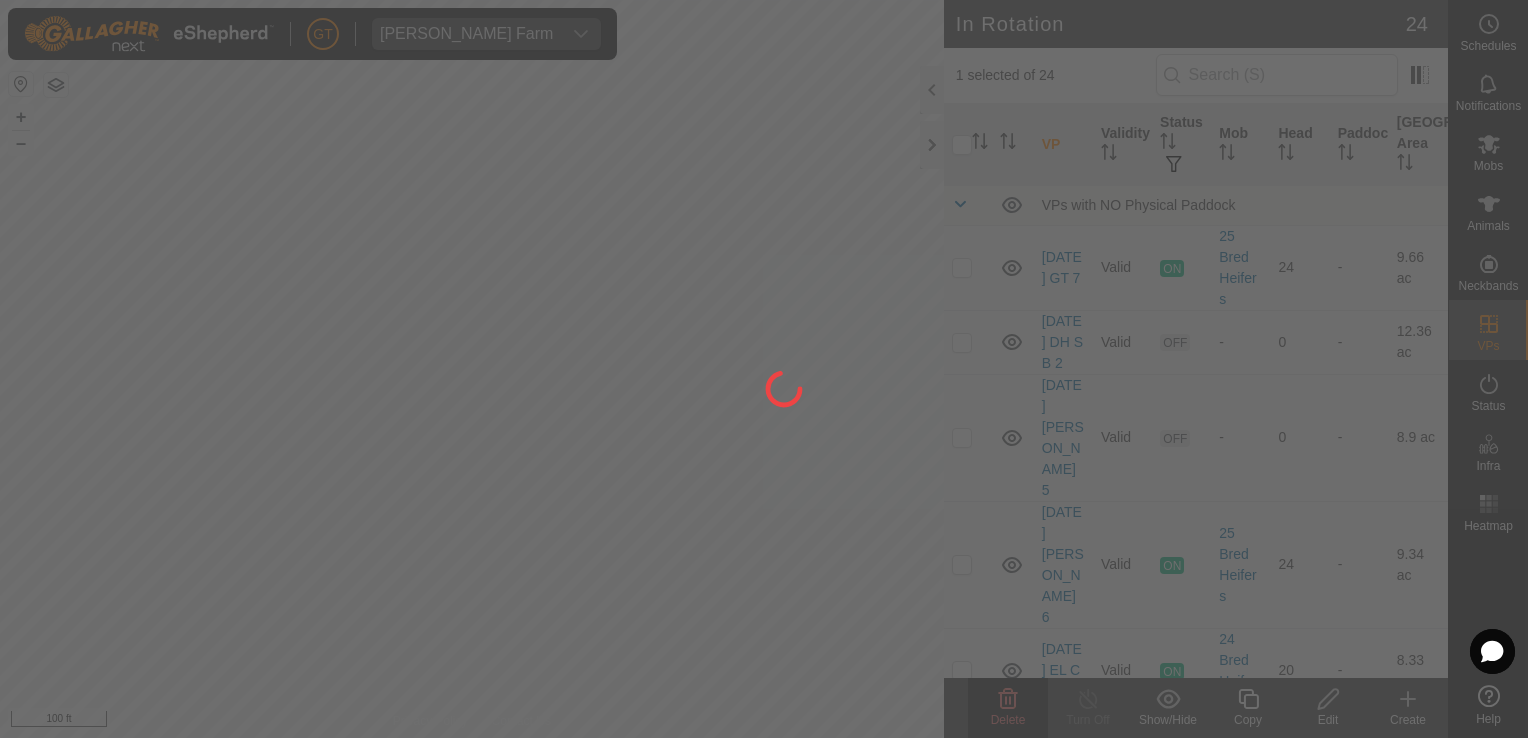 checkbox on "false" 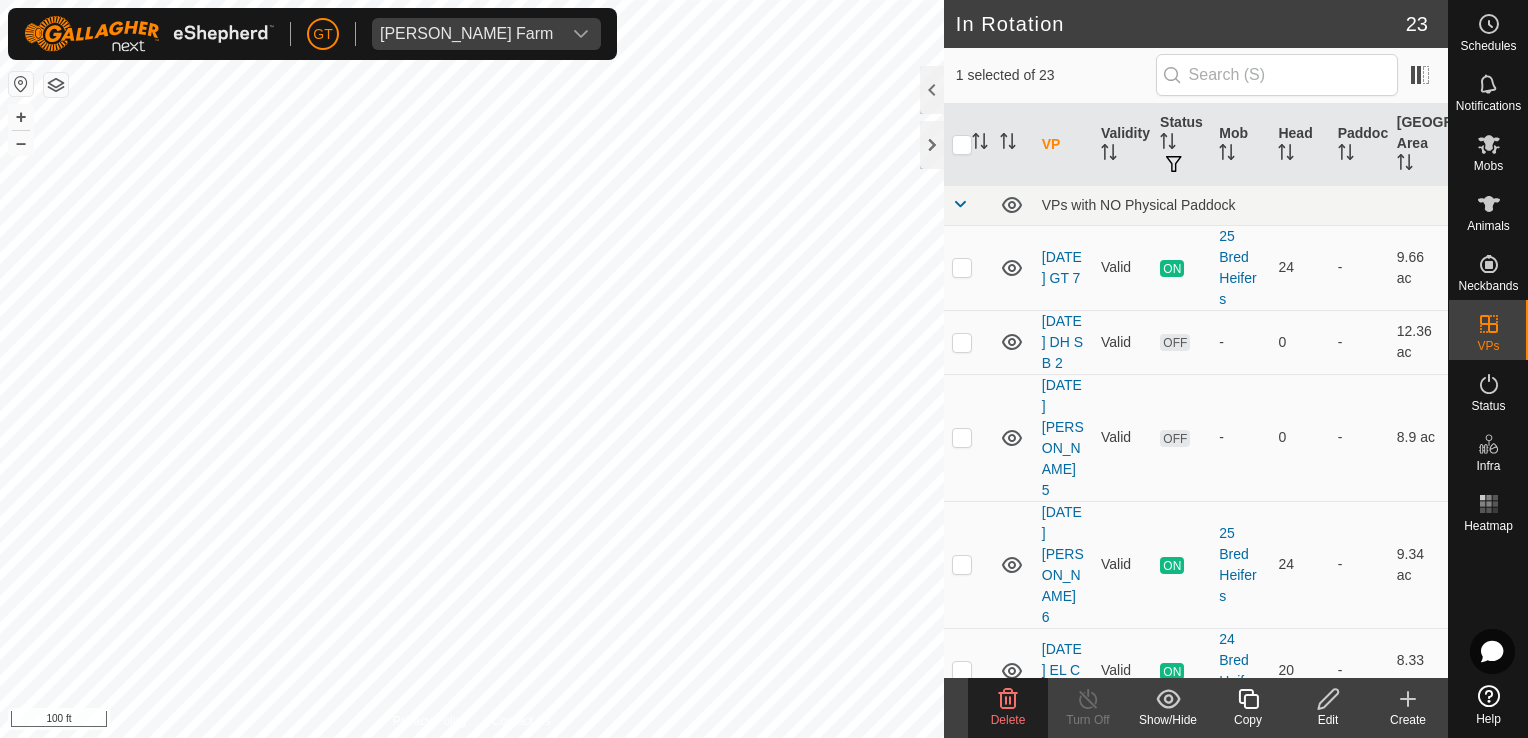 click 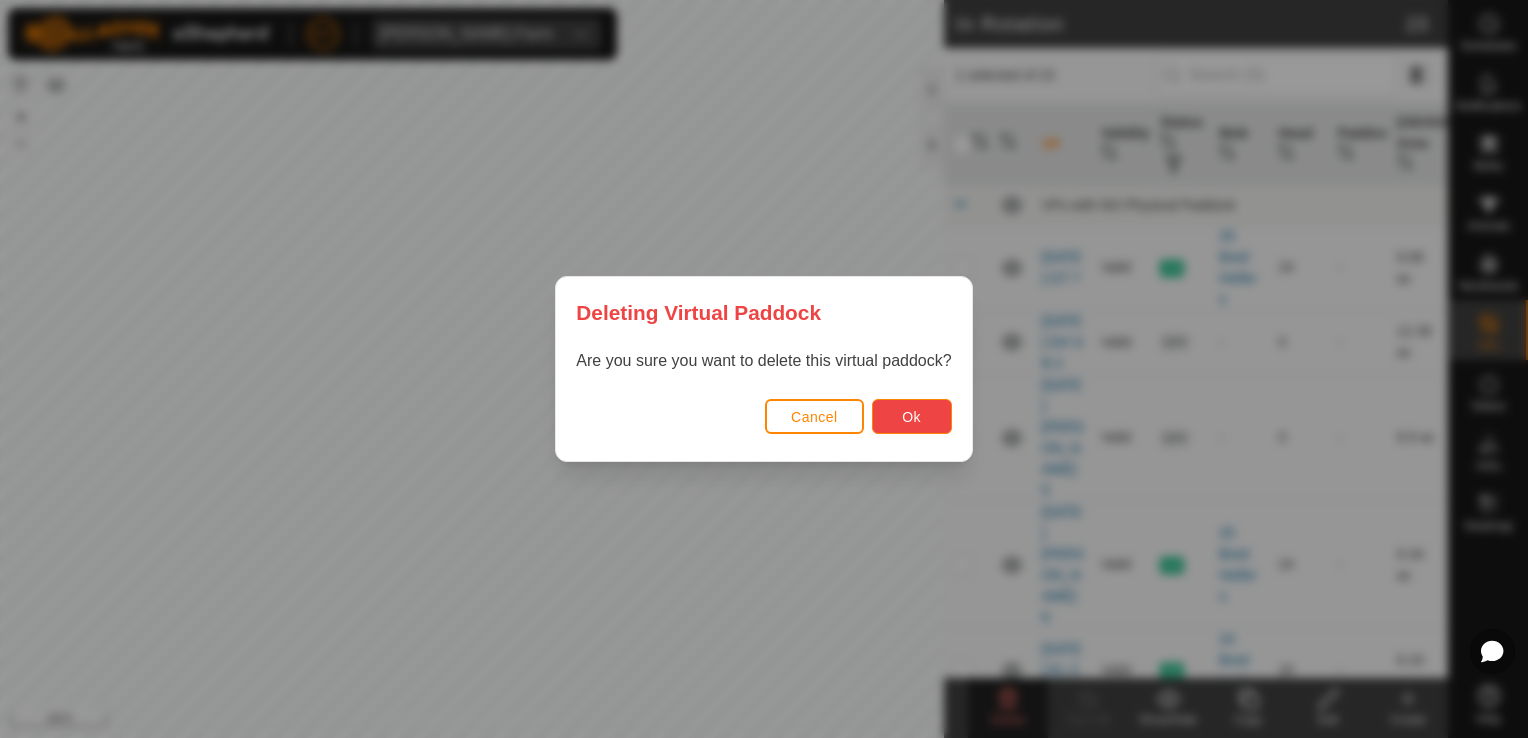 click on "Ok" at bounding box center [911, 417] 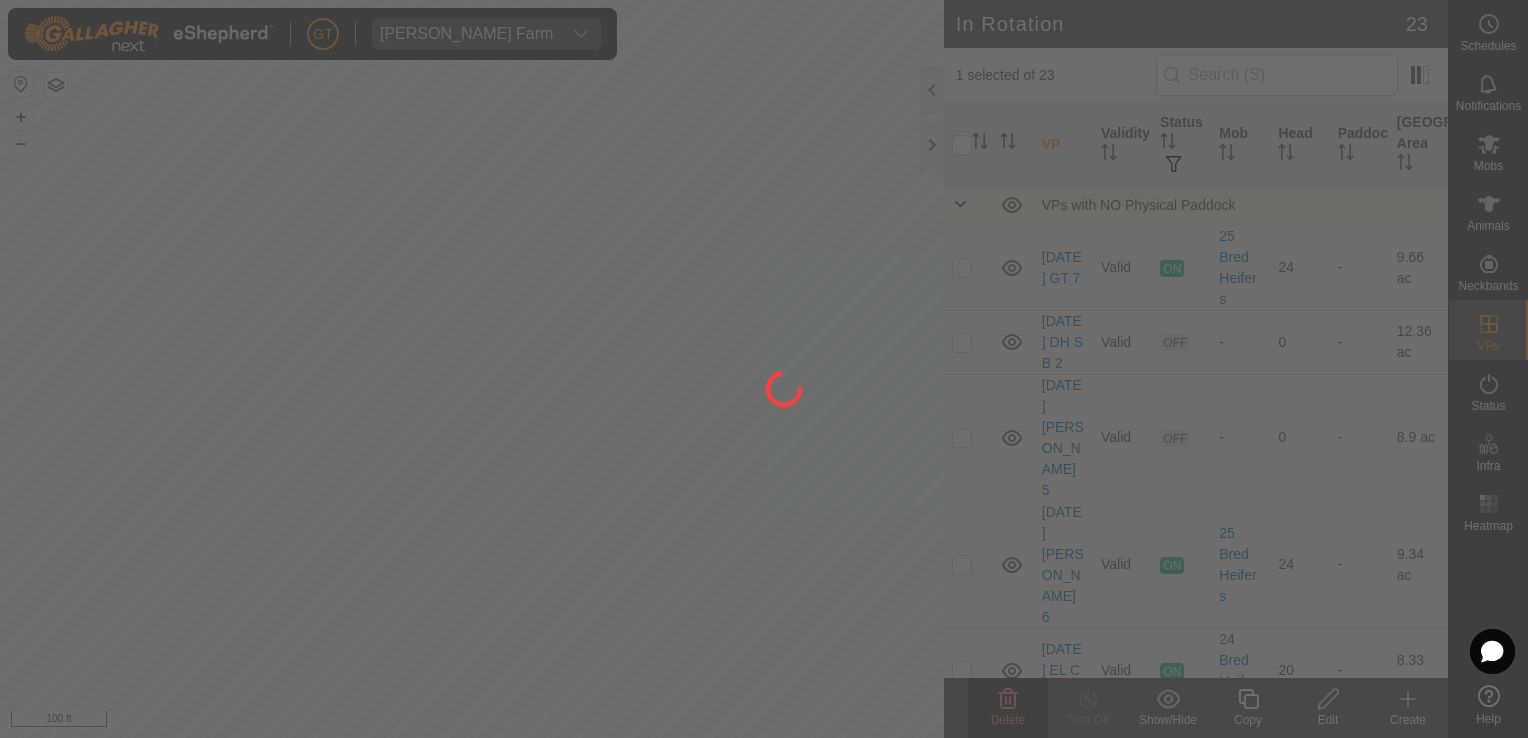 checkbox on "false" 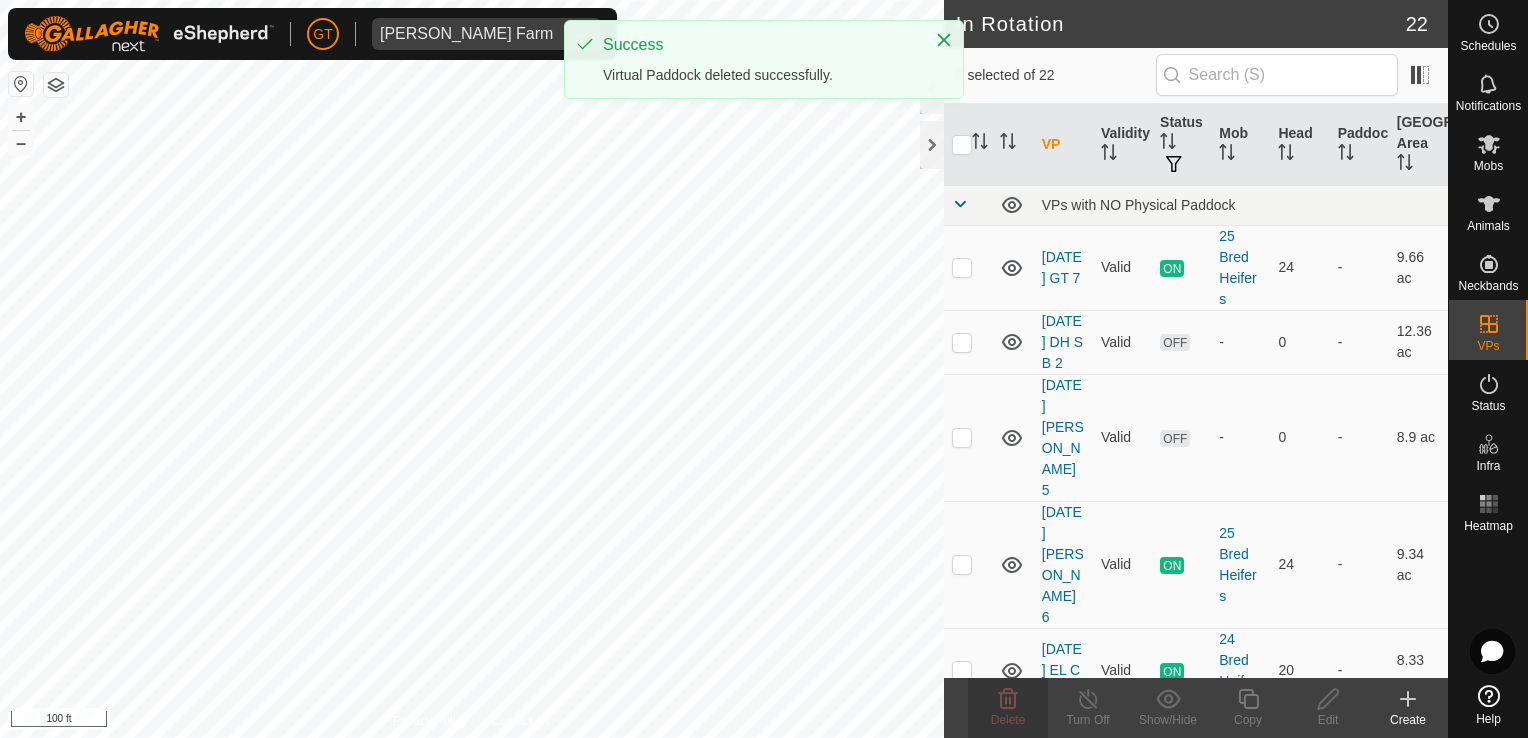 checkbox on "true" 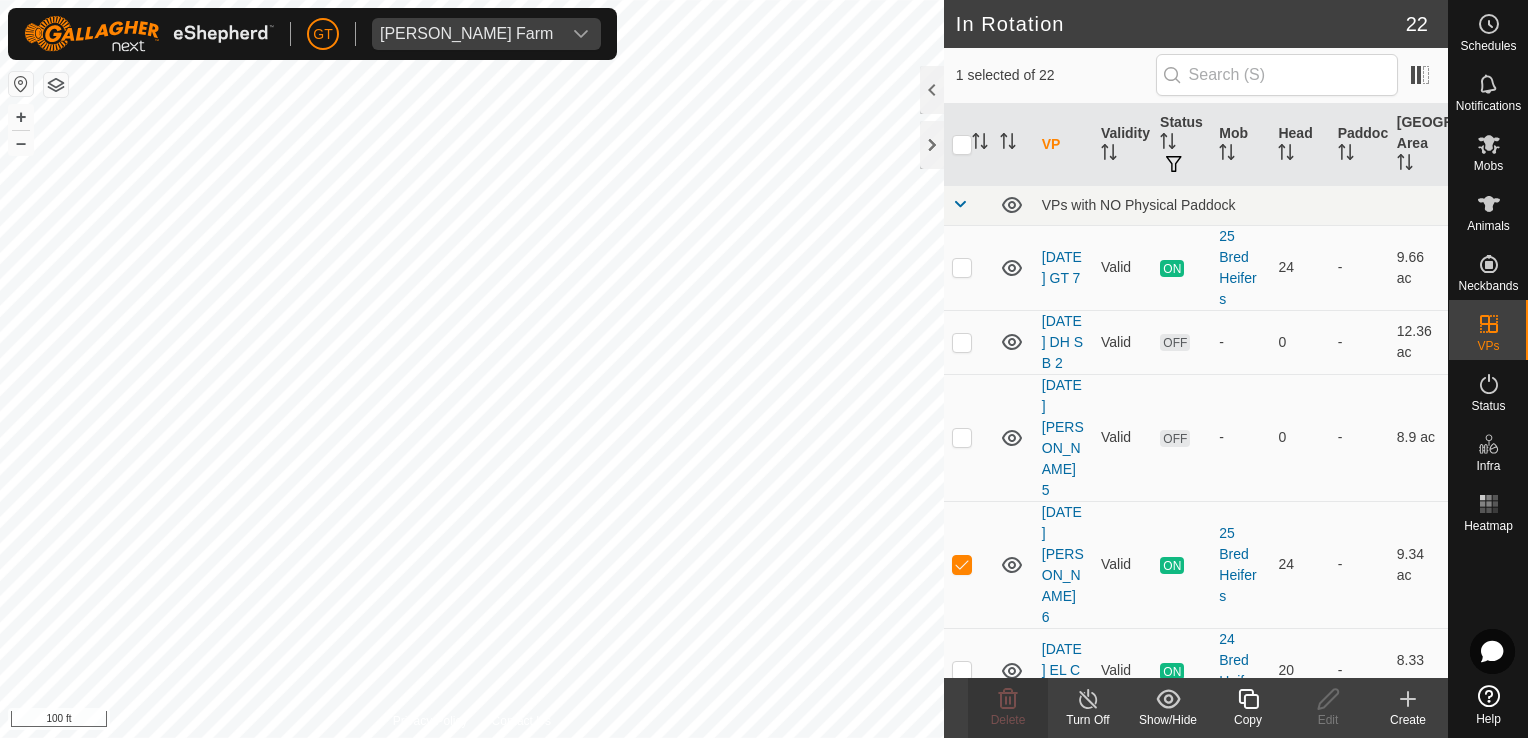 checkbox on "true" 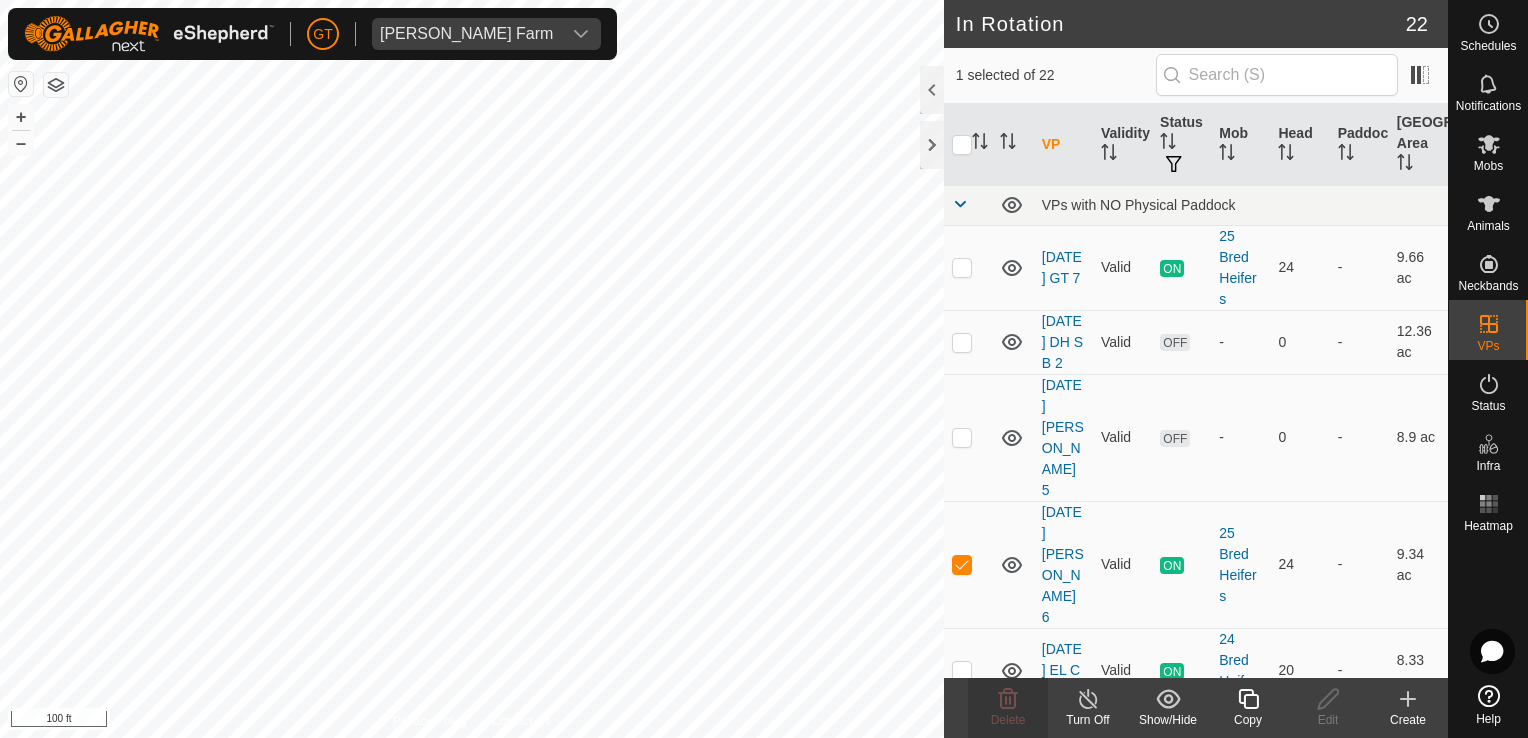 checkbox on "false" 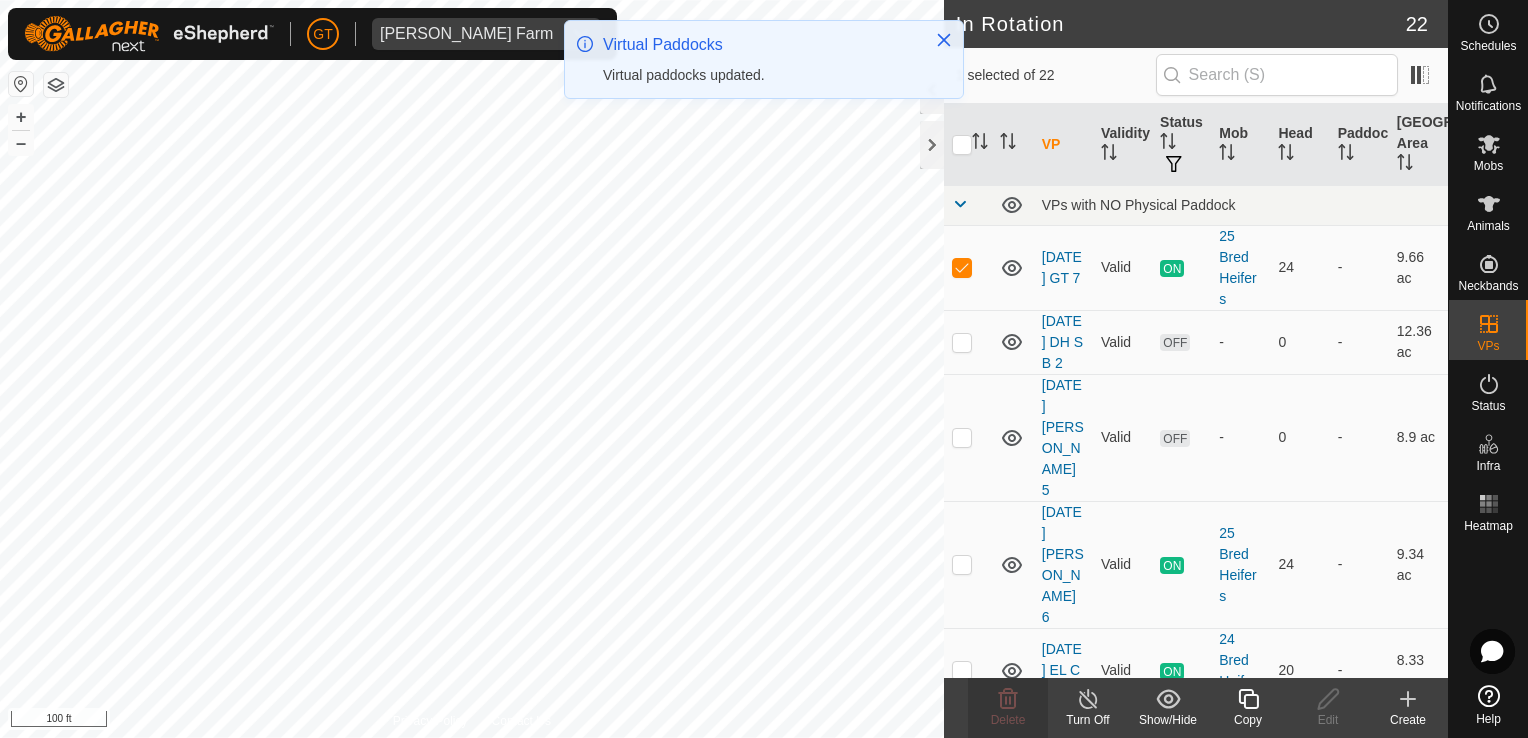 checkbox on "false" 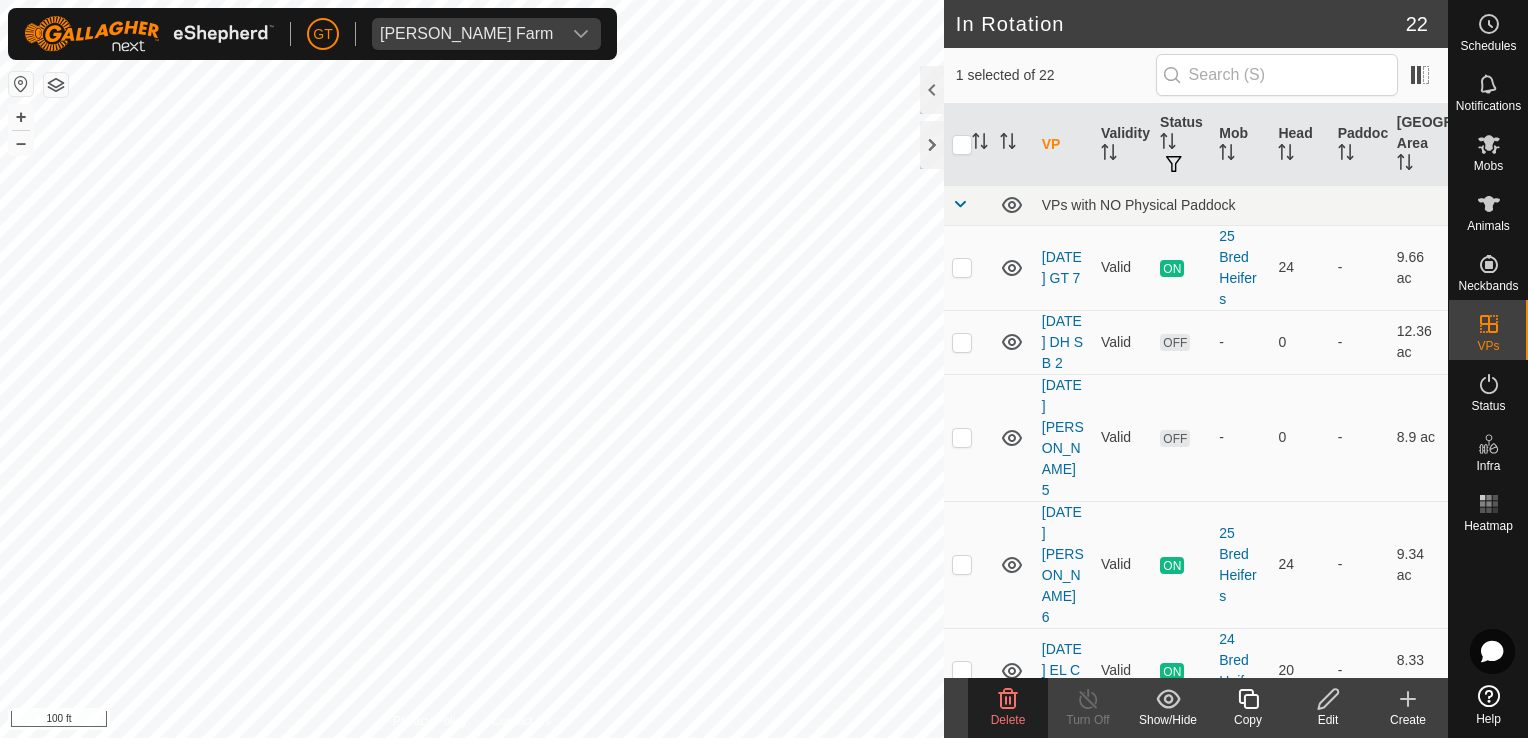 checkbox on "false" 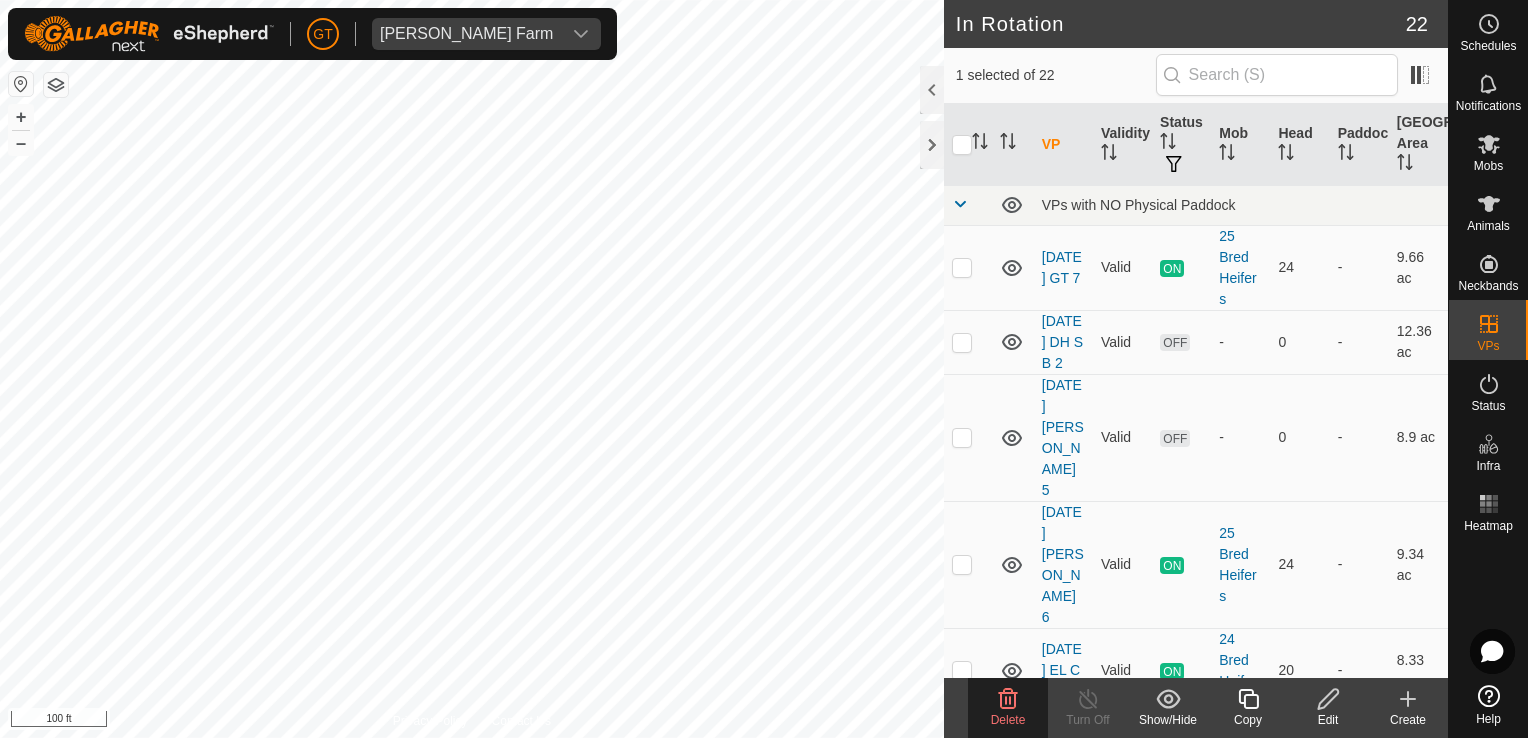 click 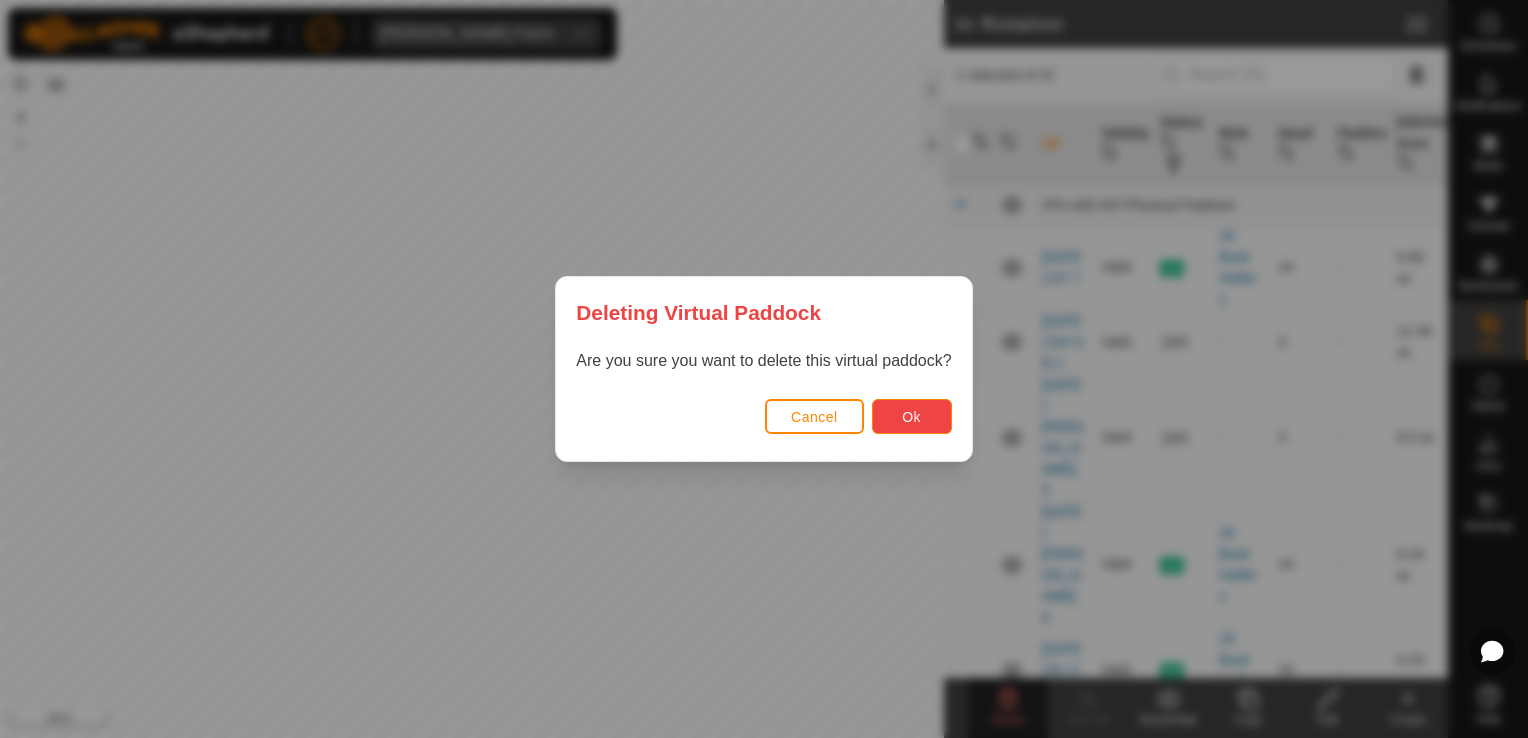 click on "Ok" at bounding box center (912, 416) 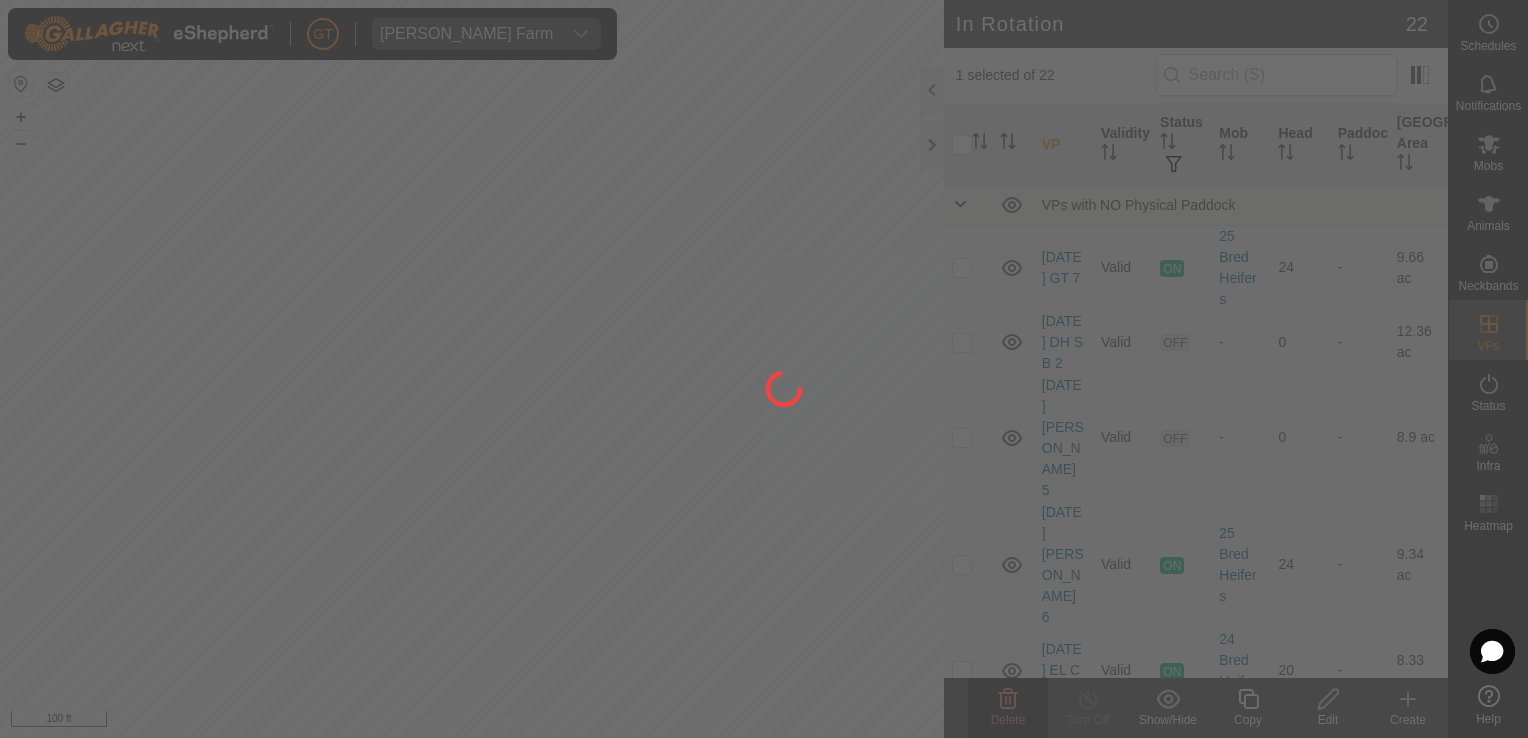 checkbox on "false" 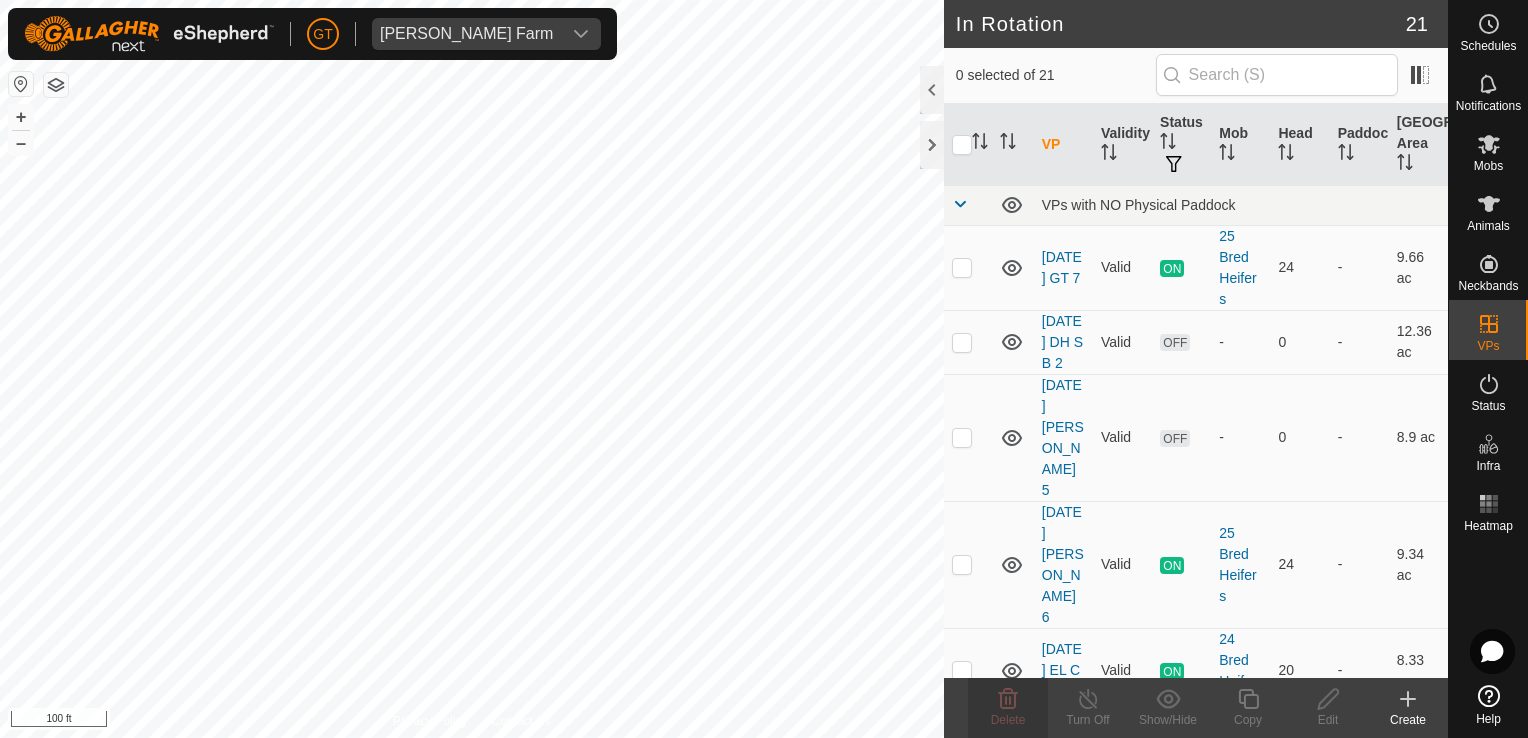 checkbox on "true" 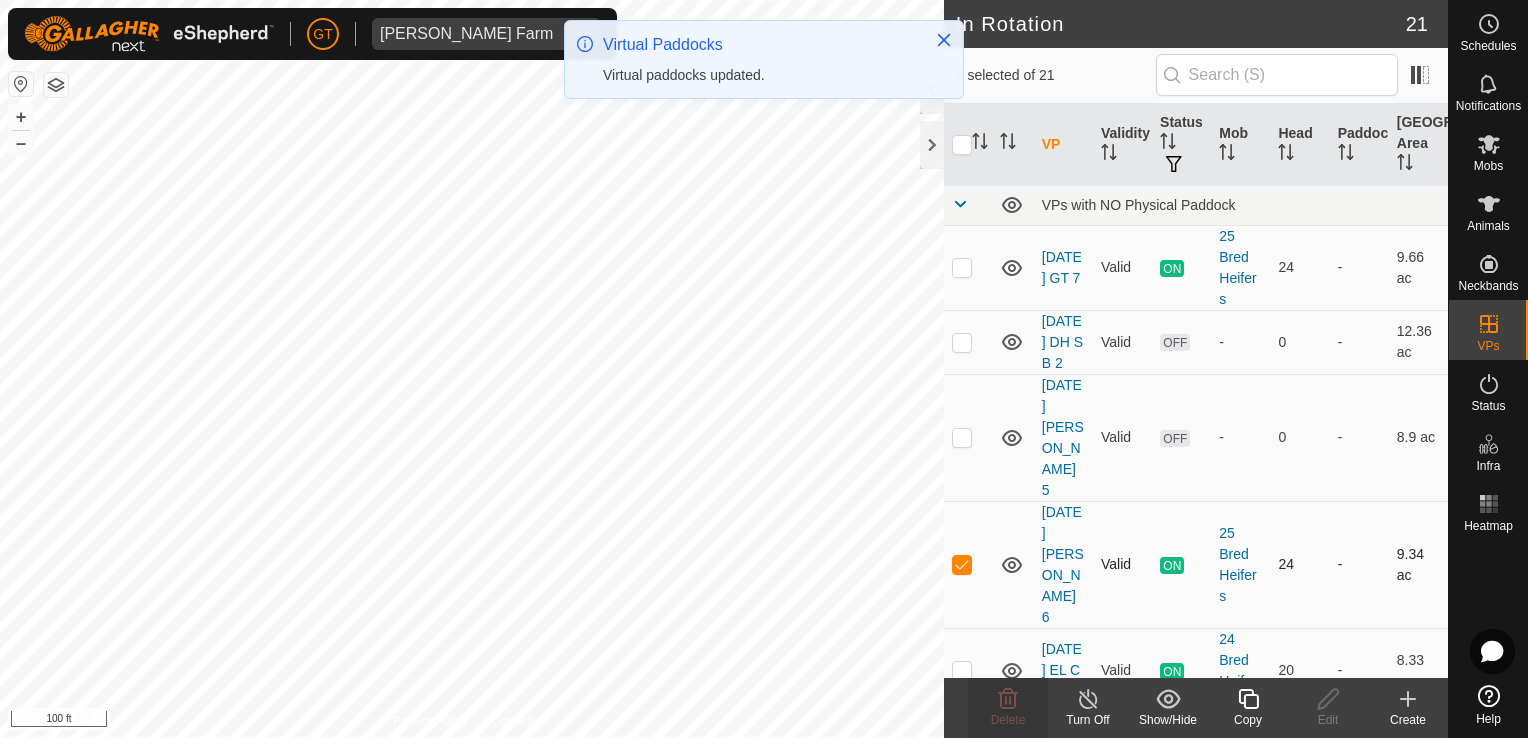 click at bounding box center (962, 564) 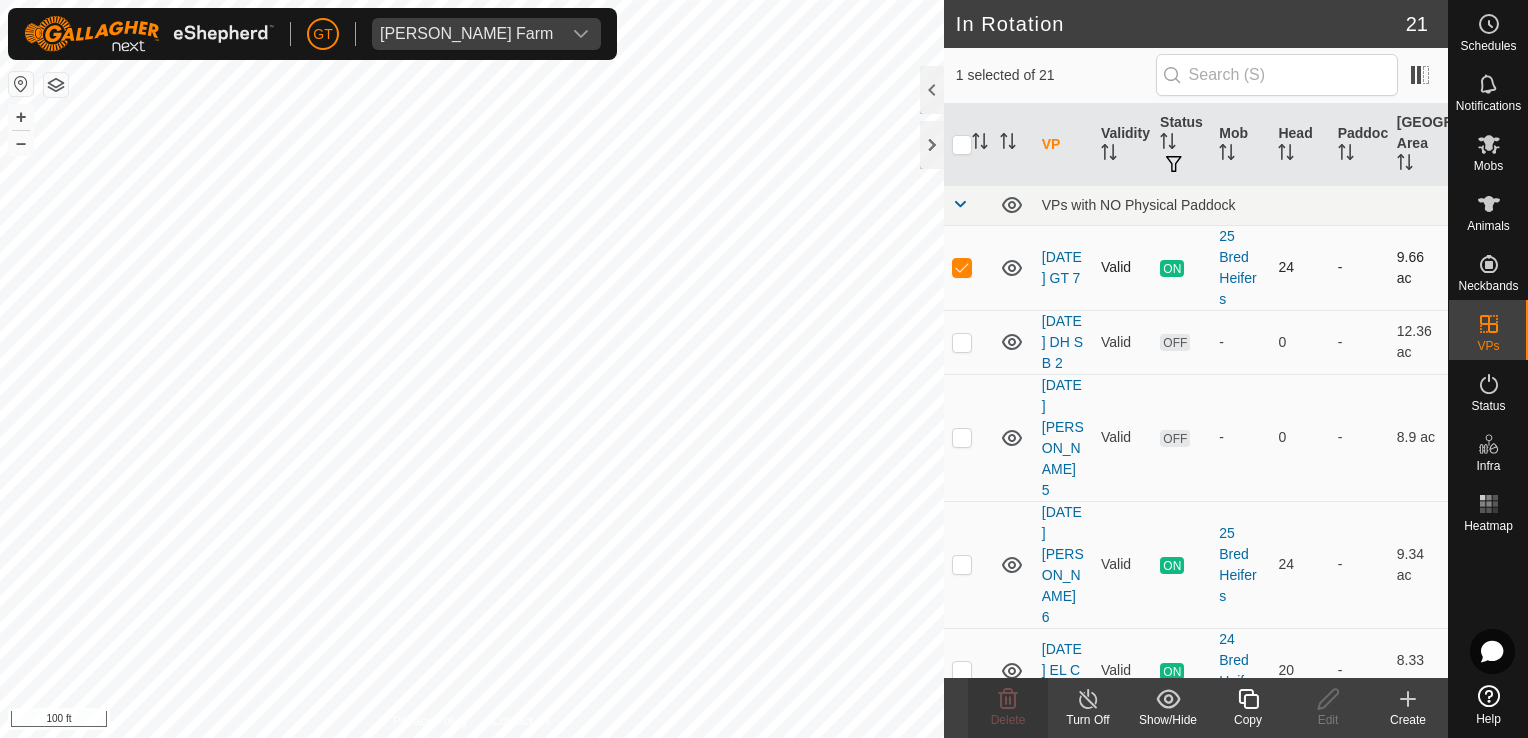 click at bounding box center [962, 267] 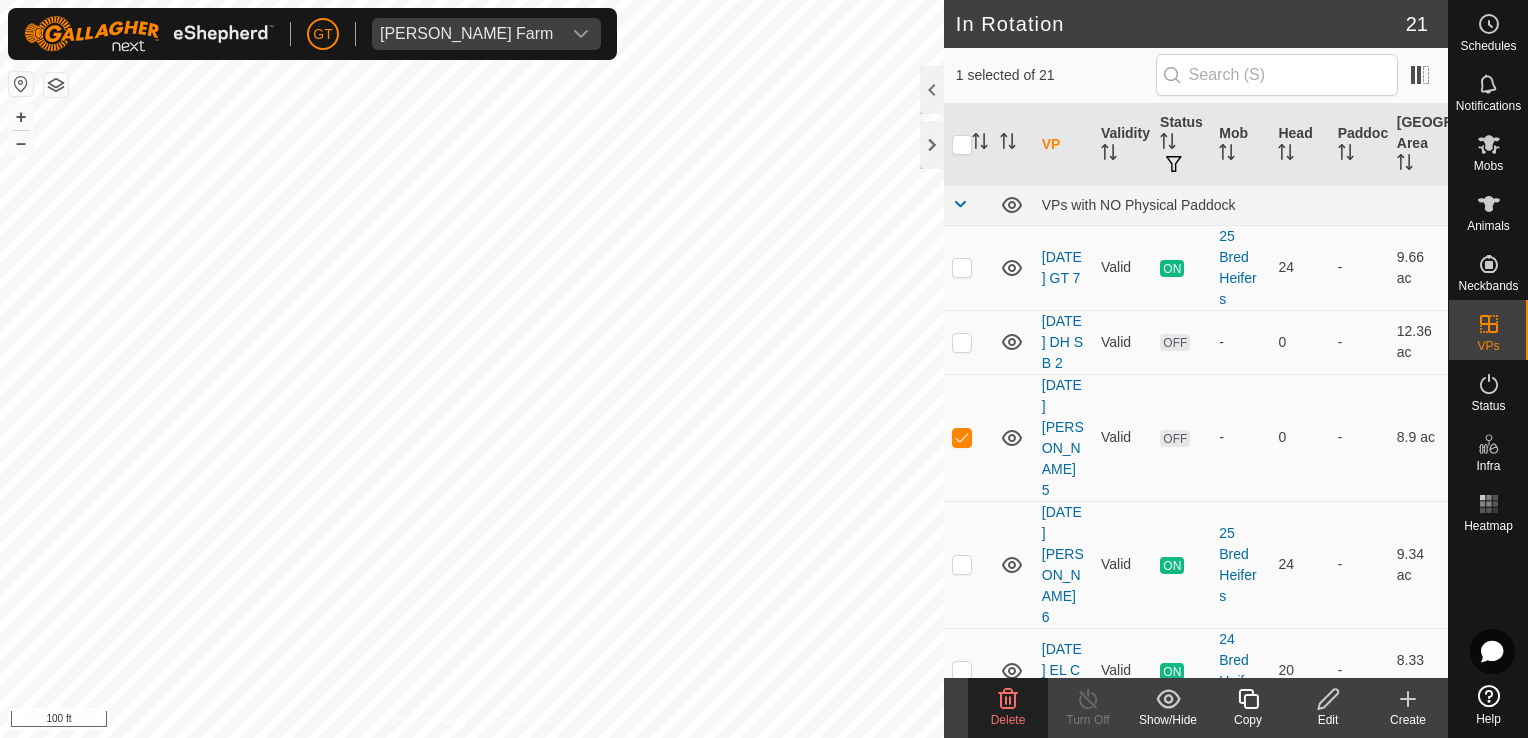 click 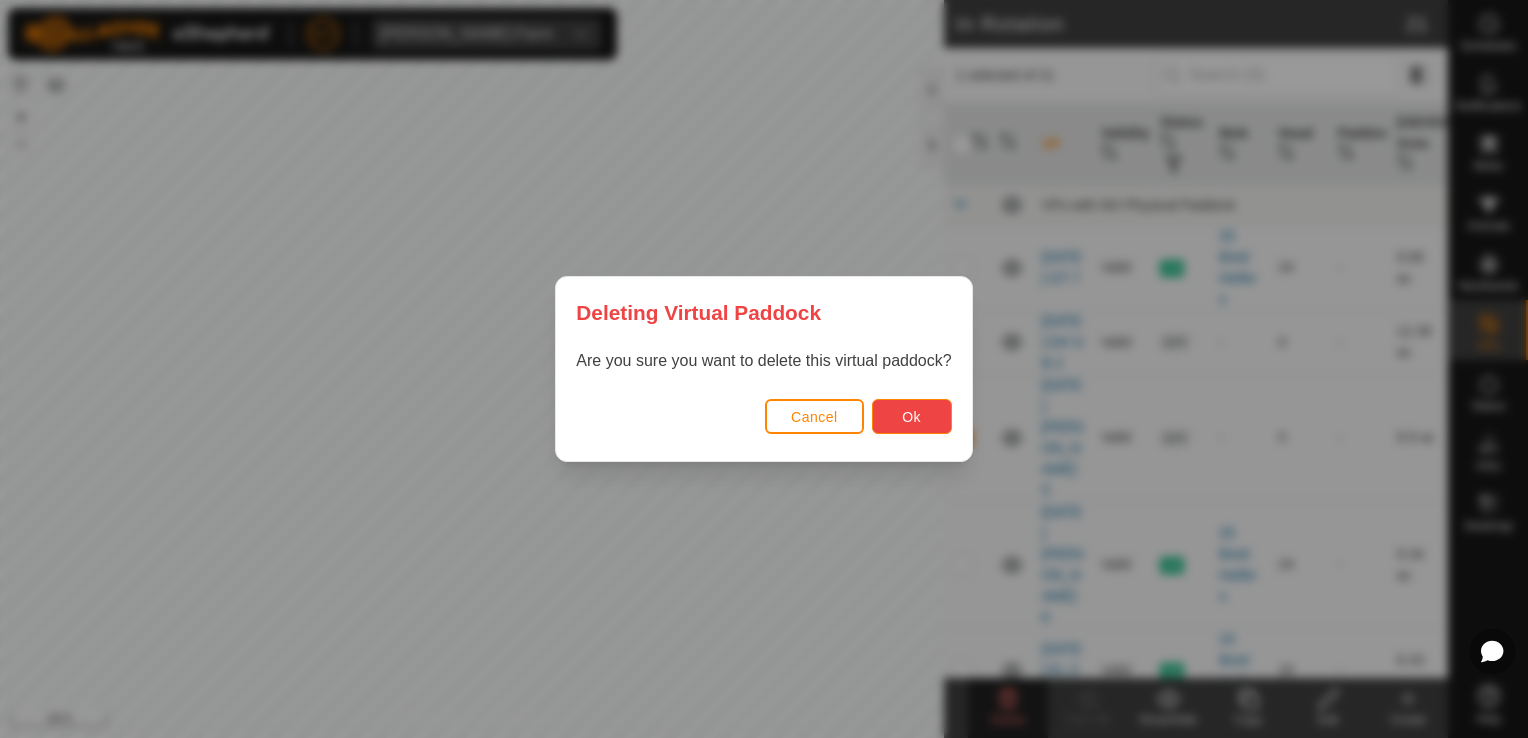 click on "Ok" at bounding box center (912, 416) 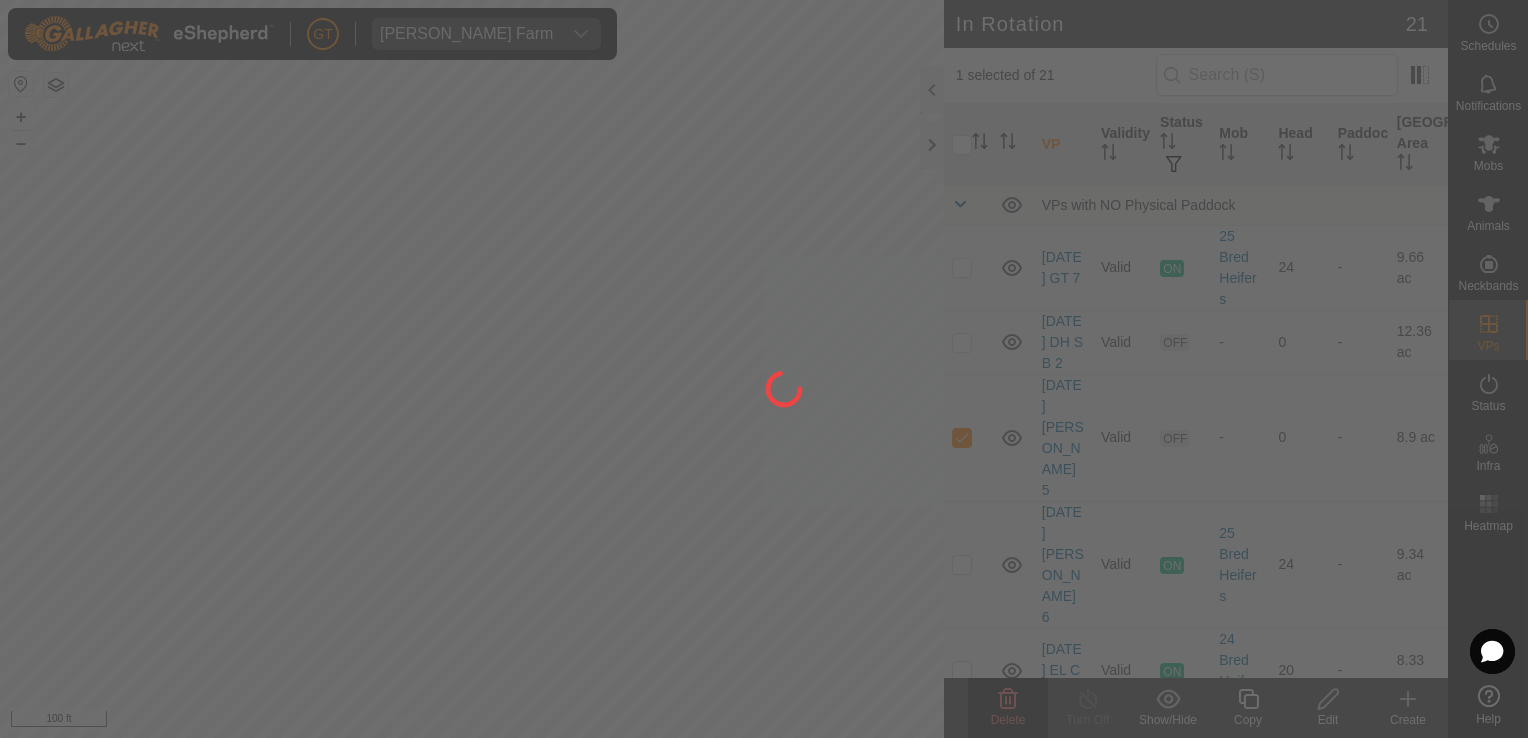 checkbox on "false" 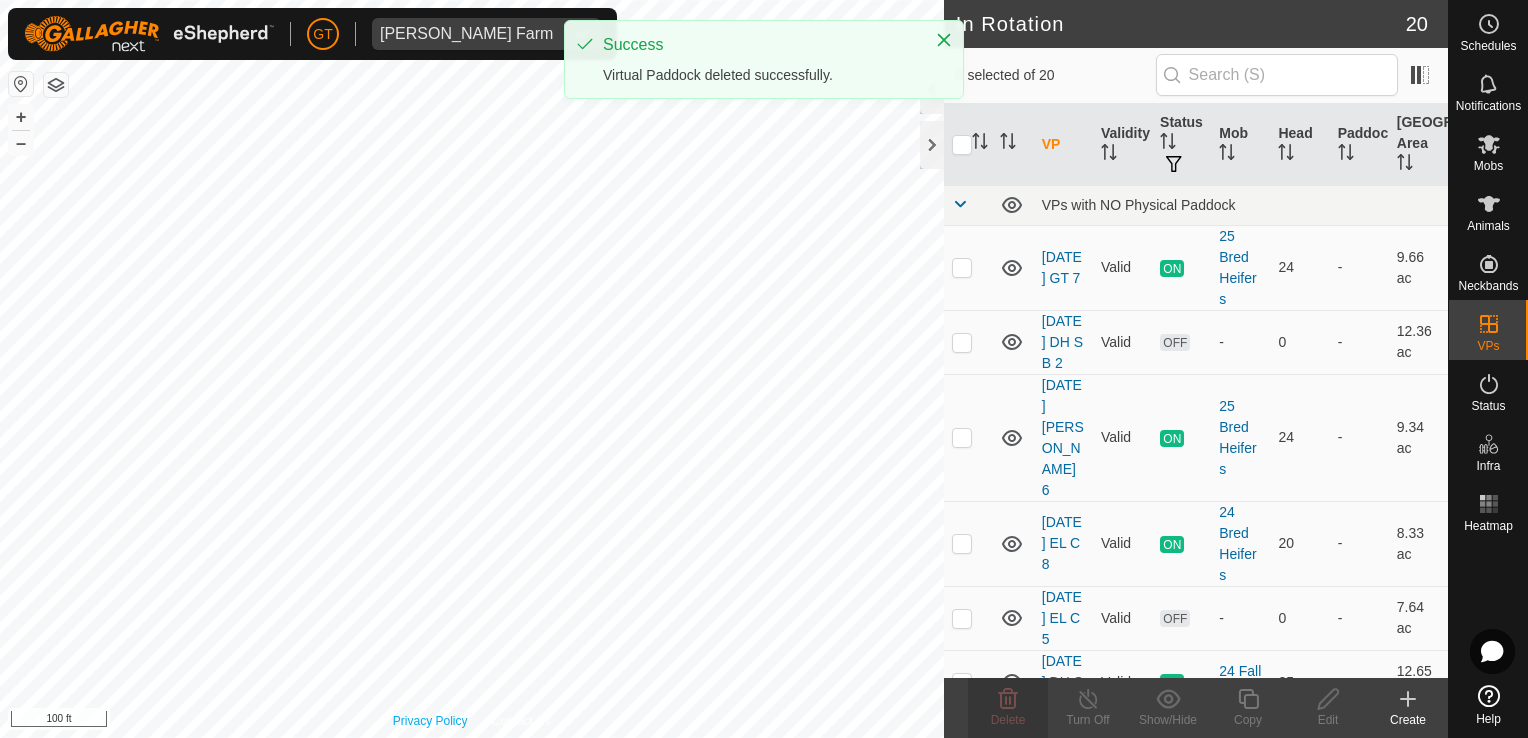checkbox on "true" 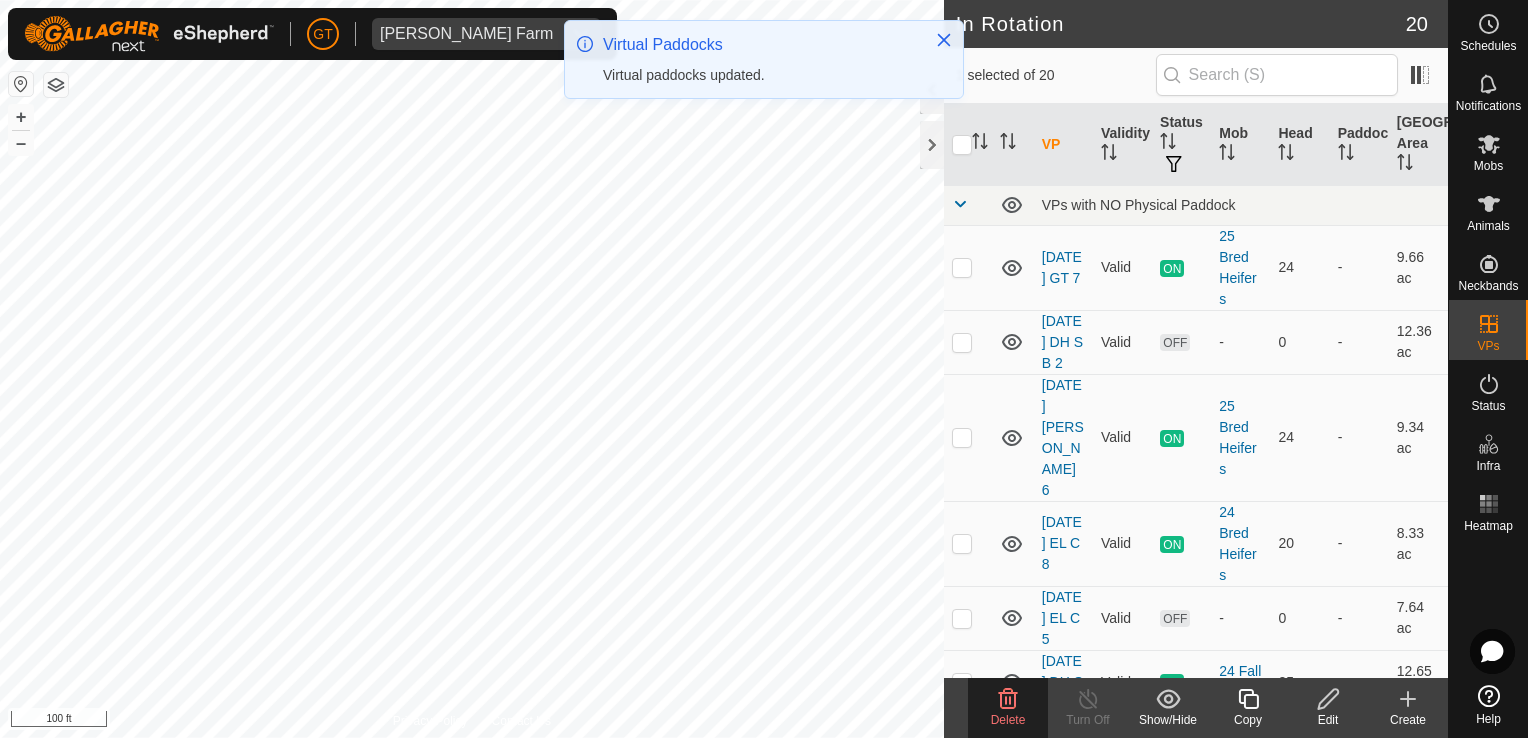click 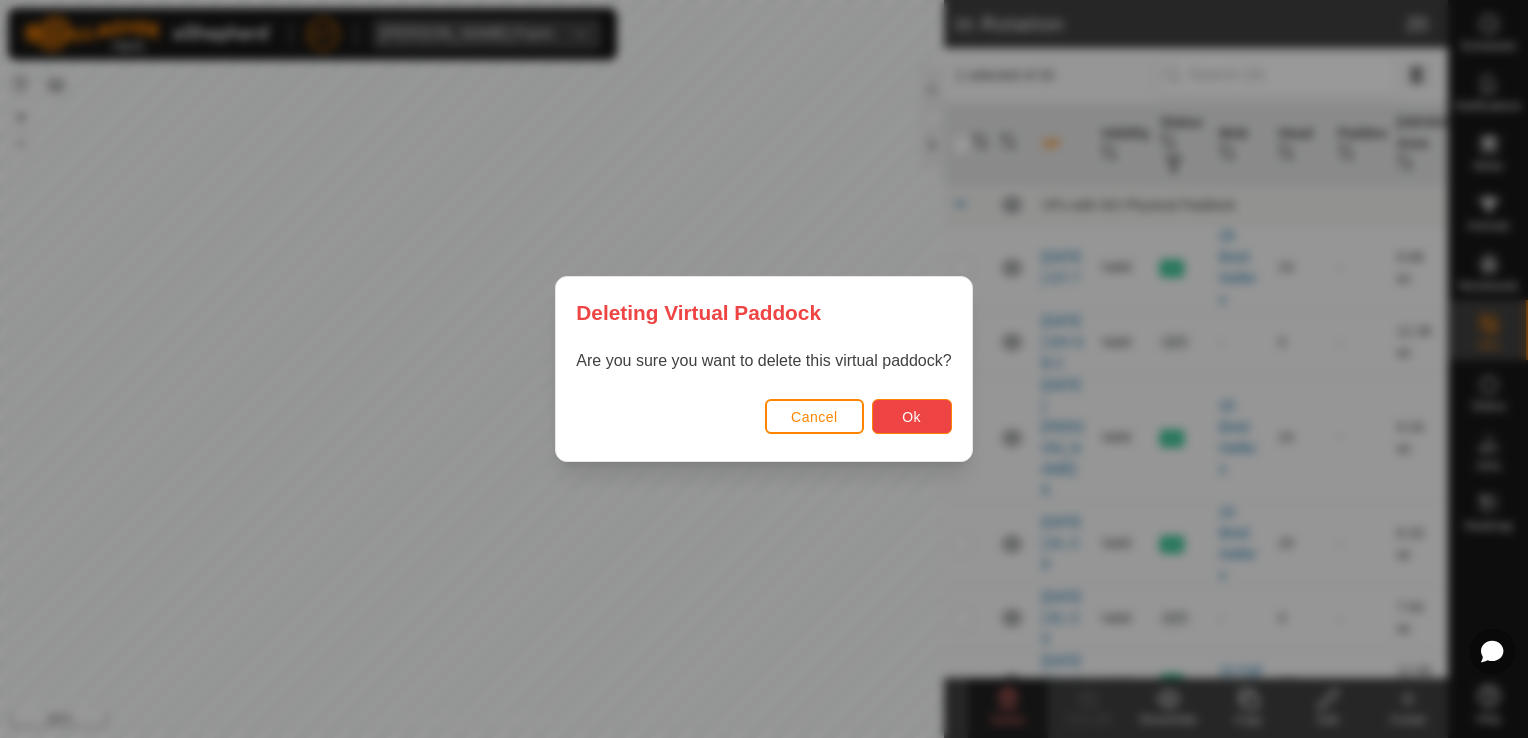 click on "Ok" at bounding box center [912, 416] 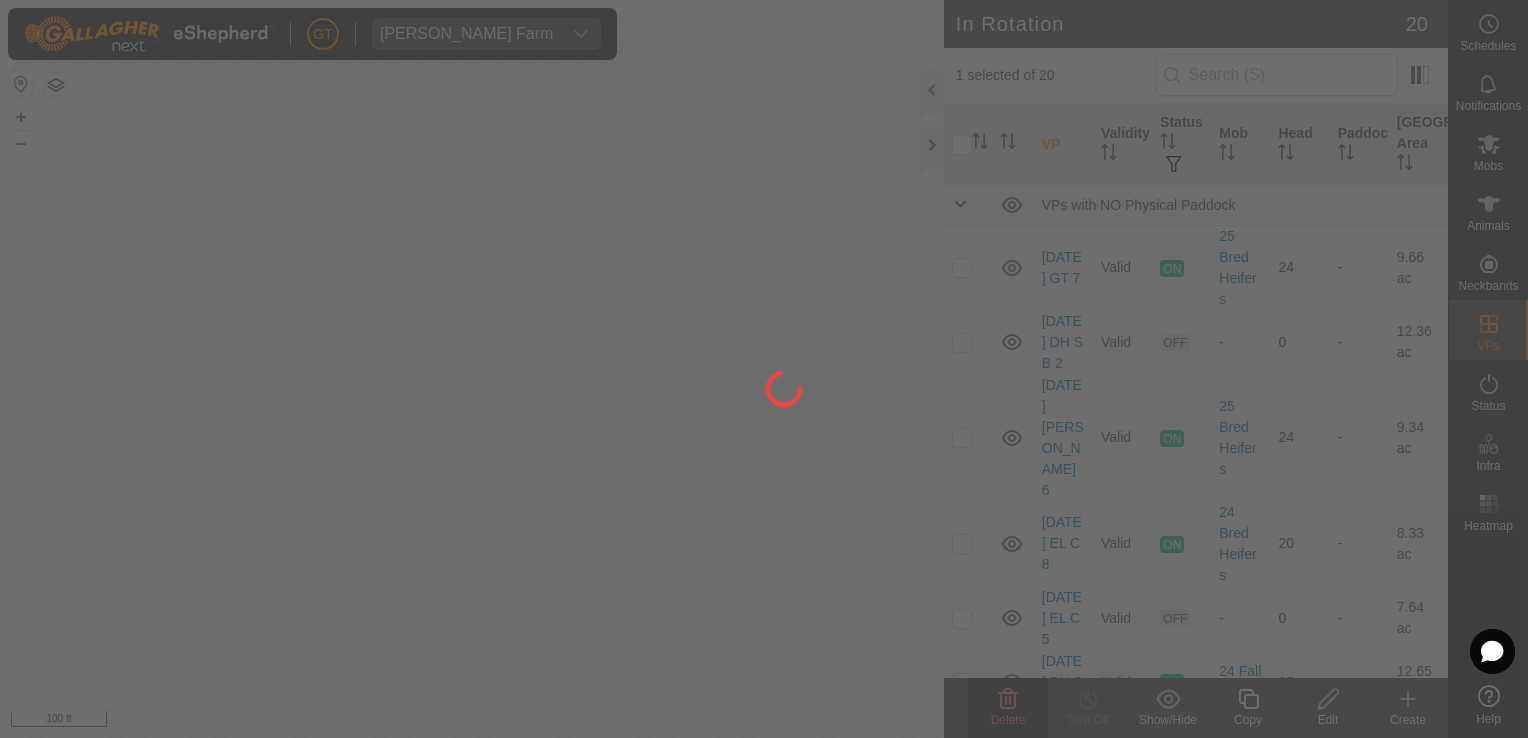 checkbox on "false" 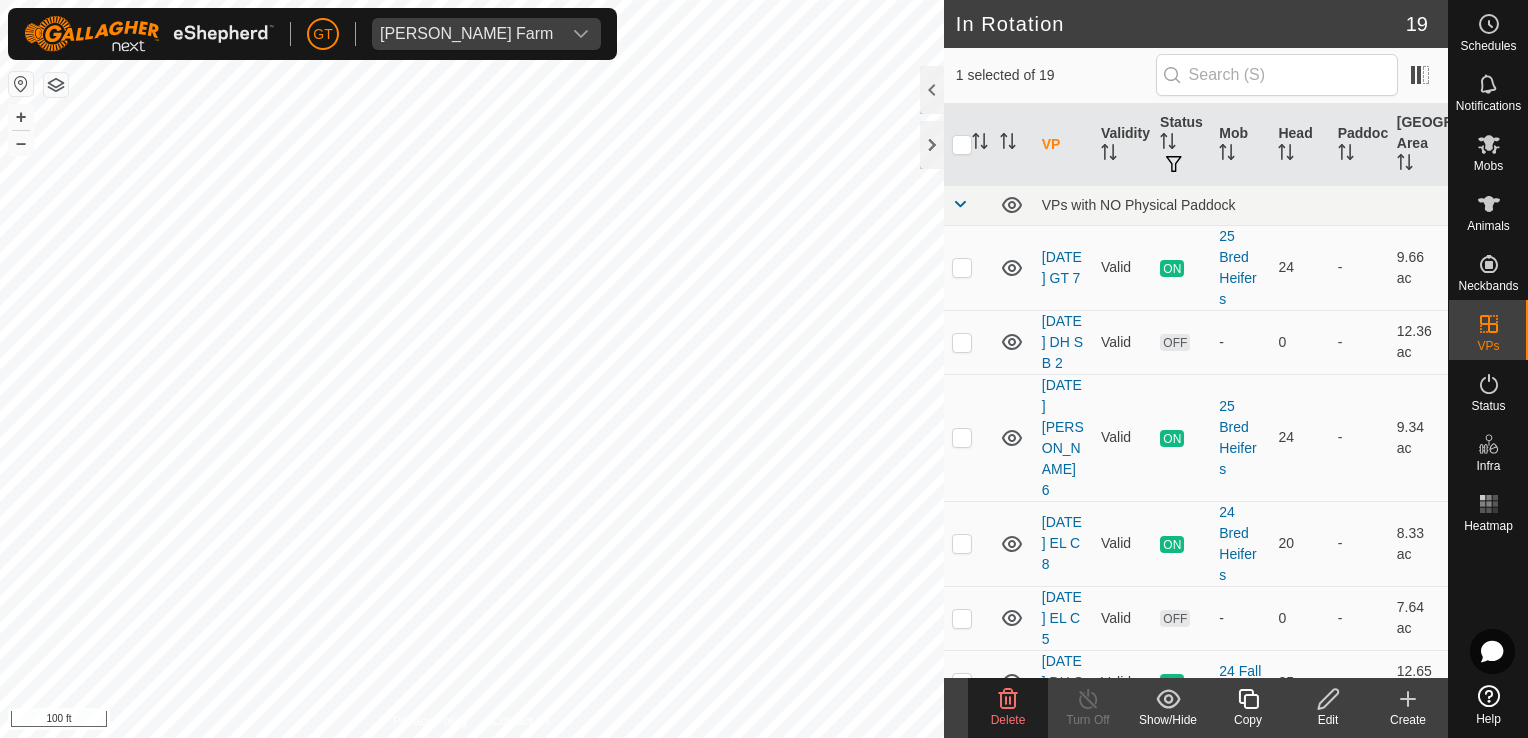 click 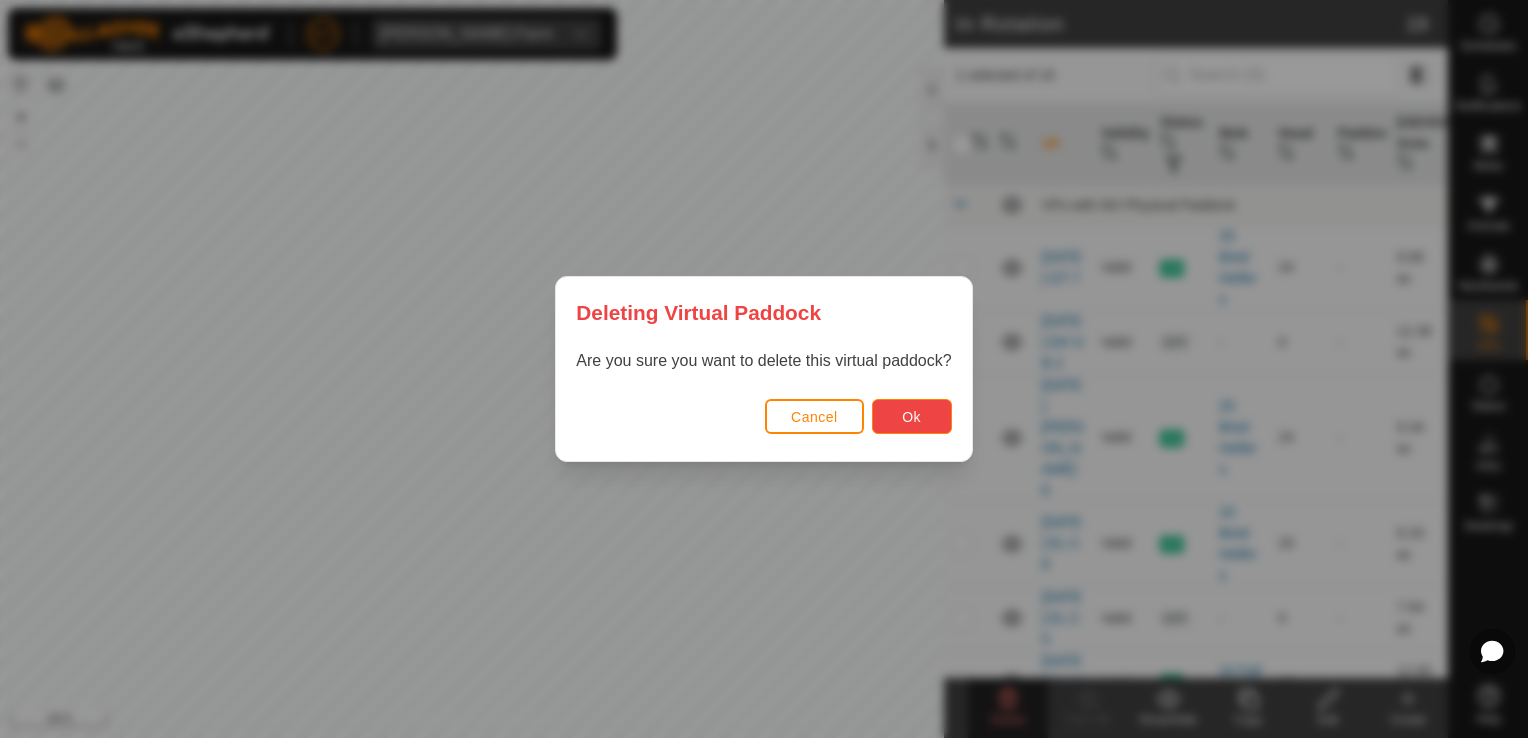 click on "Ok" at bounding box center [911, 417] 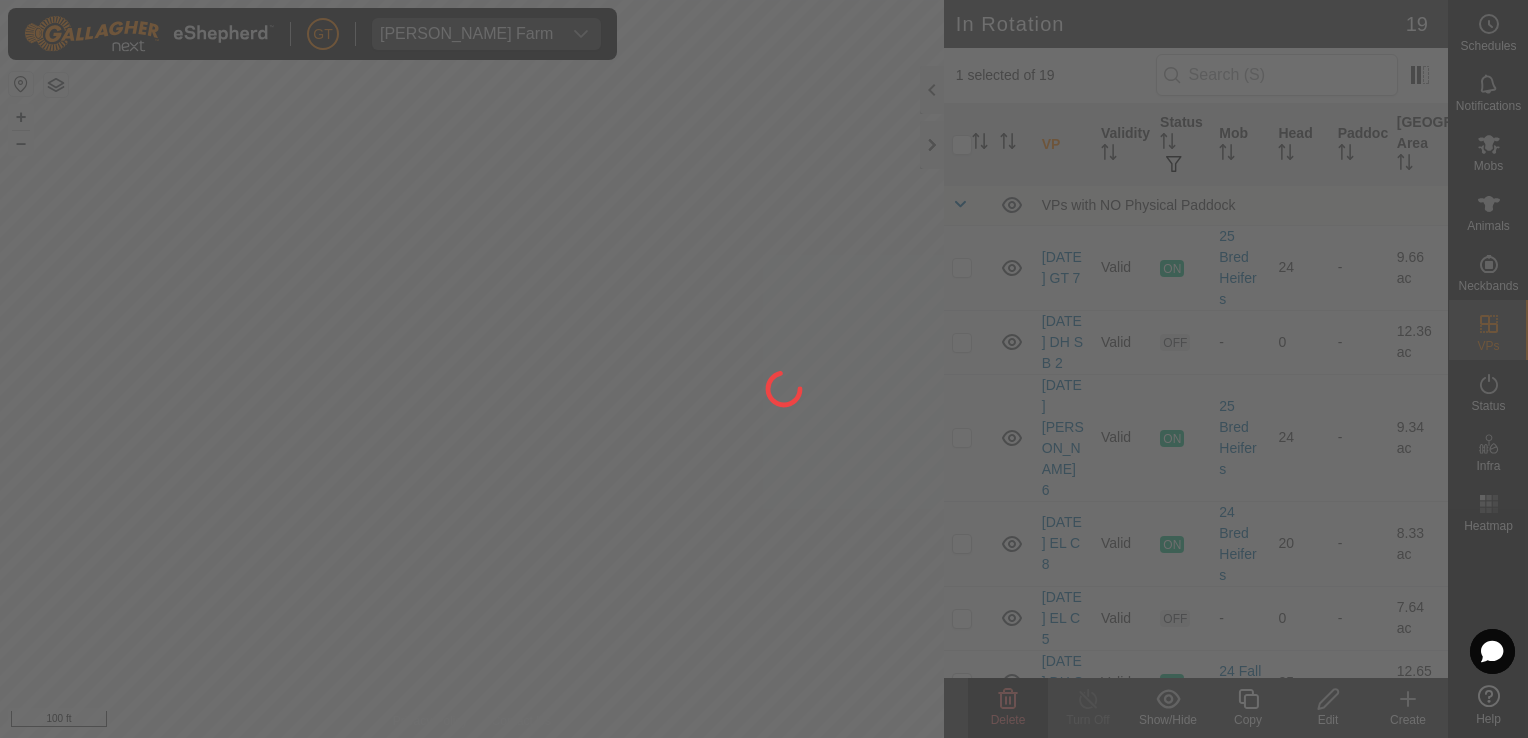 checkbox on "false" 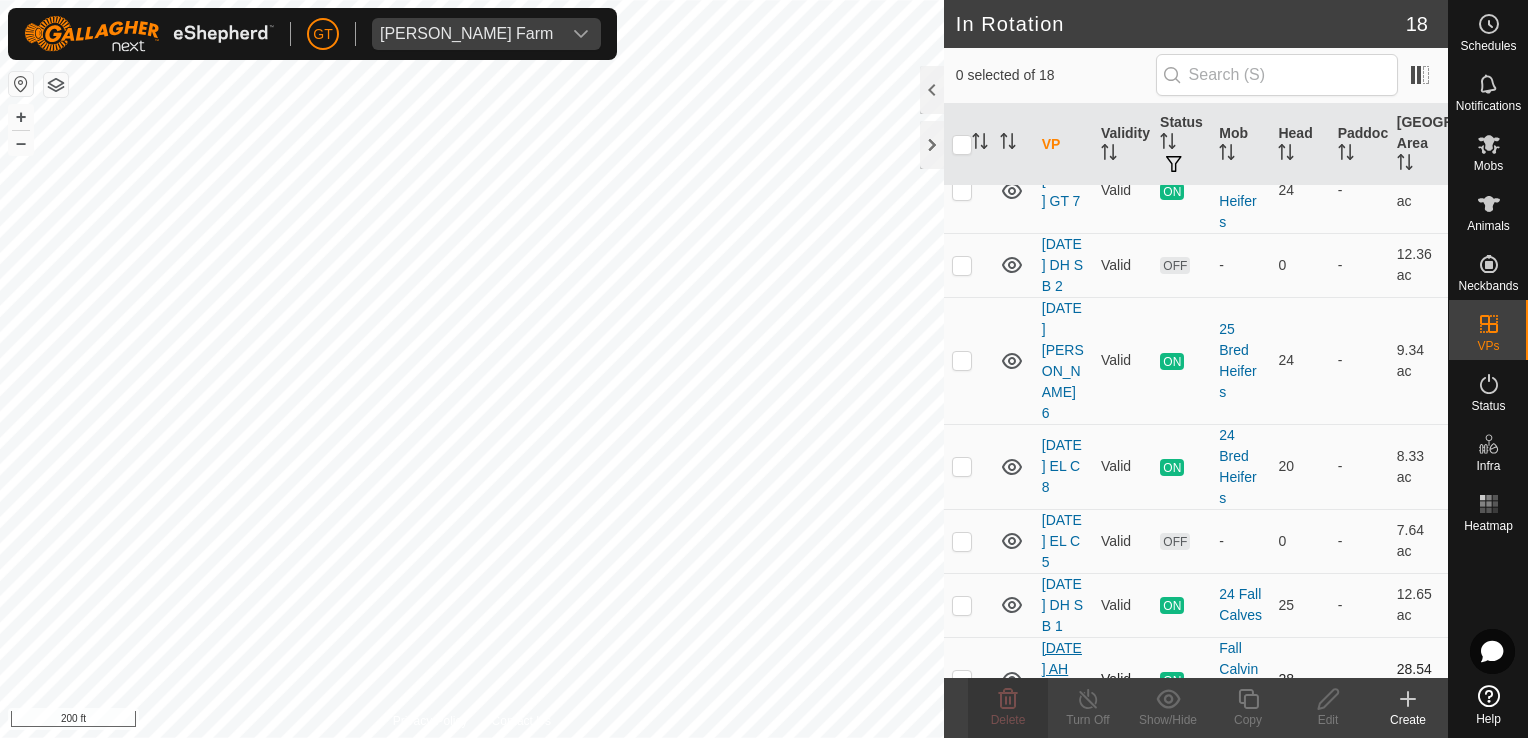 scroll, scrollTop: 200, scrollLeft: 0, axis: vertical 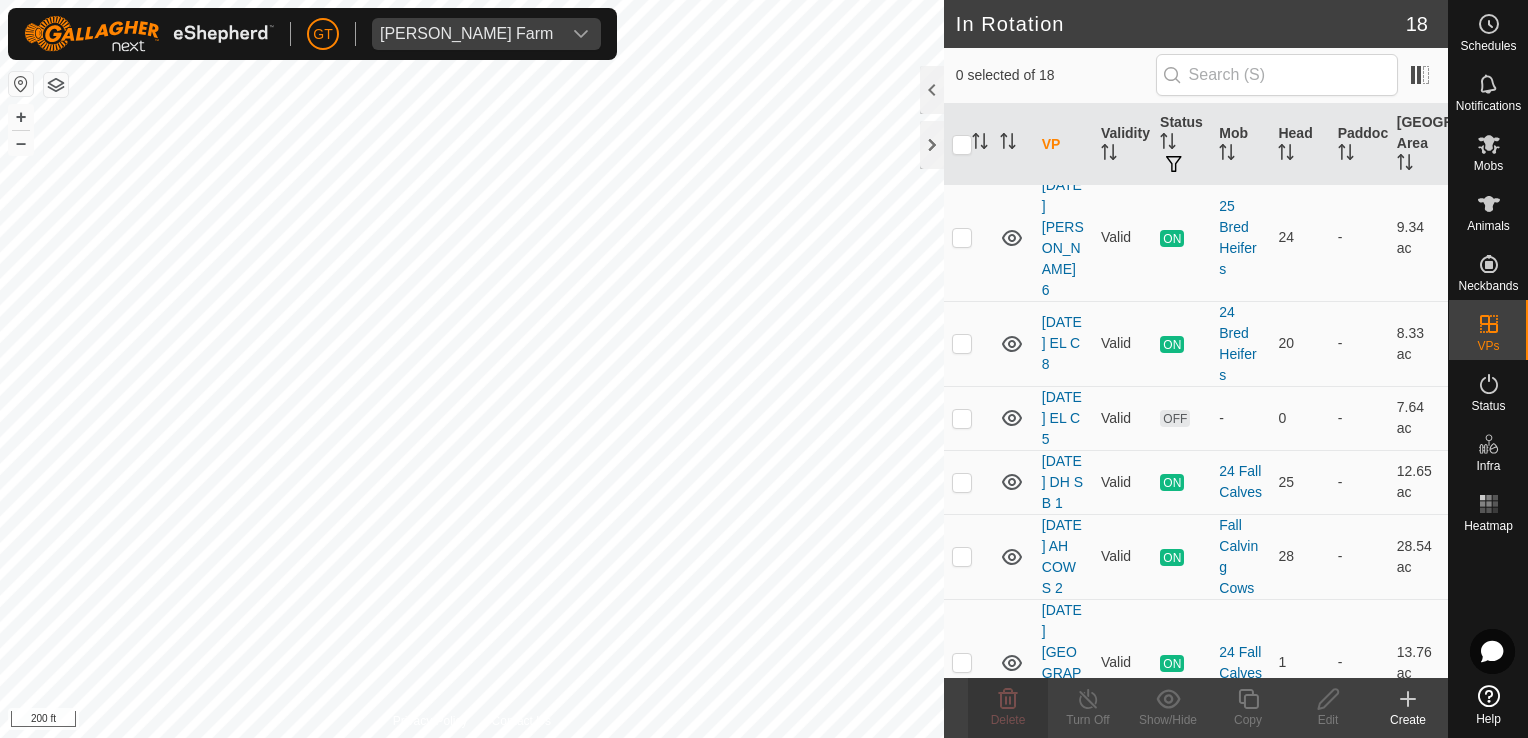 click on "[PERSON_NAME] Farm Schedules Notifications Mobs Animals Neckbands VPs Status Infra Heatmap Help In Rotation 18 0 selected of 18     VP   Validity   Status   Mob   Head   Paddock   Grazing Area   VPs with NO Physical Paddock  [DATE]  GT  7  Valid  ON  25 Bred Heifers   24   -   9.66 ac  [DATE]   DH  S B 2  Valid  OFF  -   0   -   12.36 ac  [DATE]  [PERSON_NAME] 6  Valid  ON  25 Bred Heifers   24   -   9.34 ac  [DATE]  EL C 8  Valid  ON  24 Bred Heifers   20   -   8.33 ac  [DATE]  EL  C 5  Valid  OFF  -   0   -   7.64 ac  [DATE]  DH  S B  1  Valid  ON  24 Fall Calves   25   -   12.65 ac  [DATE]   AH  COWS 2  Valid  ON  Fall Calving Cows   28   -   28.54 ac  [DATE]  DH  ROAD 1  Valid  ON  24 Fall Calves   1   -   13.76 ac  [DATE]   EL C 4  Valid  OFF  -   0   -   6.67 ac  [DATE]   LL40  Valid  ON  24 1 Lactation Cows   21   -   18.9 ac  [DATE]   EL  C3  Valid  OFF  -   0   -   5.98 ac  [DATE]   DH  LL  6  Valid  ON  24 2 plus Lactation Cows   67   -   90.79 ac" at bounding box center (764, 369) 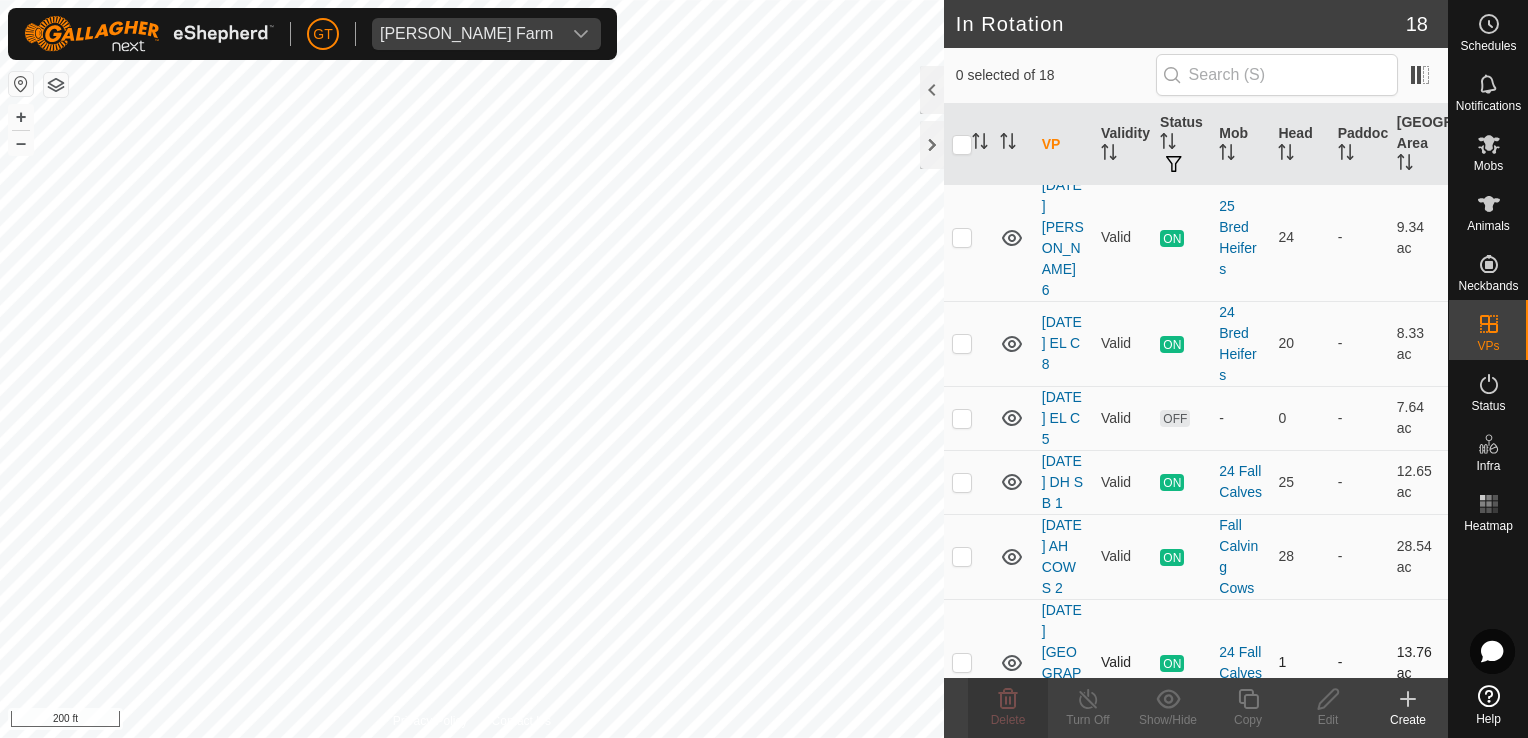 checkbox on "true" 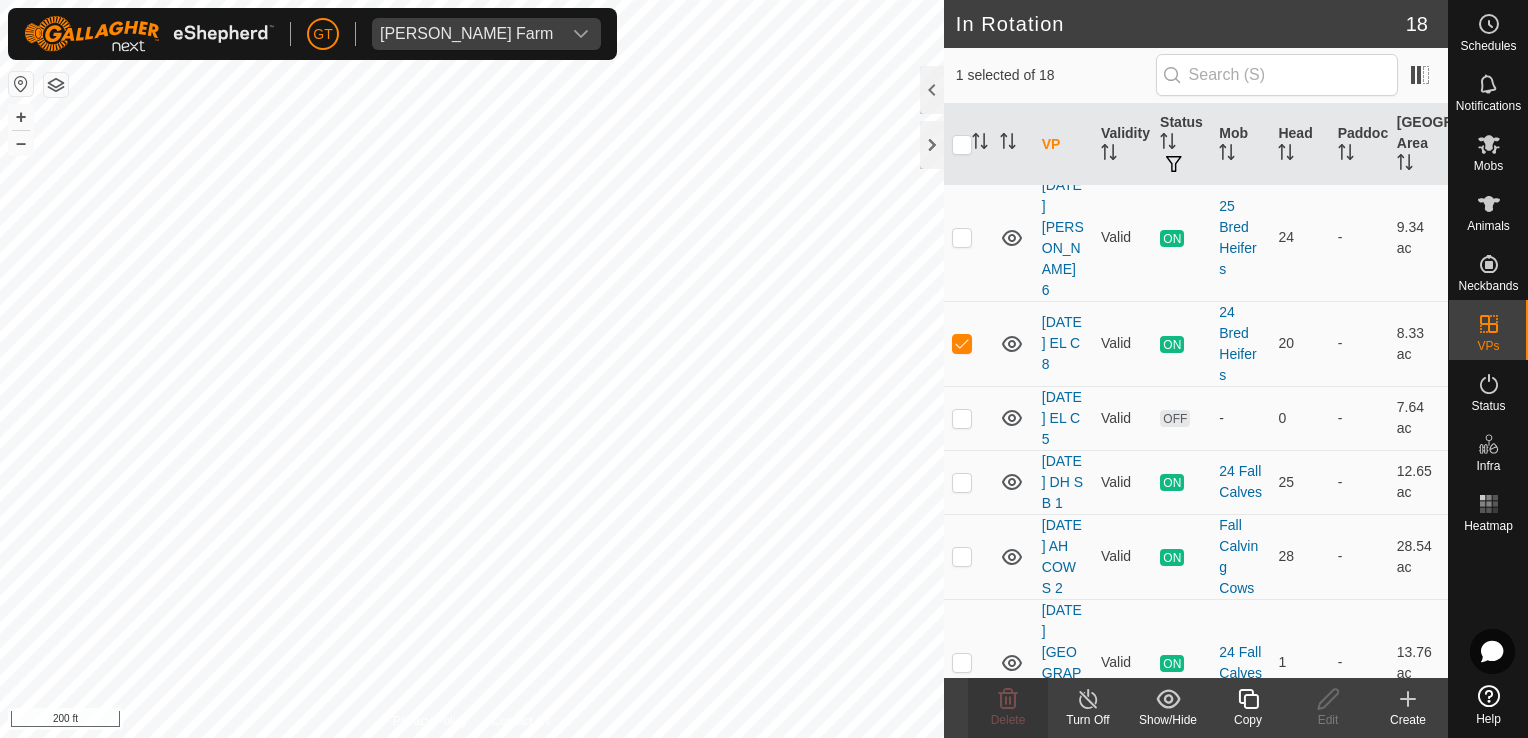 click 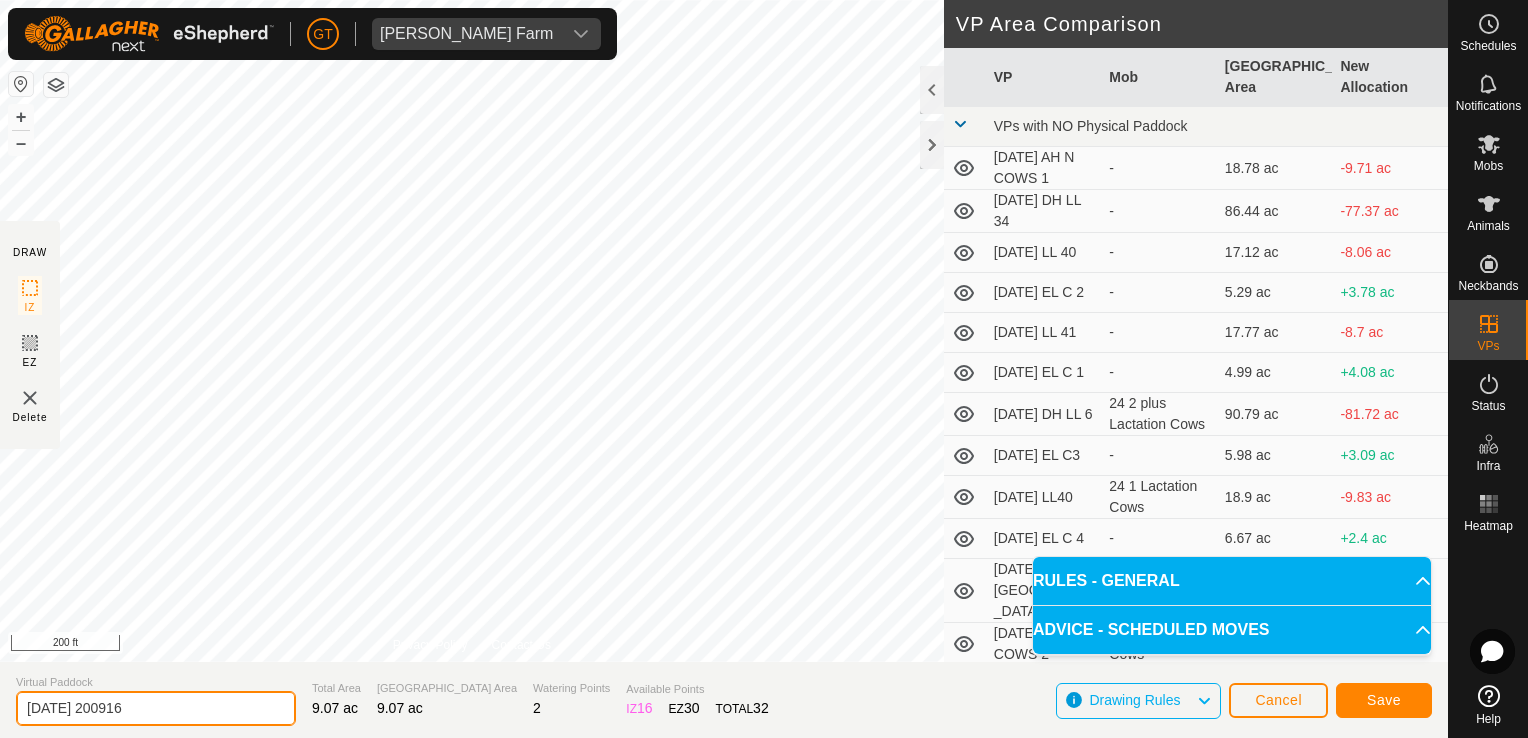click on "[DATE] 200916" 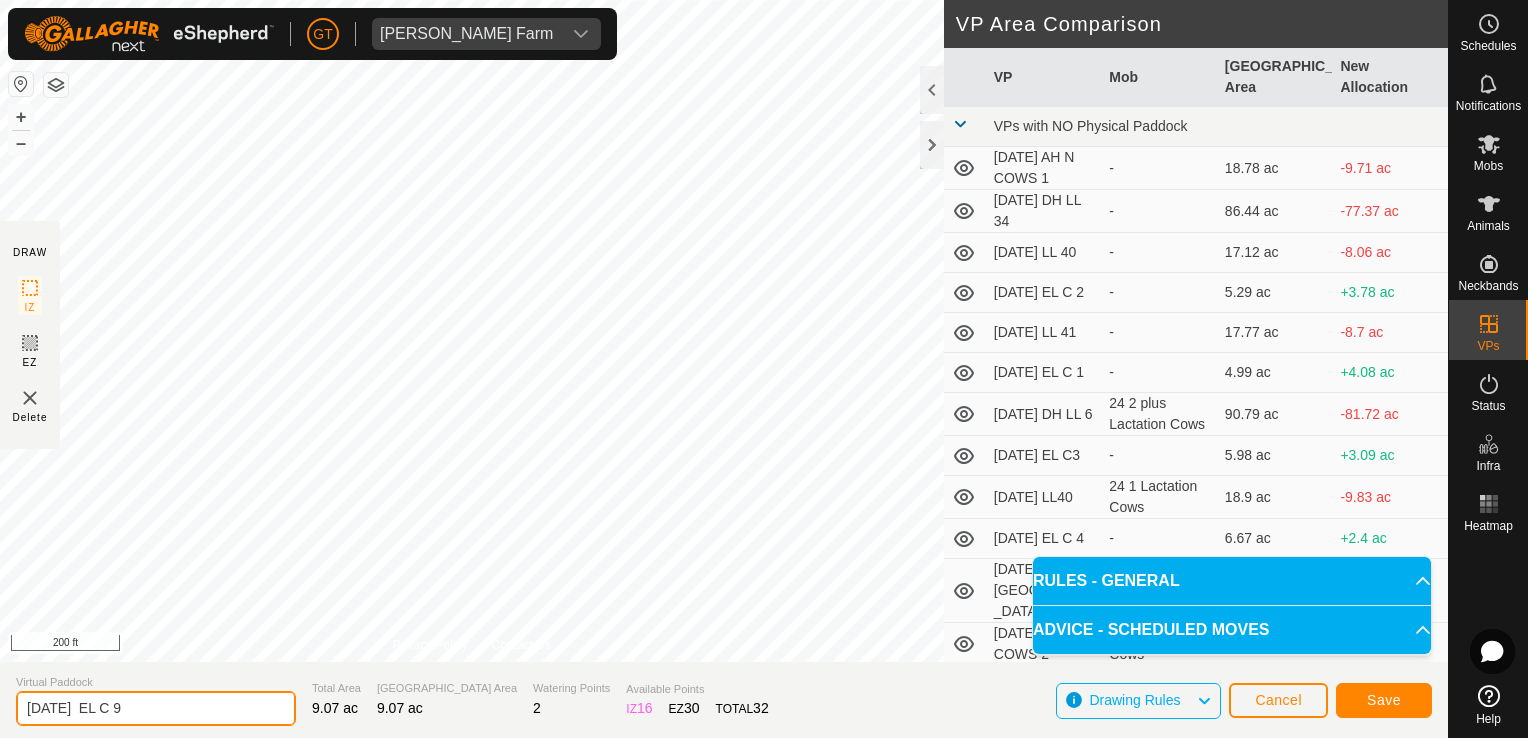 type on "[DATE]  EL C 9" 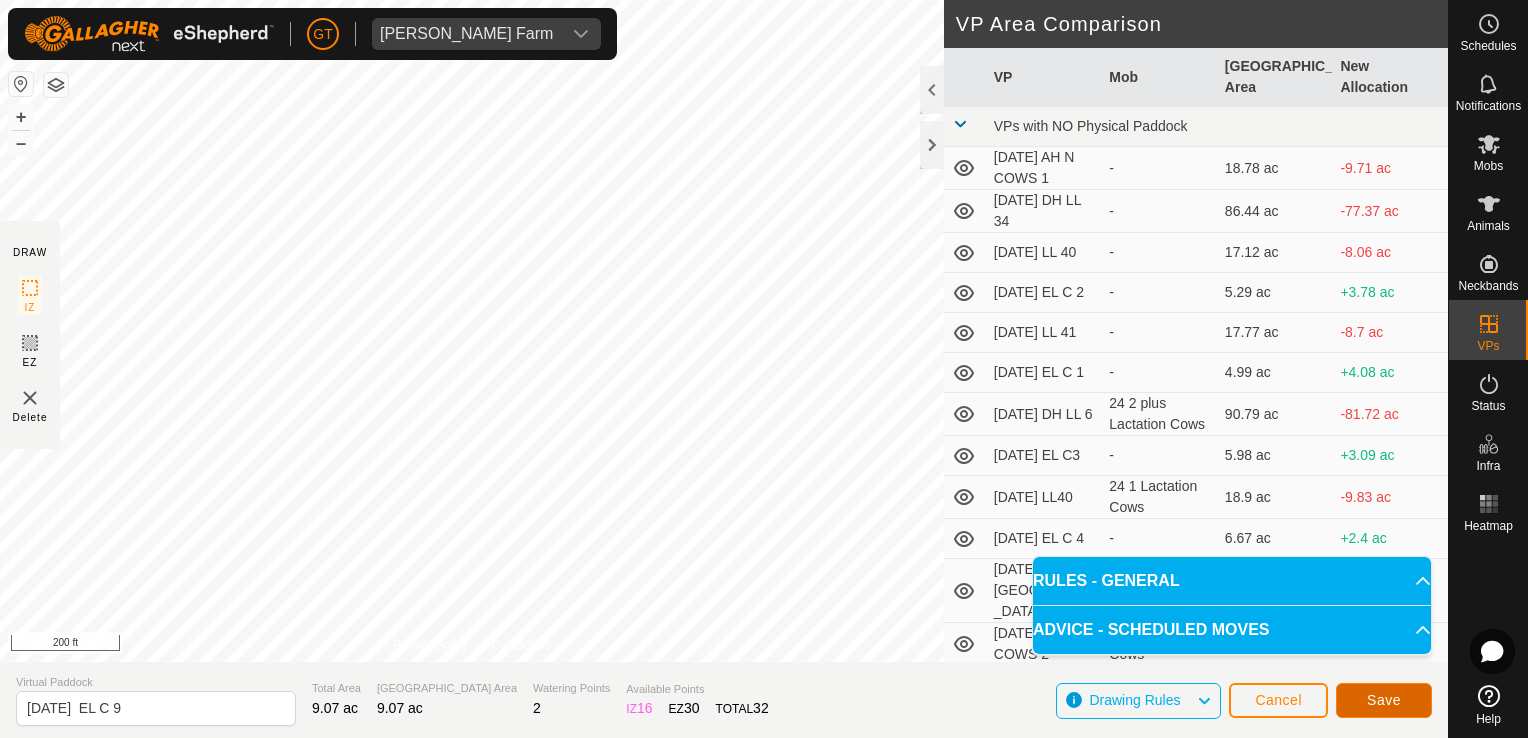 click on "Save" 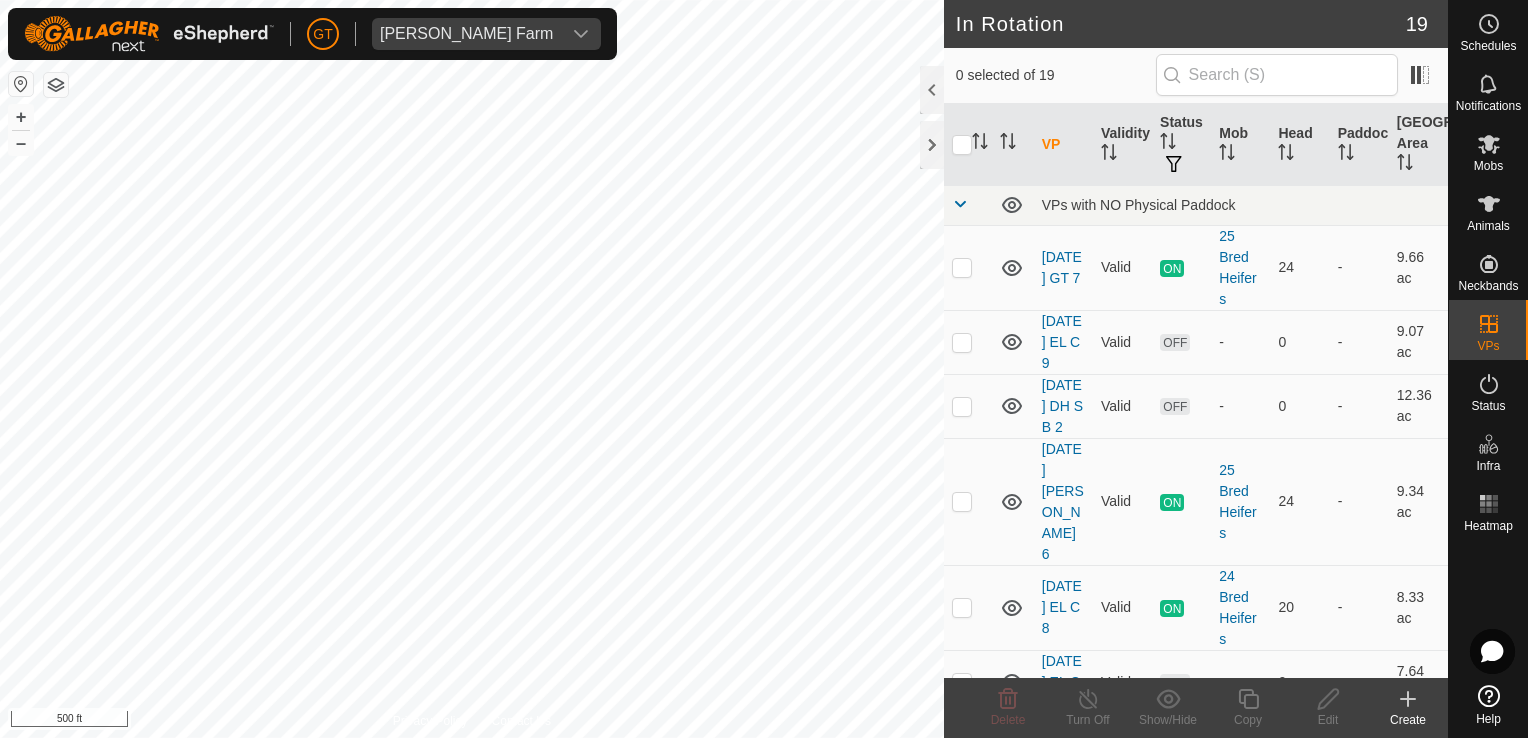 checkbox on "true" 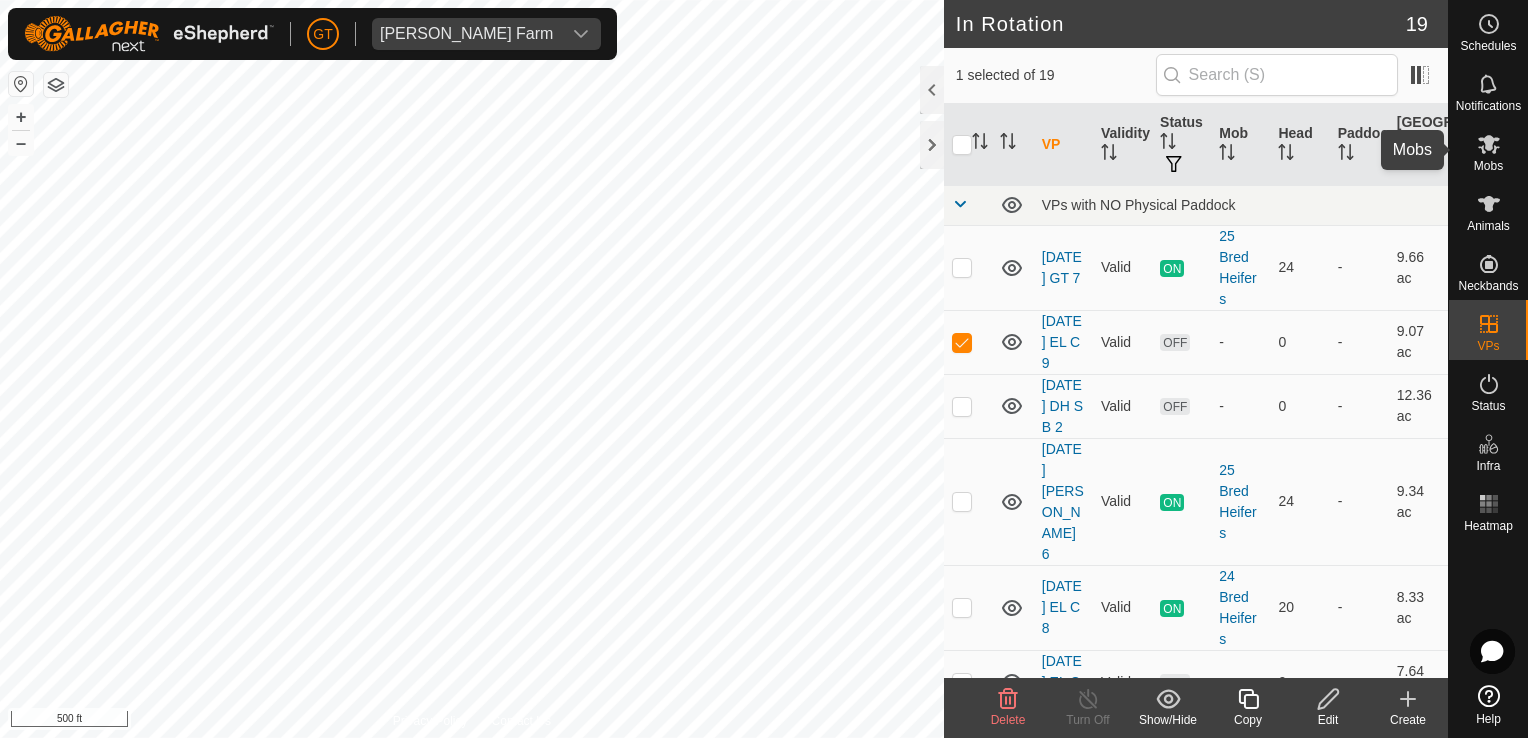 click 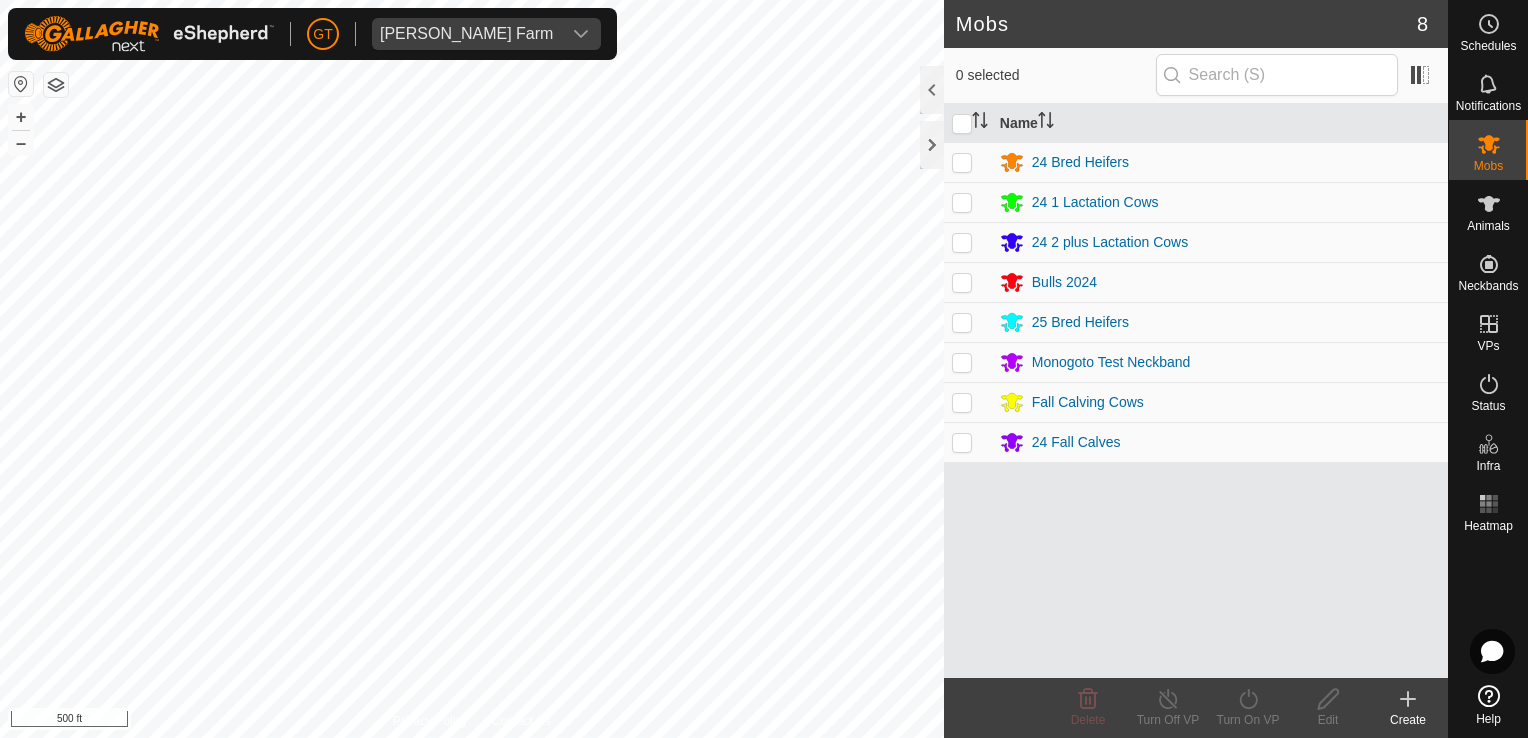 click at bounding box center [962, 162] 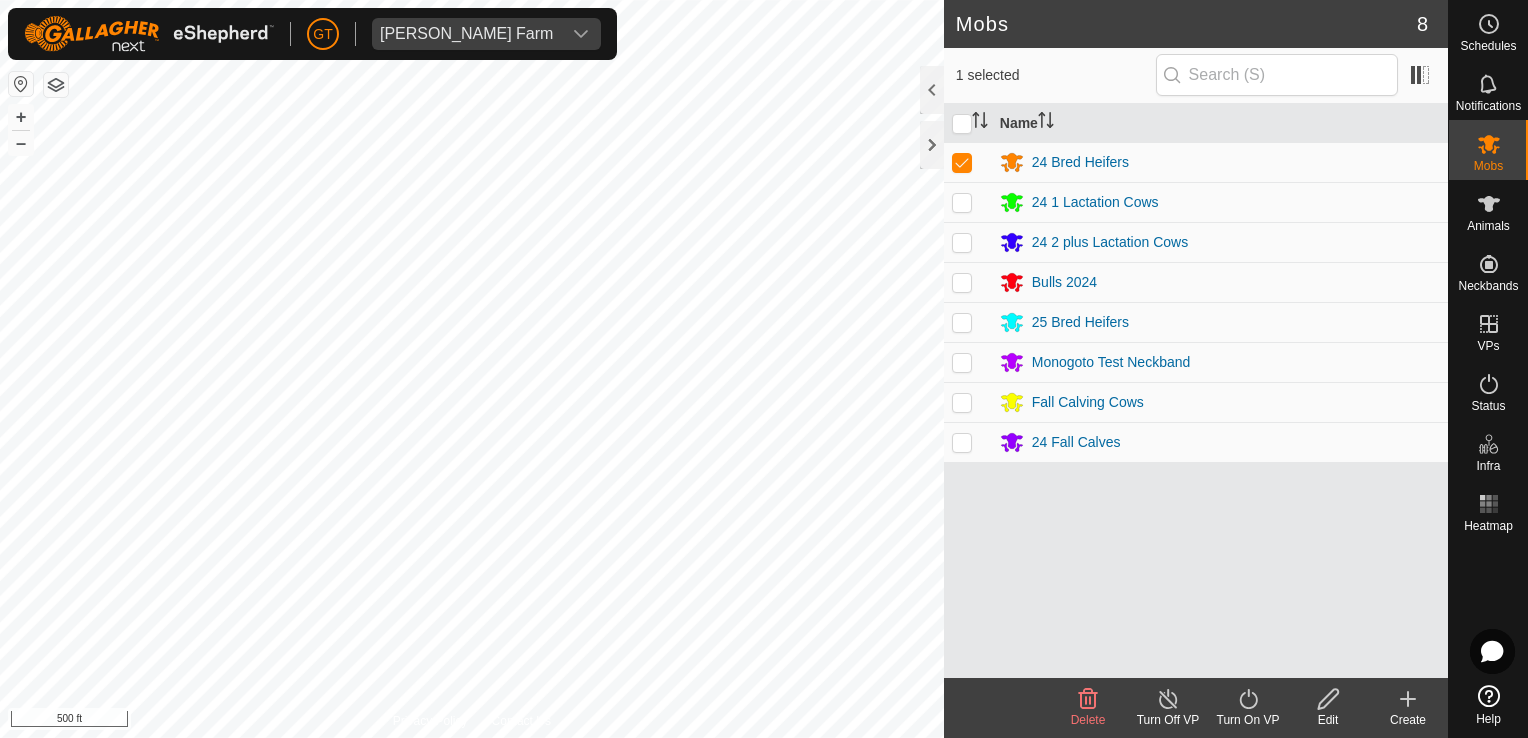 click 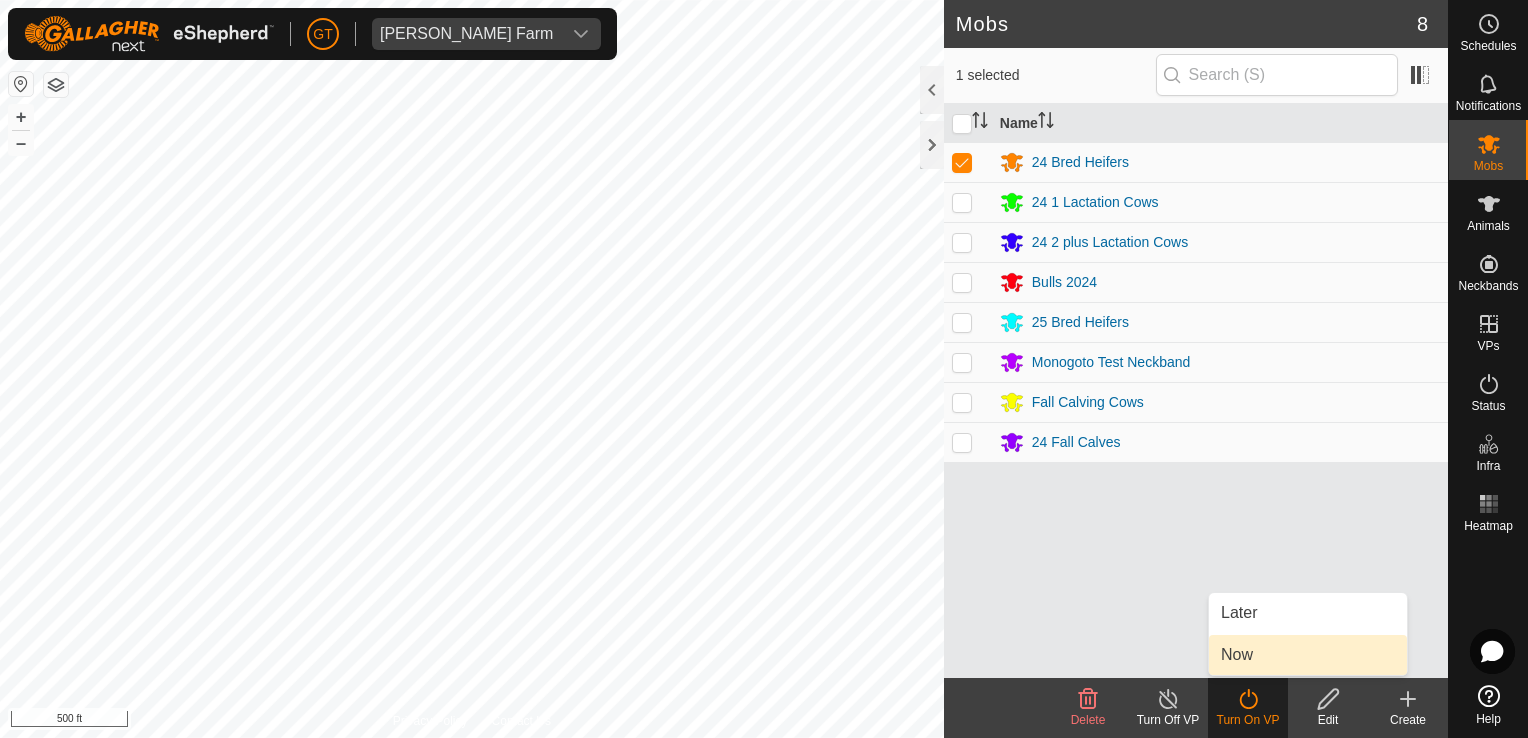 click on "Now" at bounding box center [1308, 655] 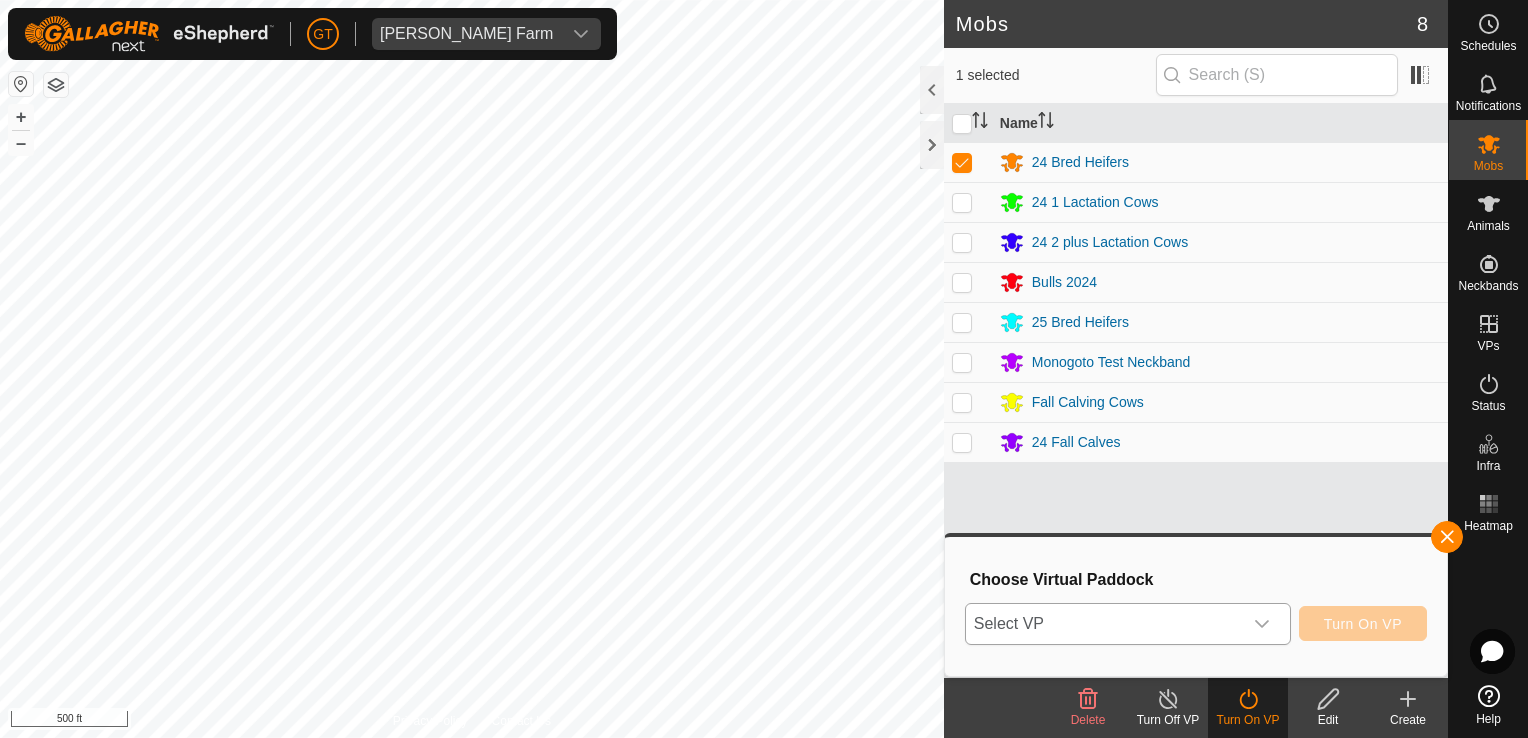 click 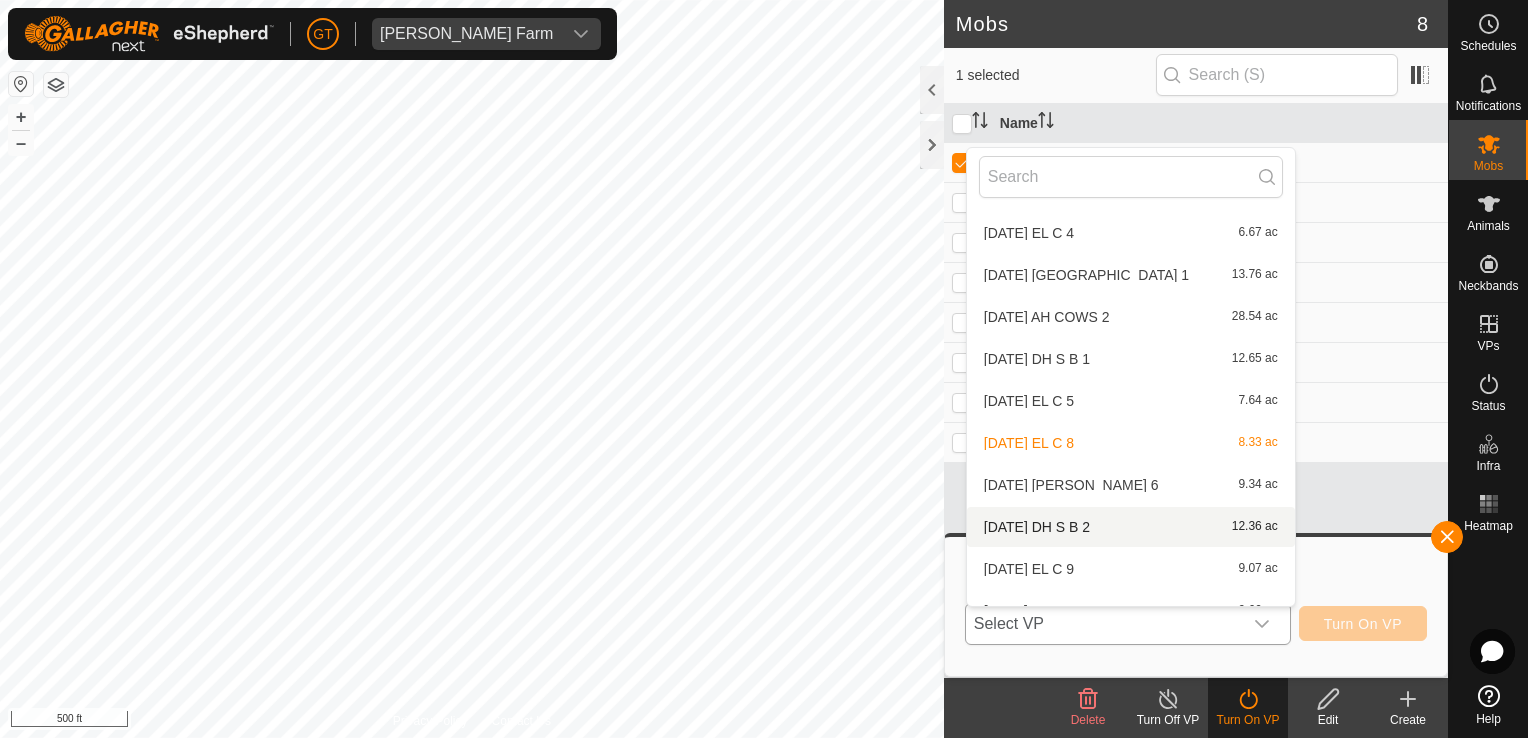 scroll, scrollTop: 442, scrollLeft: 0, axis: vertical 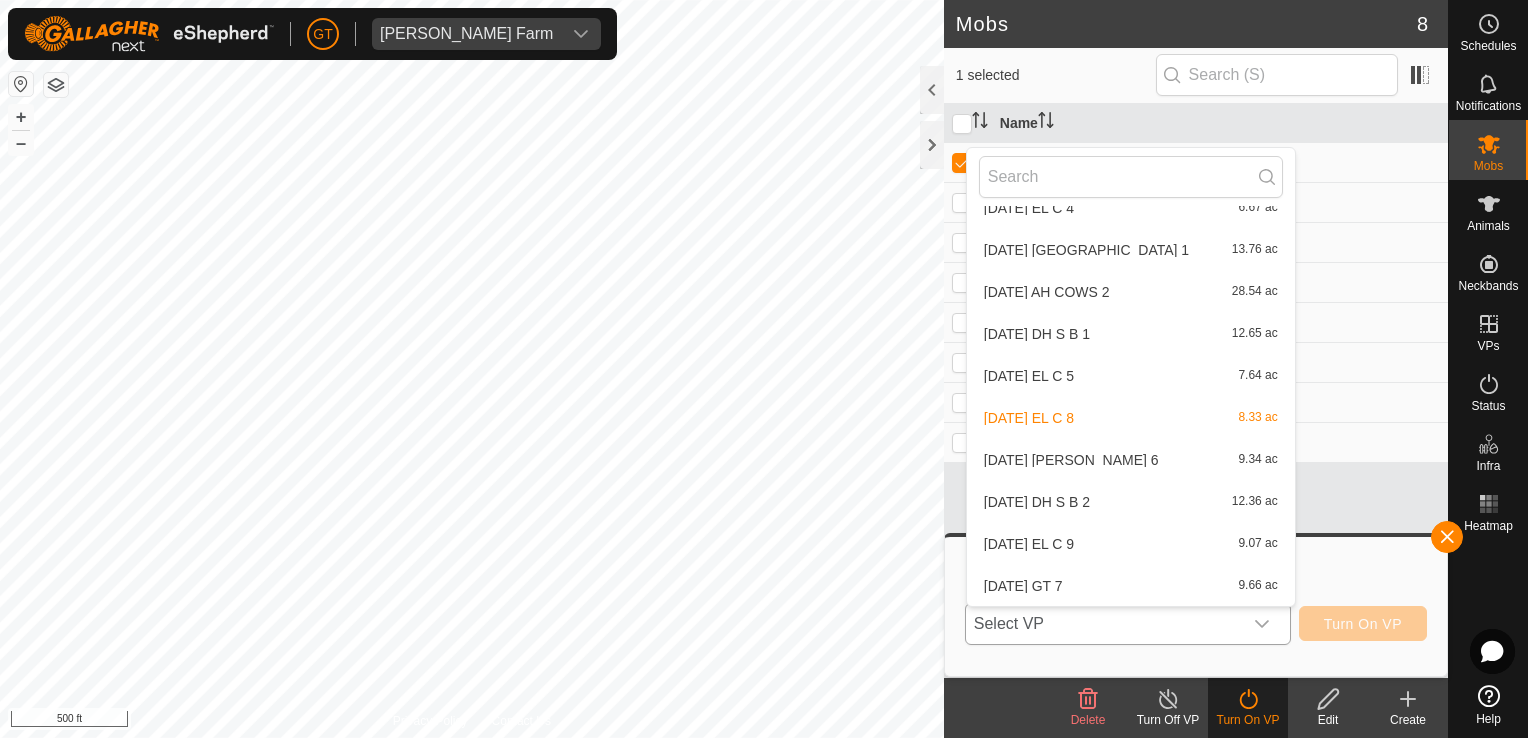 click on "[DATE]  EL C 9  9.07 ac" at bounding box center (1131, 544) 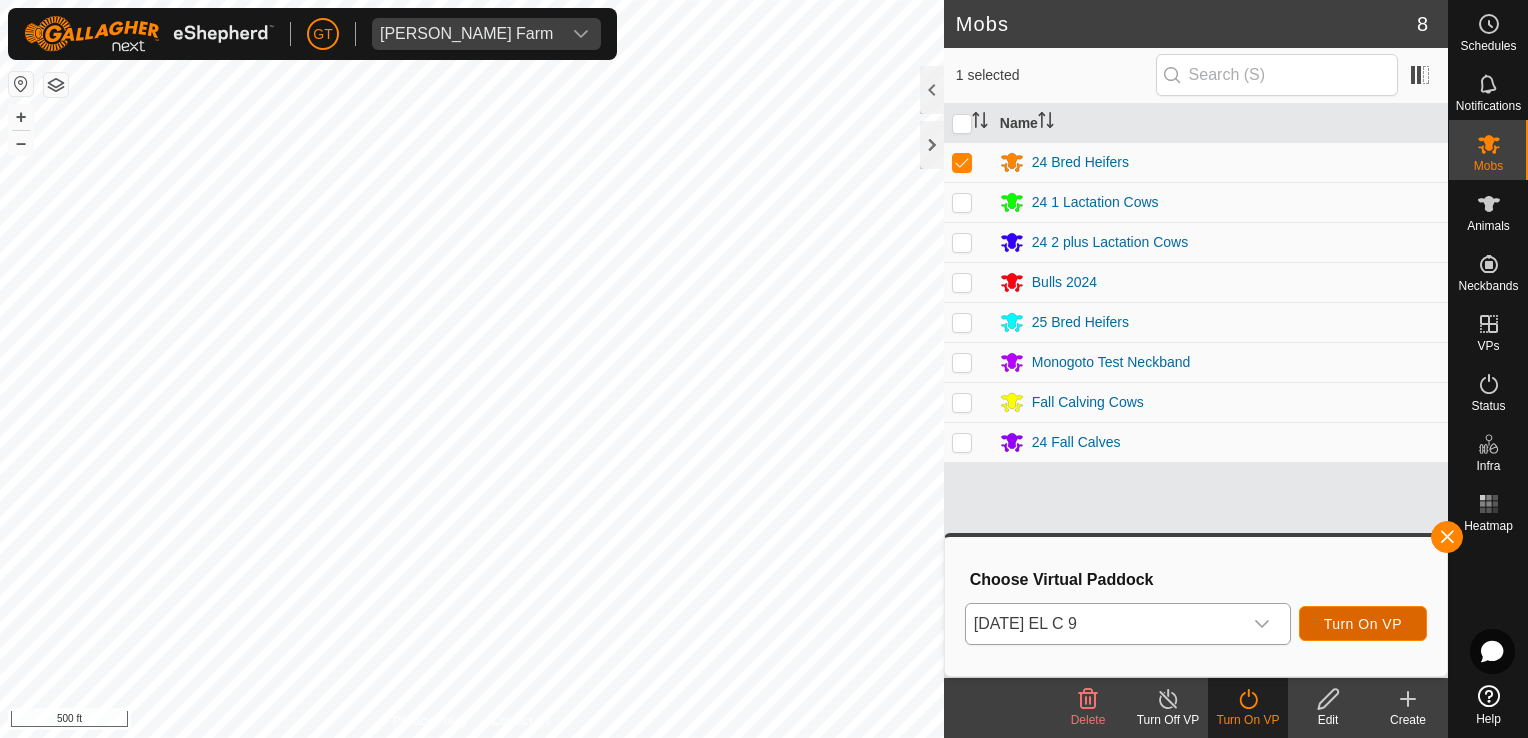 click on "Turn On VP" at bounding box center [1363, 624] 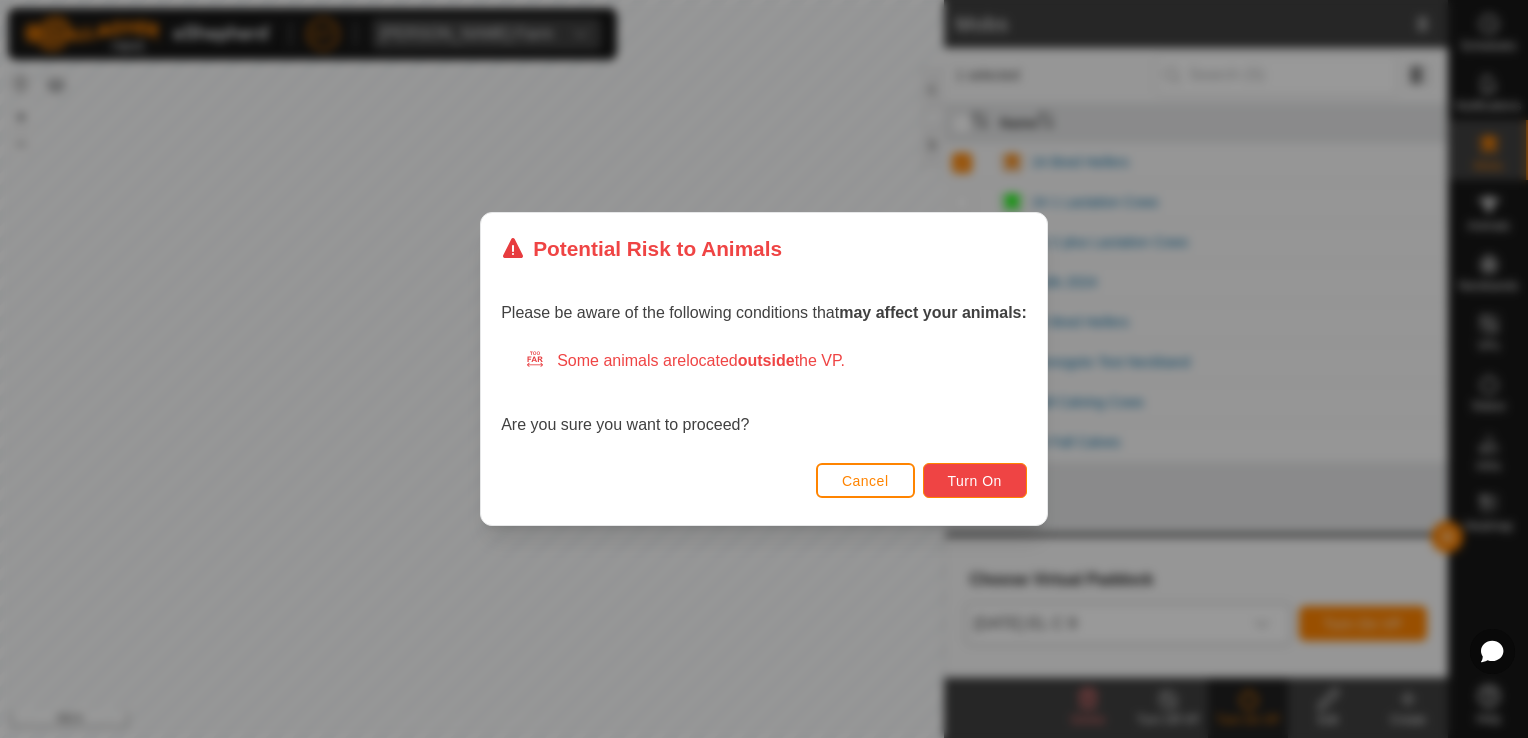 click on "Turn On" at bounding box center (975, 481) 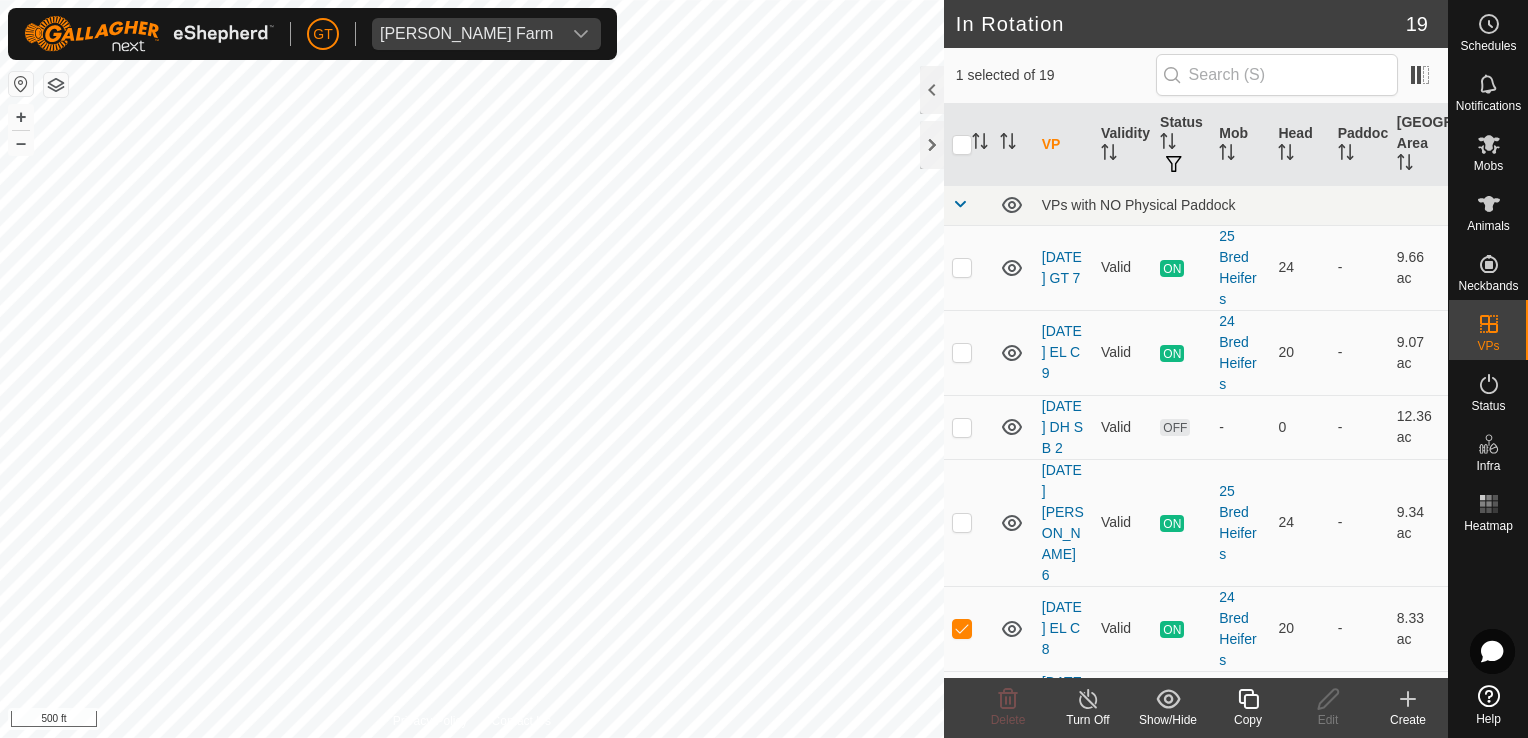 checkbox on "false" 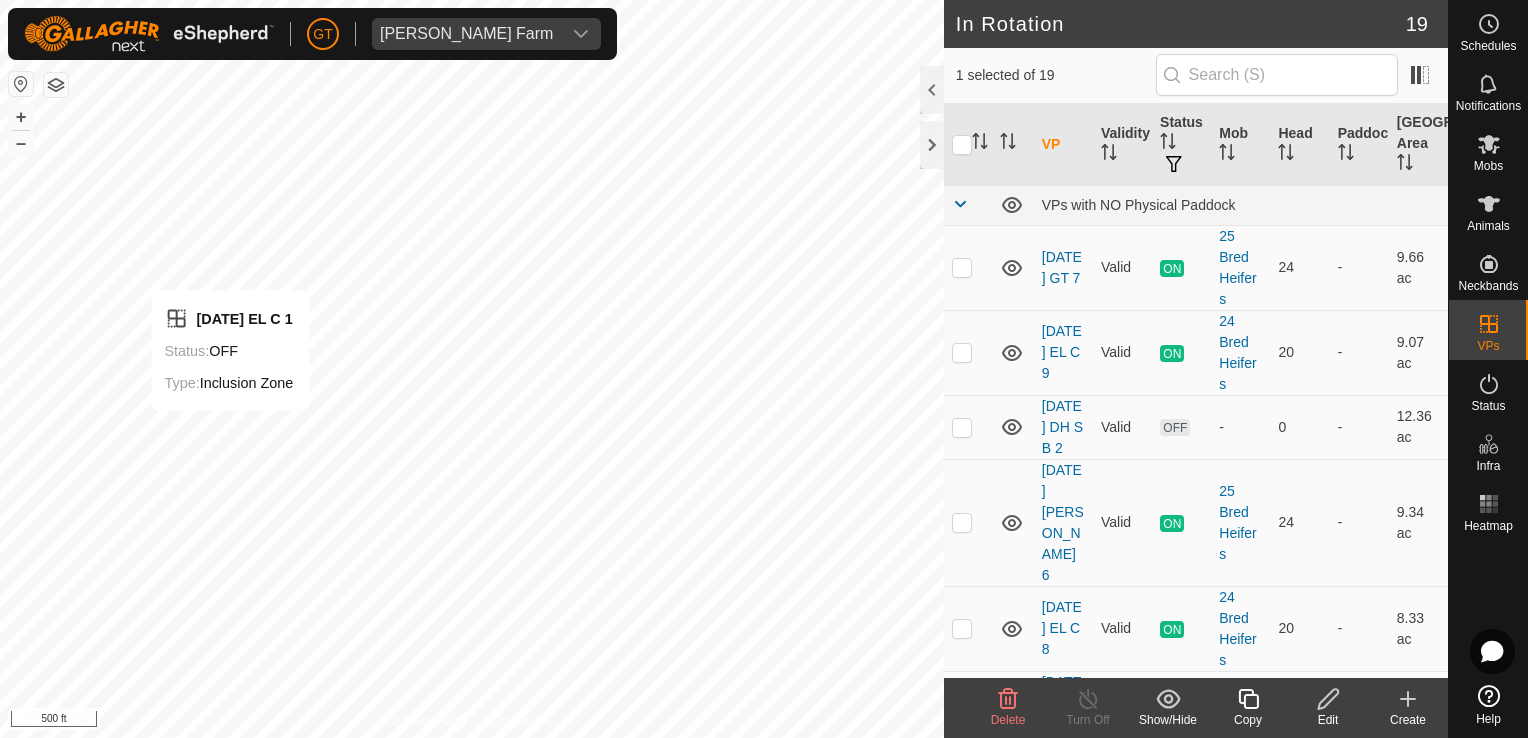 checkbox on "false" 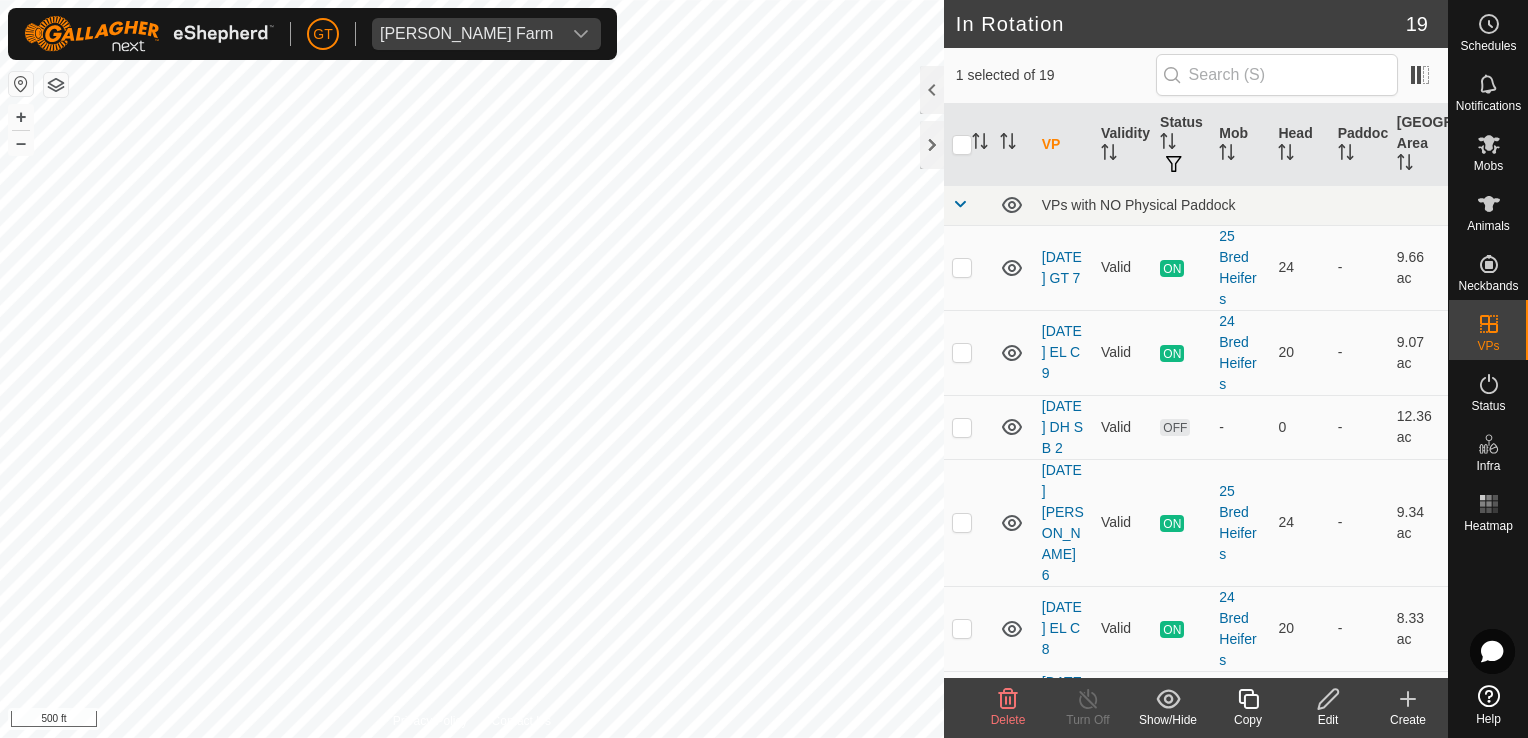 click 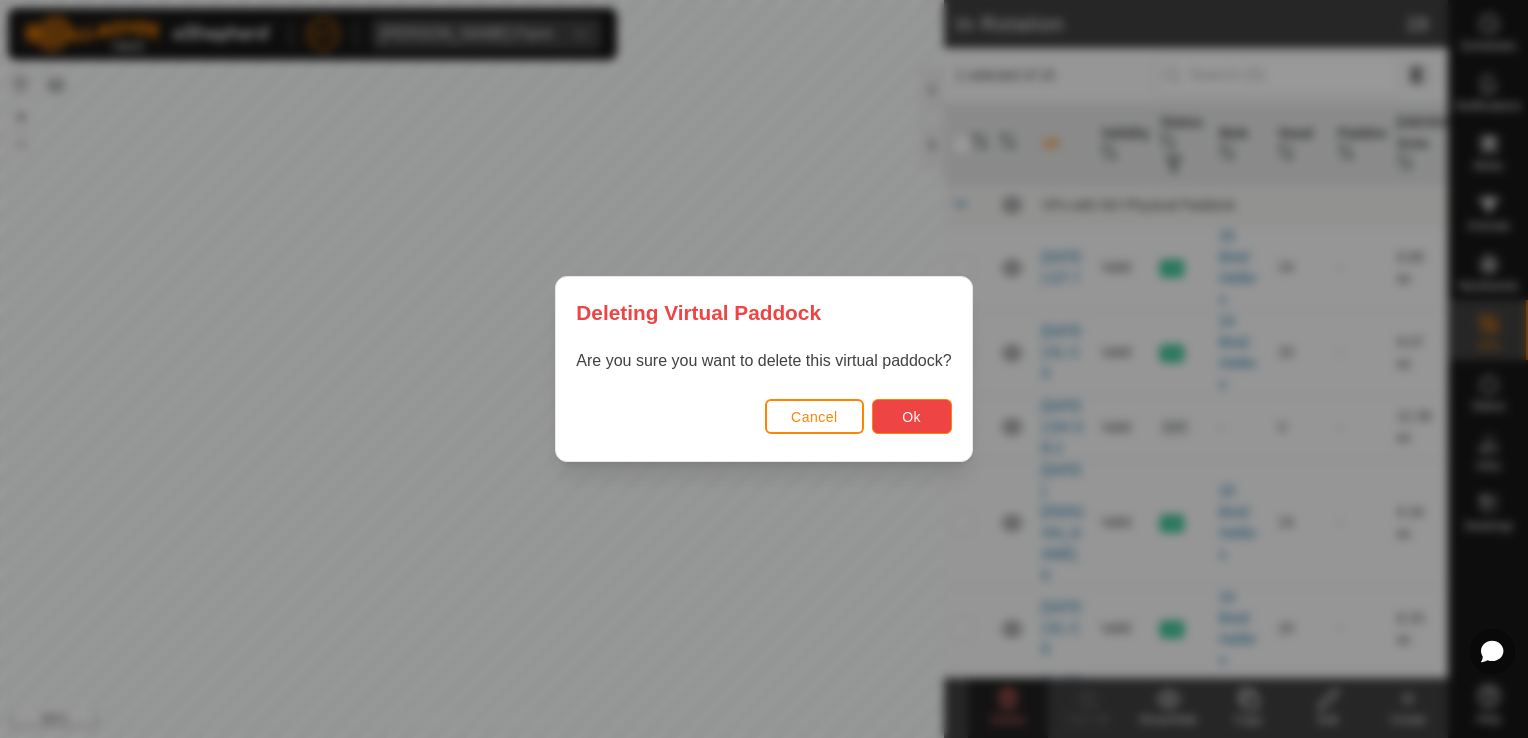 click on "Ok" at bounding box center (912, 416) 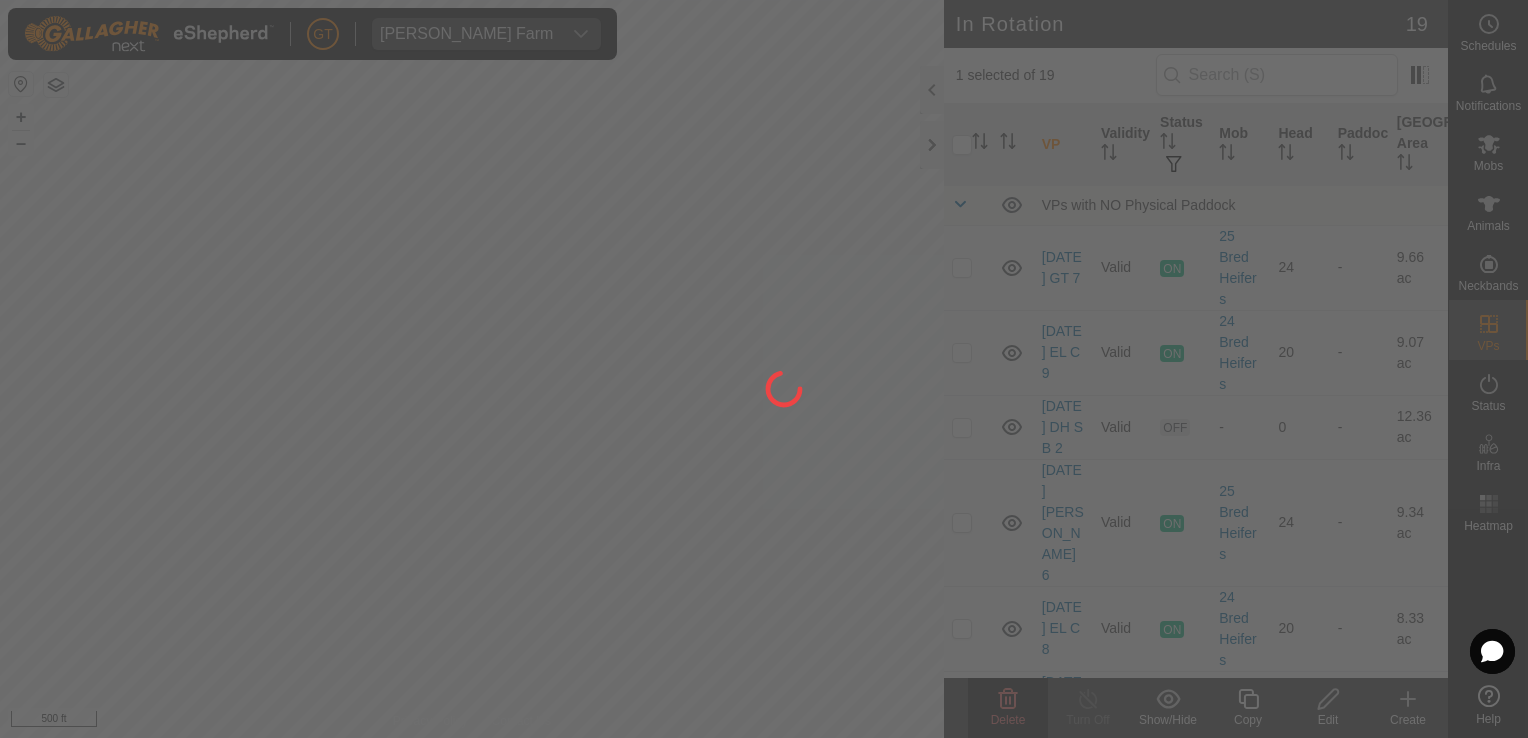 checkbox on "false" 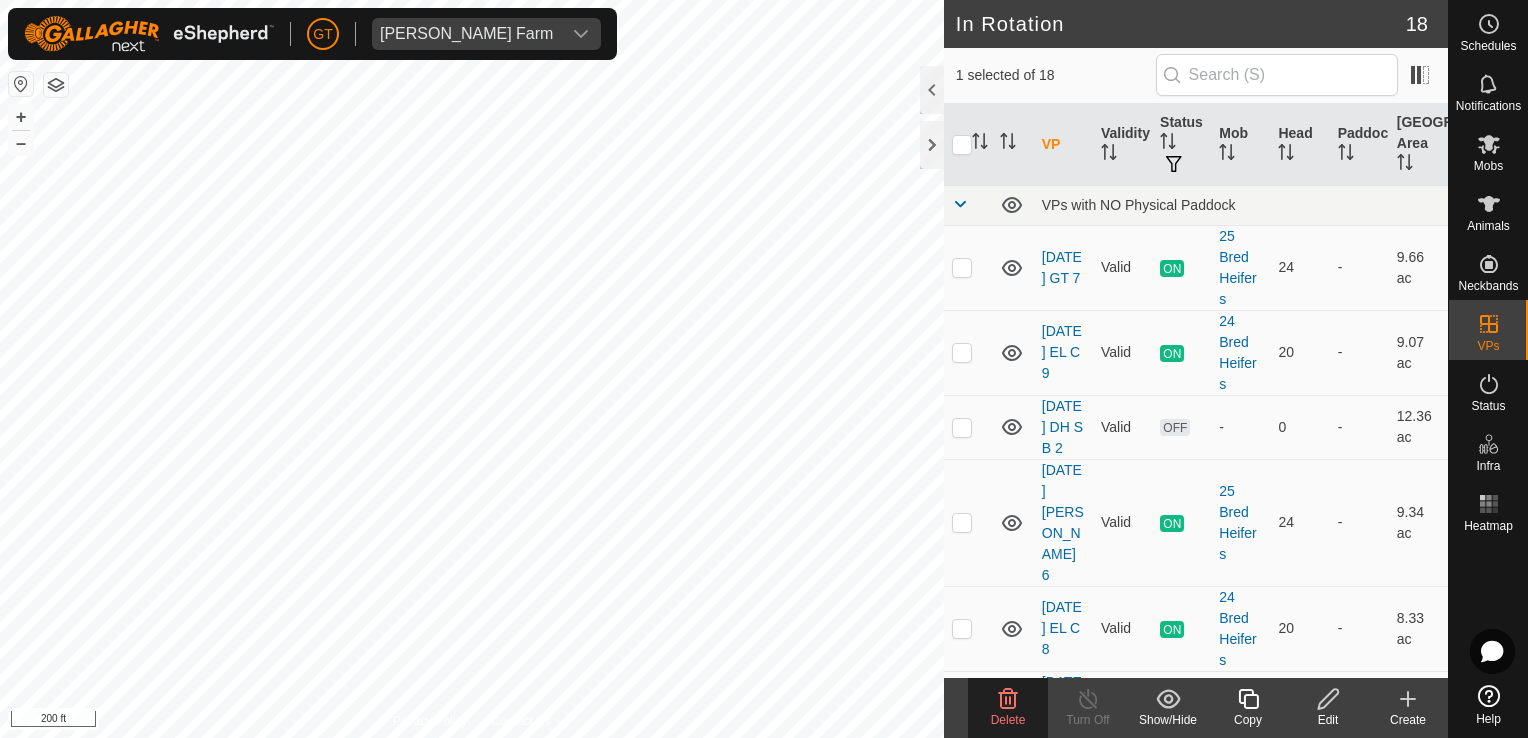click 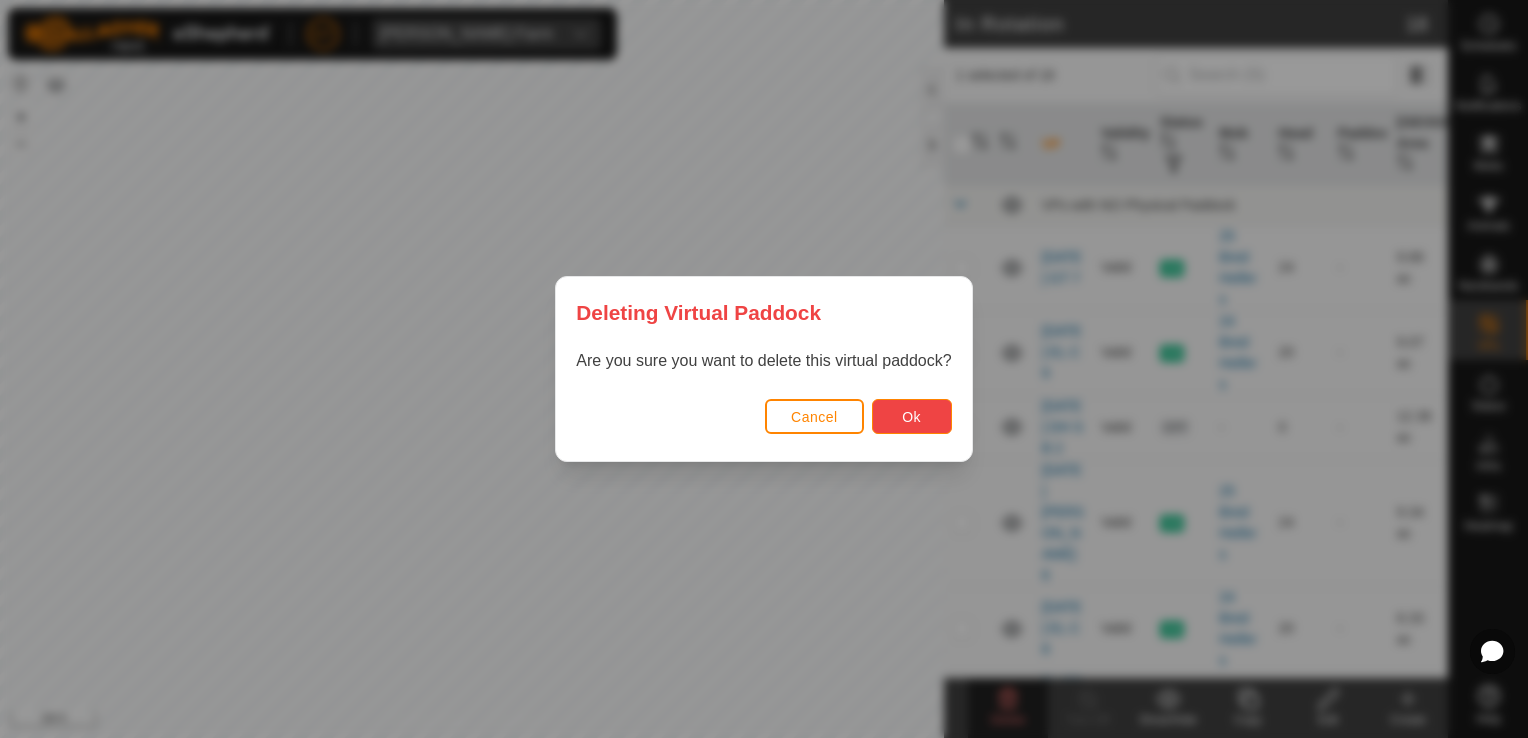 click on "Ok" at bounding box center (911, 417) 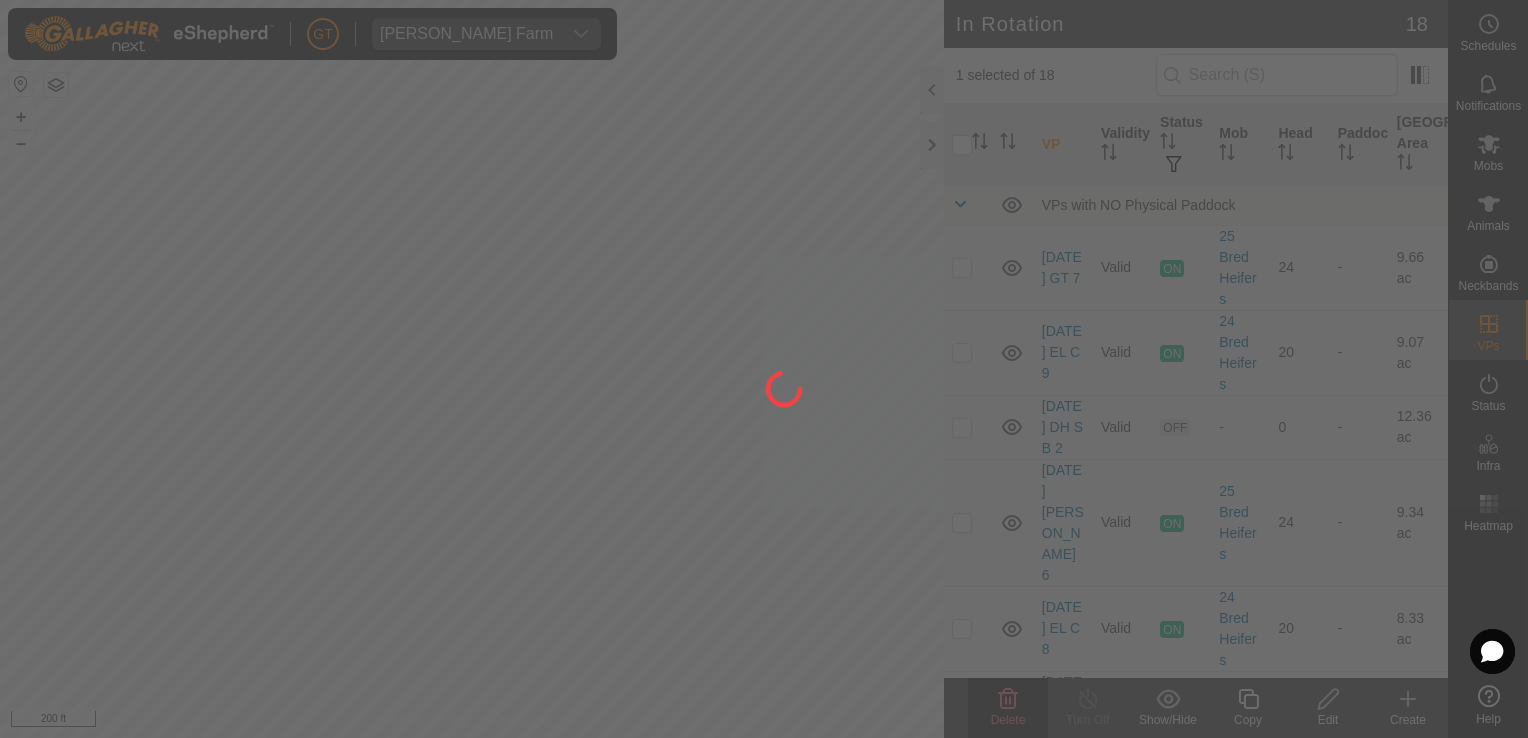 checkbox on "false" 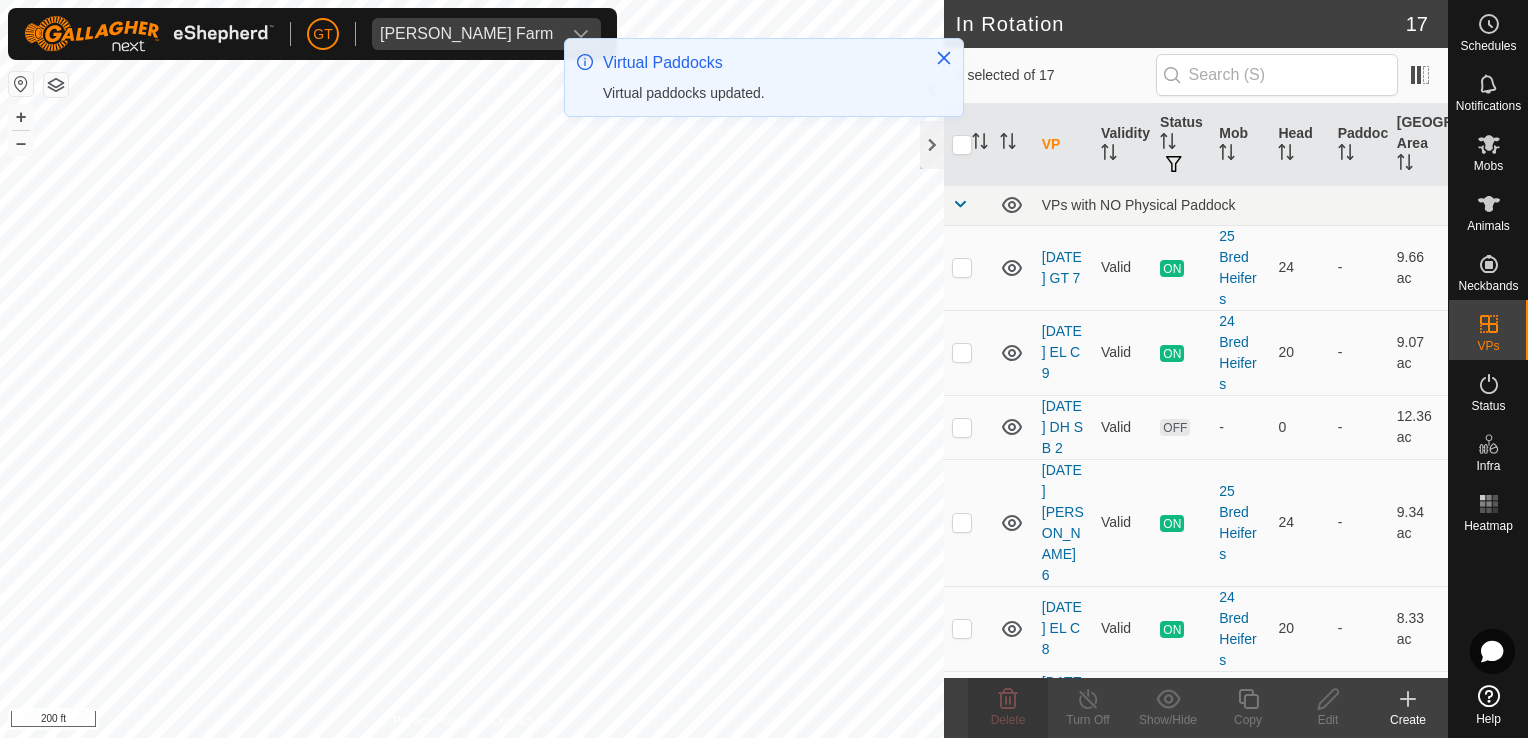 checkbox on "true" 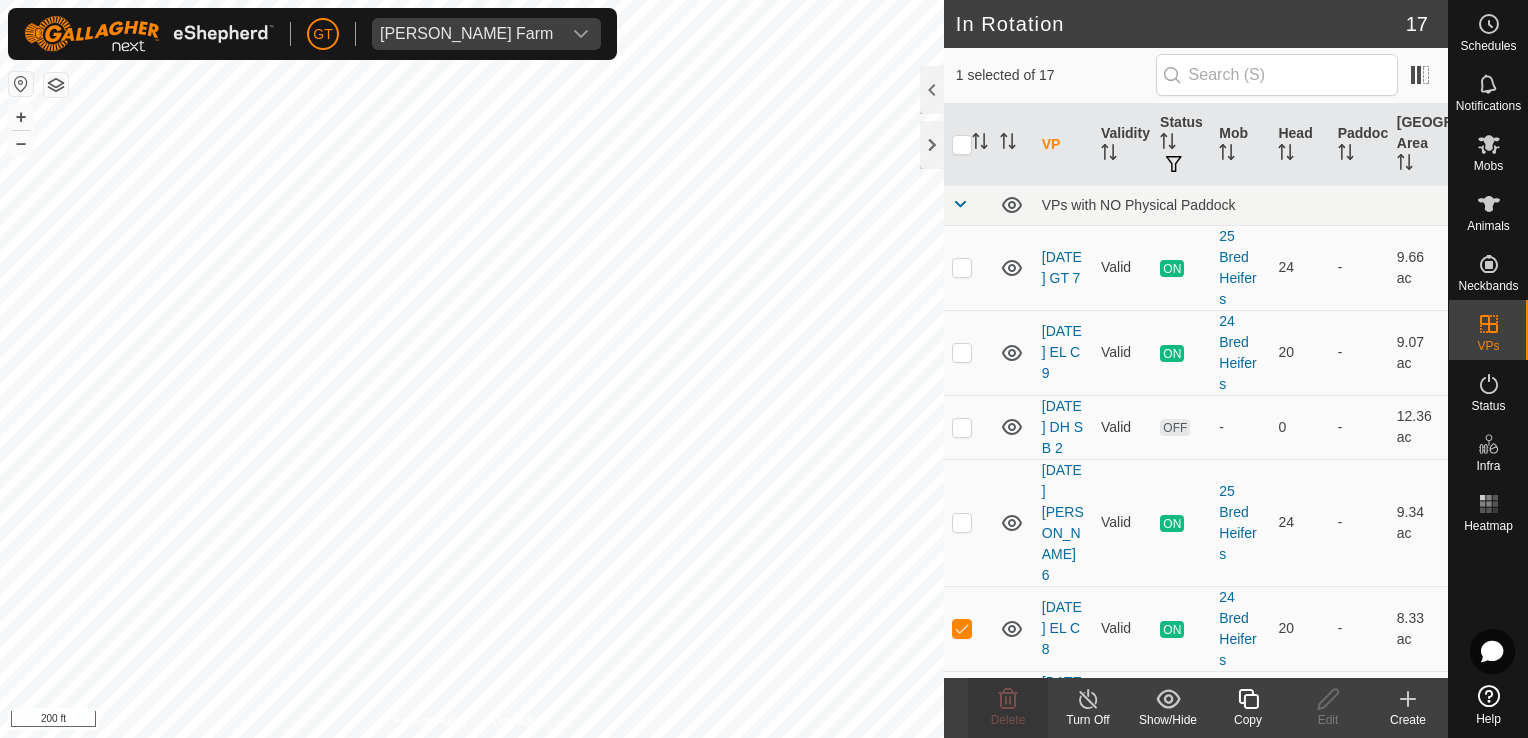 checkbox on "true" 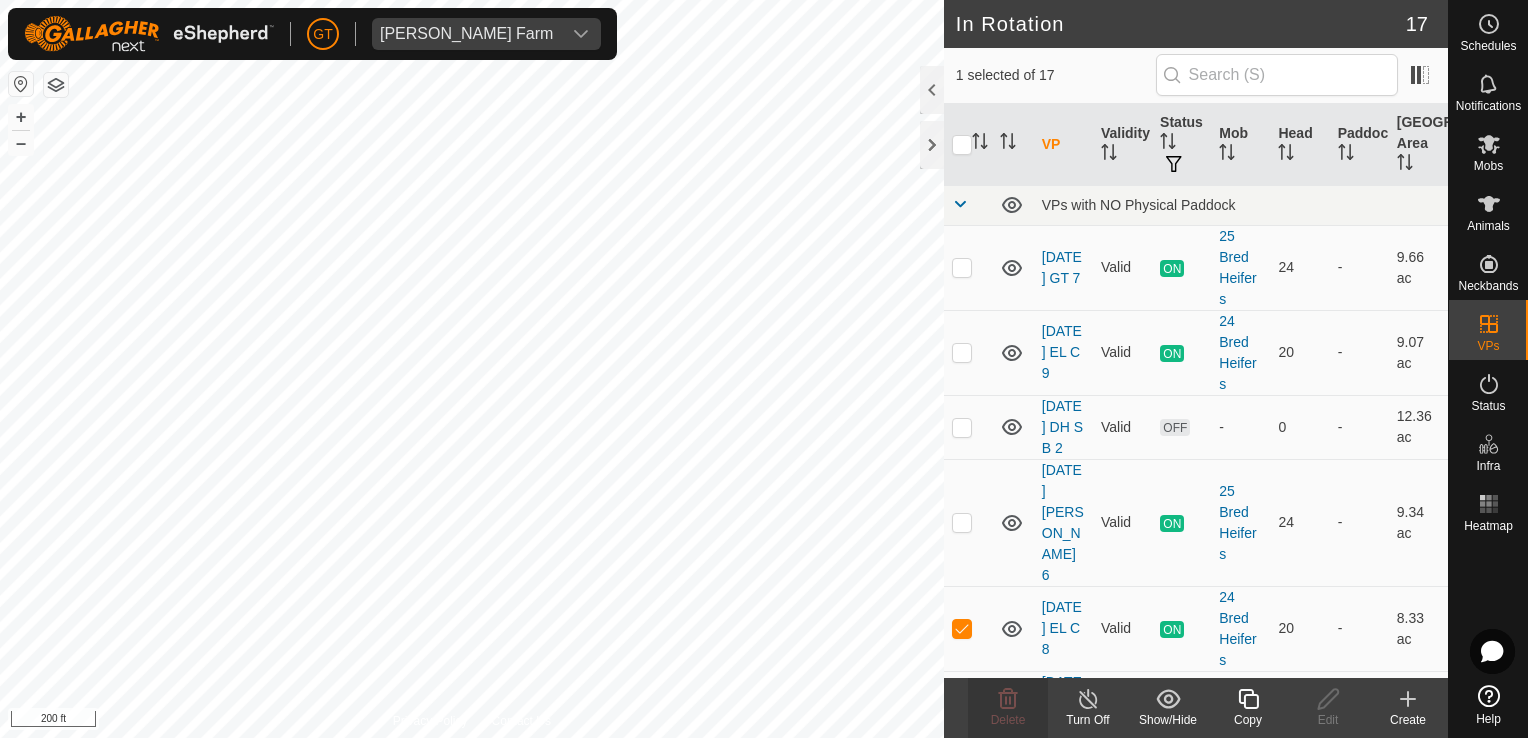 checkbox on "false" 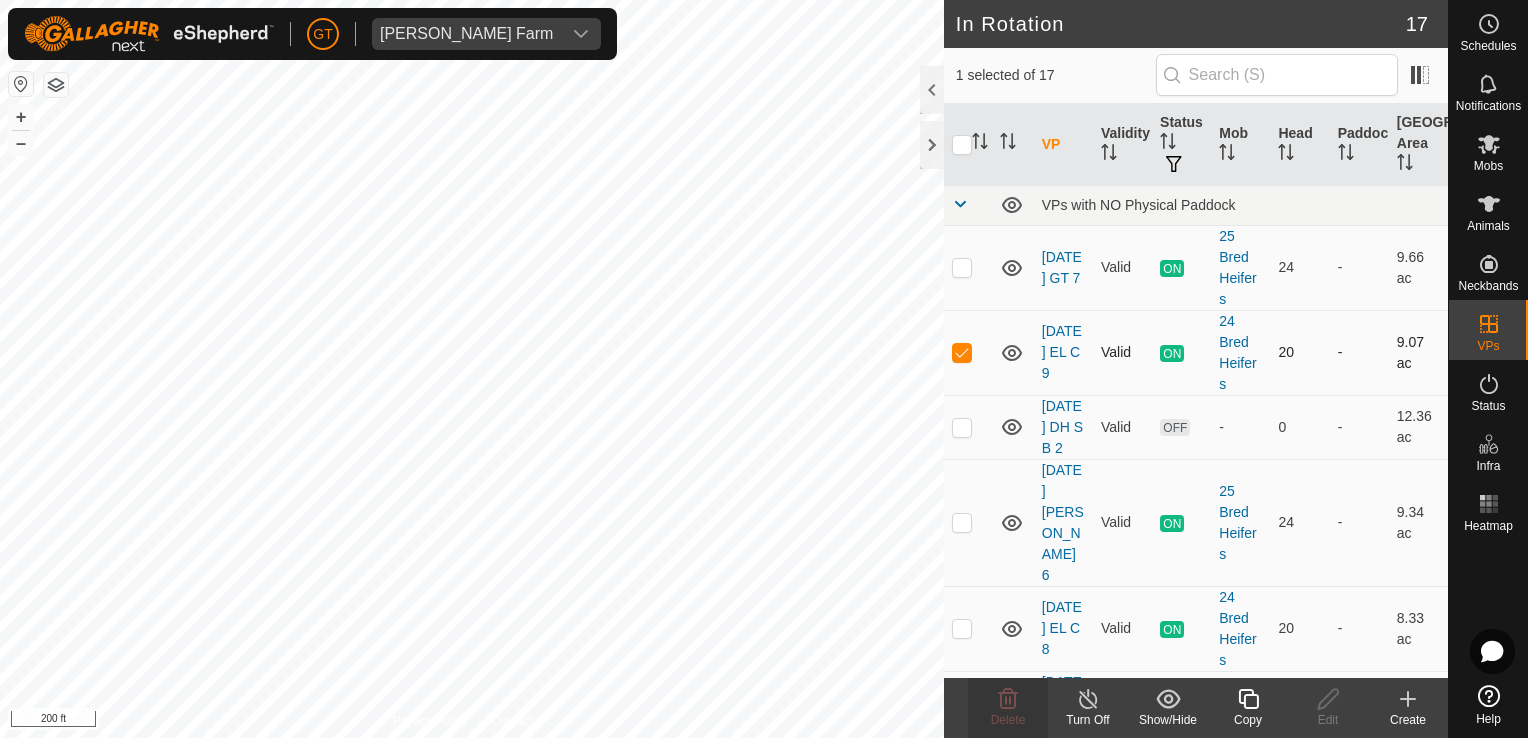 click at bounding box center [962, 352] 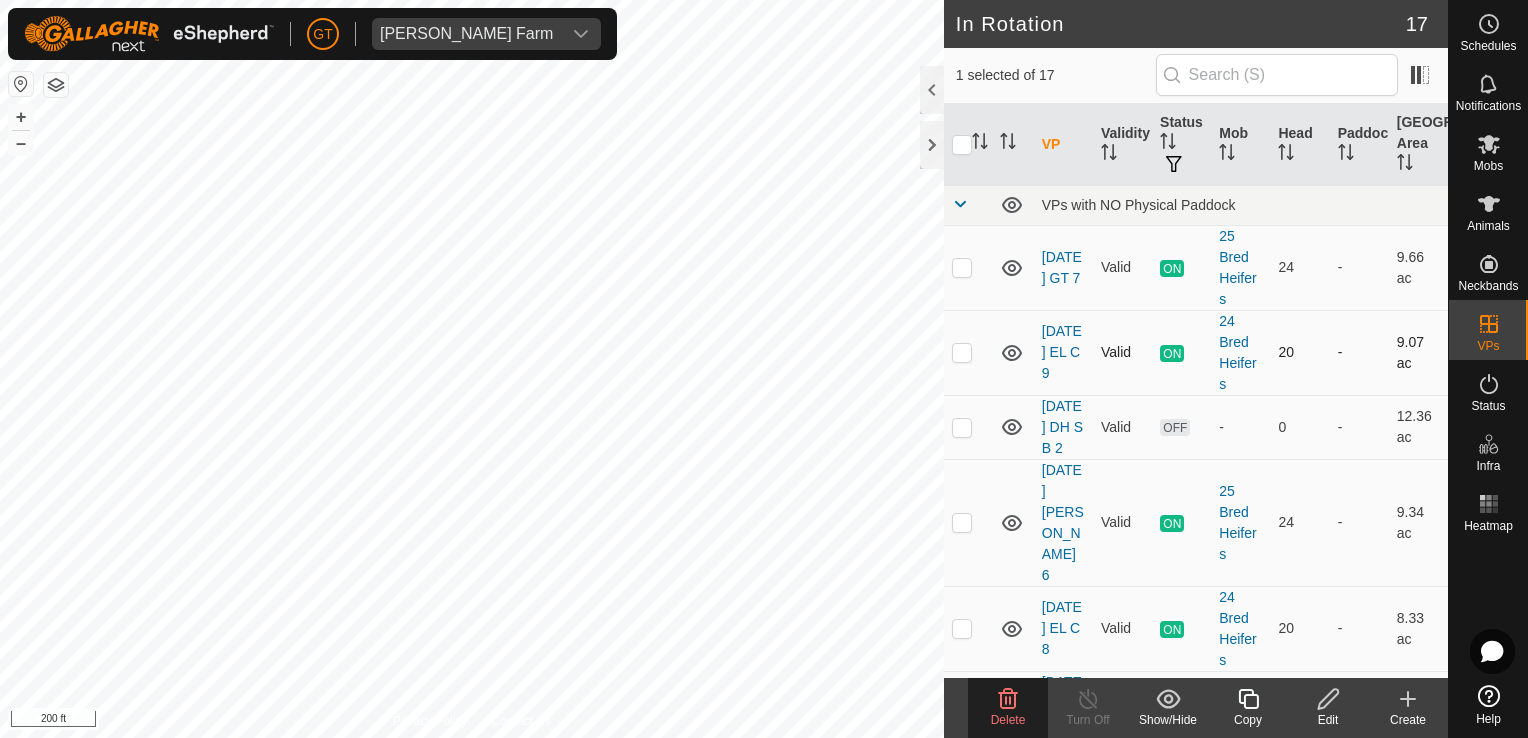 checkbox on "true" 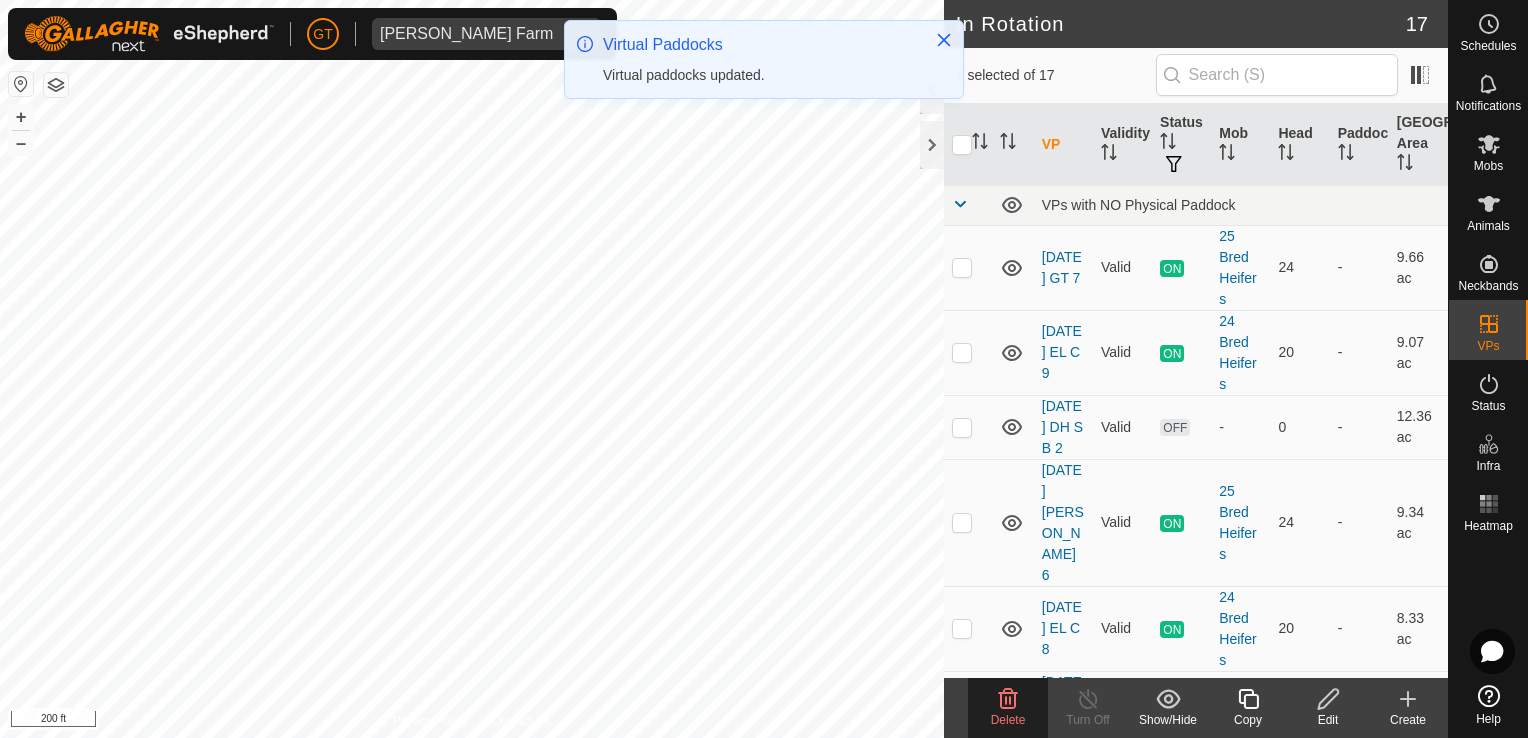 click 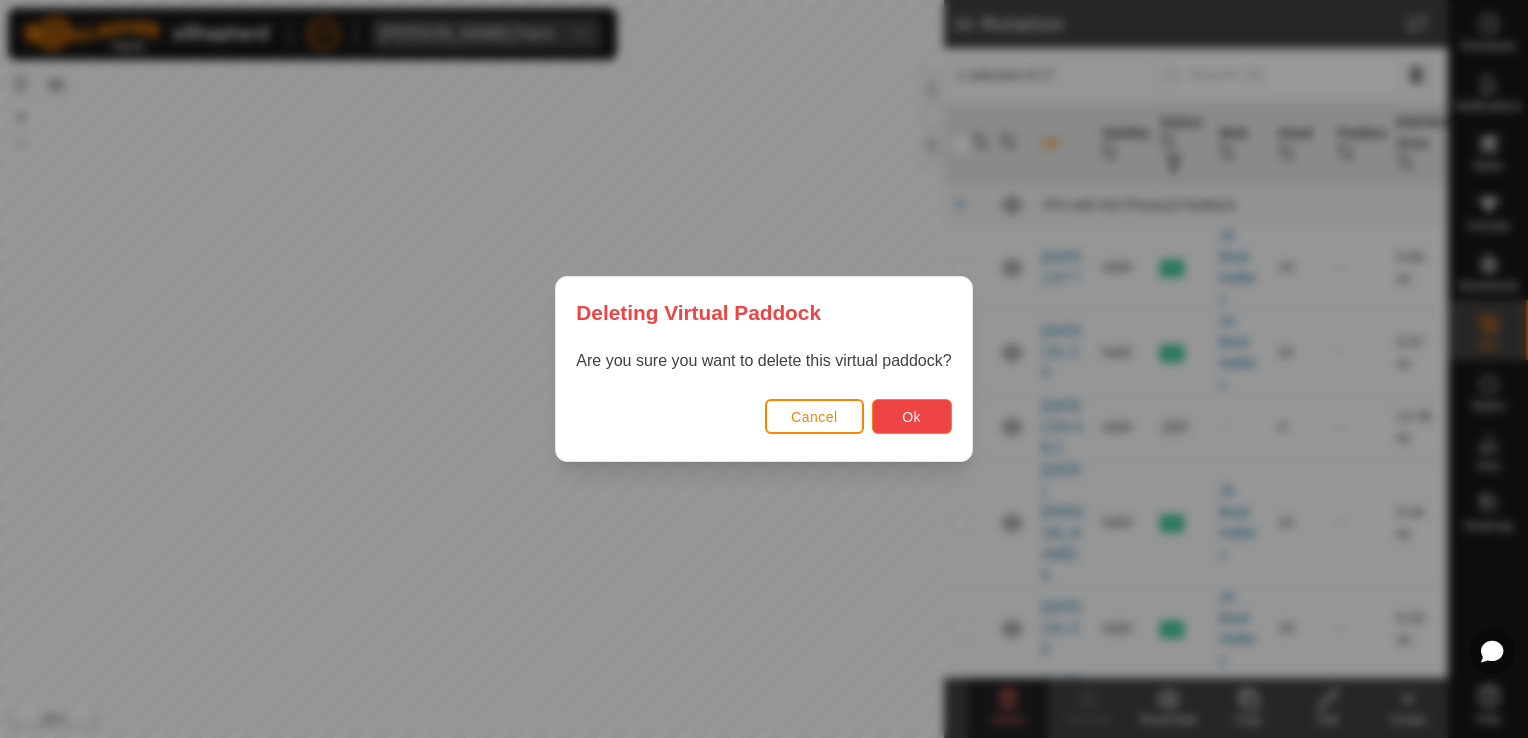 click on "Ok" at bounding box center [911, 417] 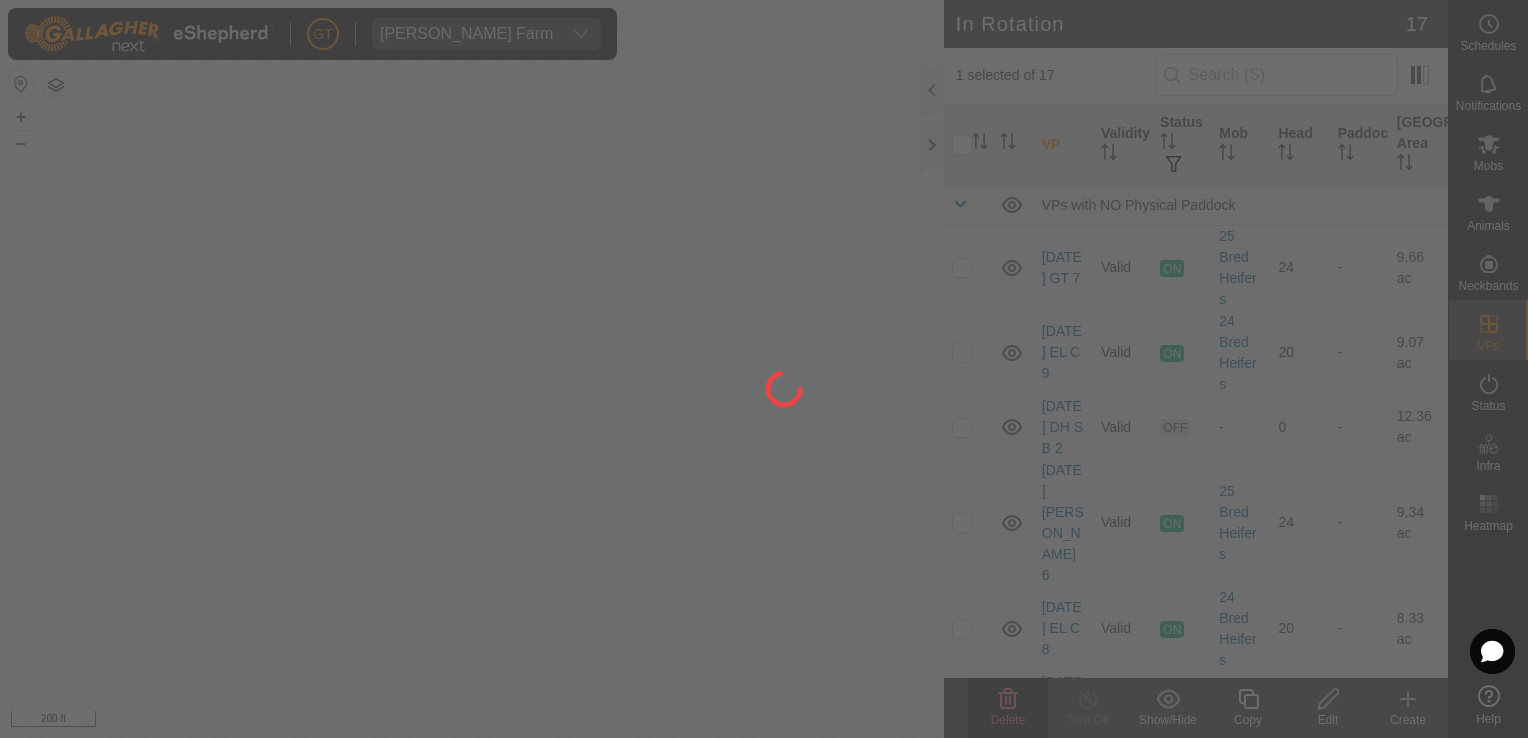 checkbox on "false" 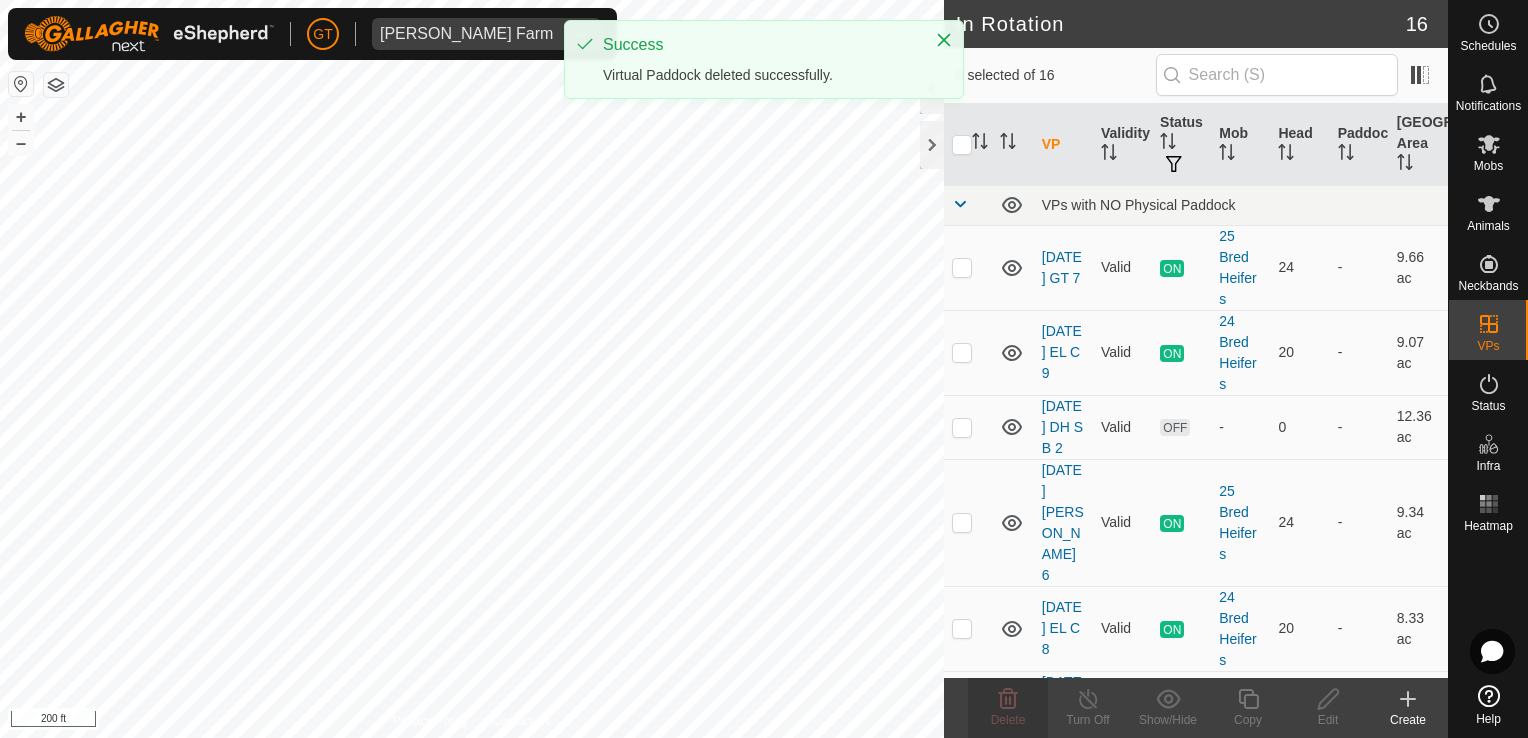 checkbox on "true" 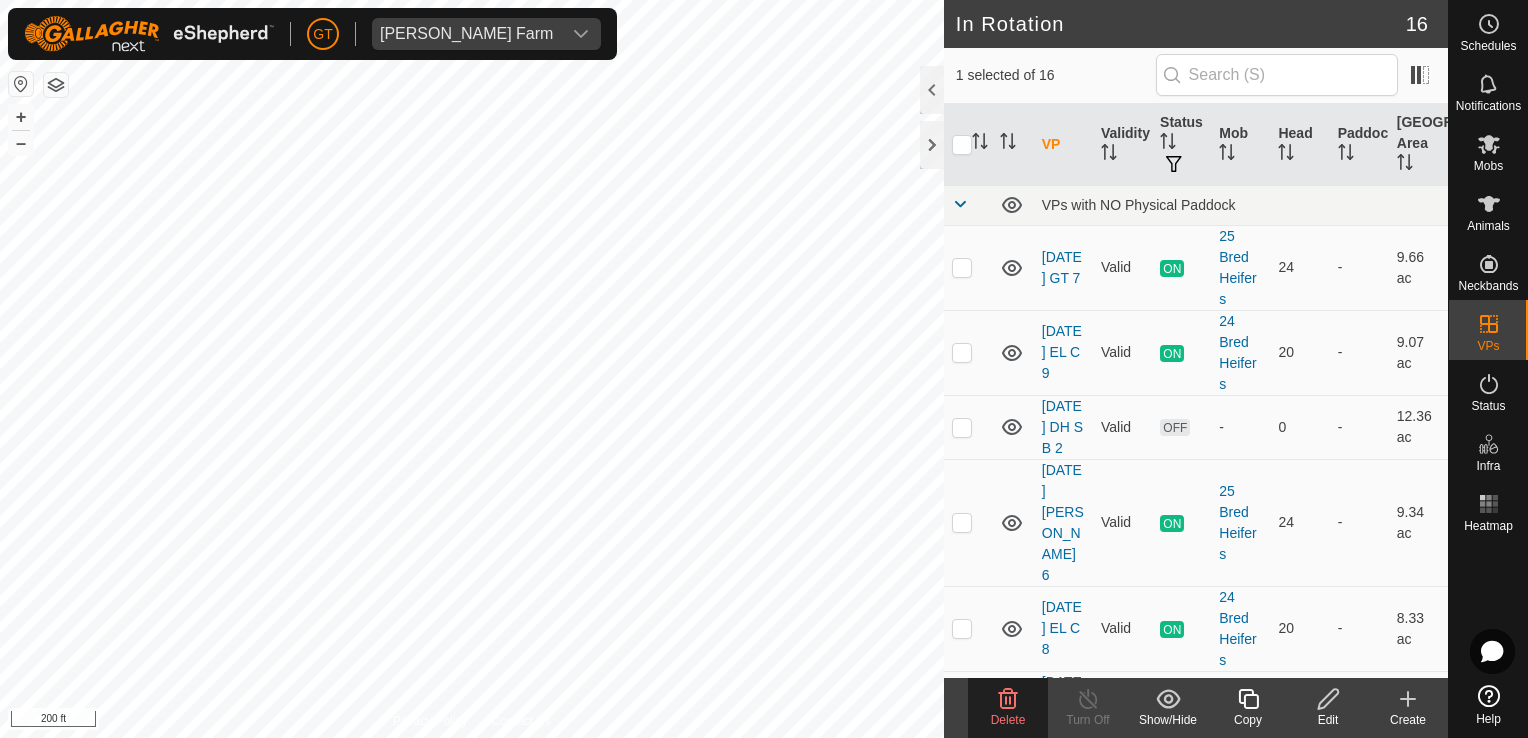 click 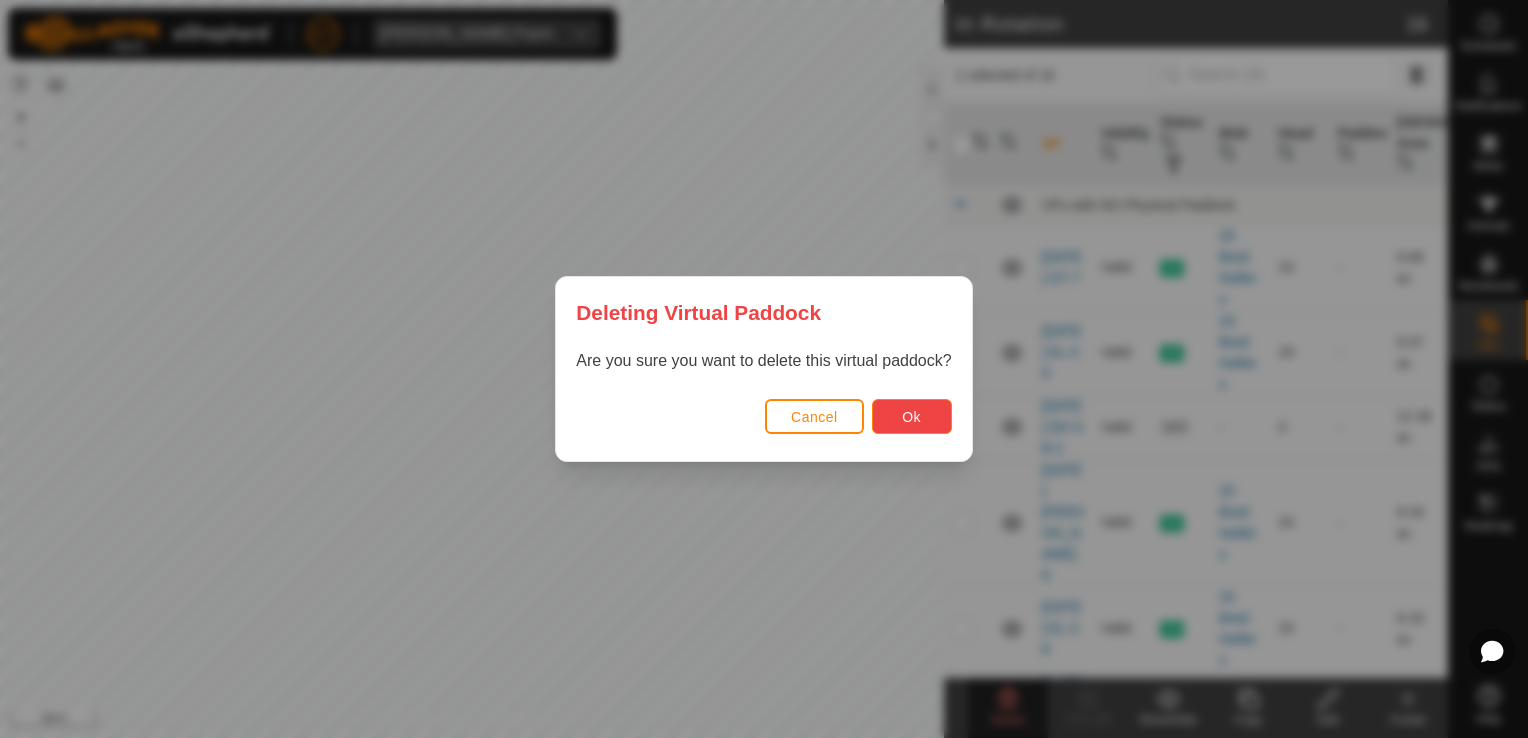 click on "Ok" at bounding box center [912, 416] 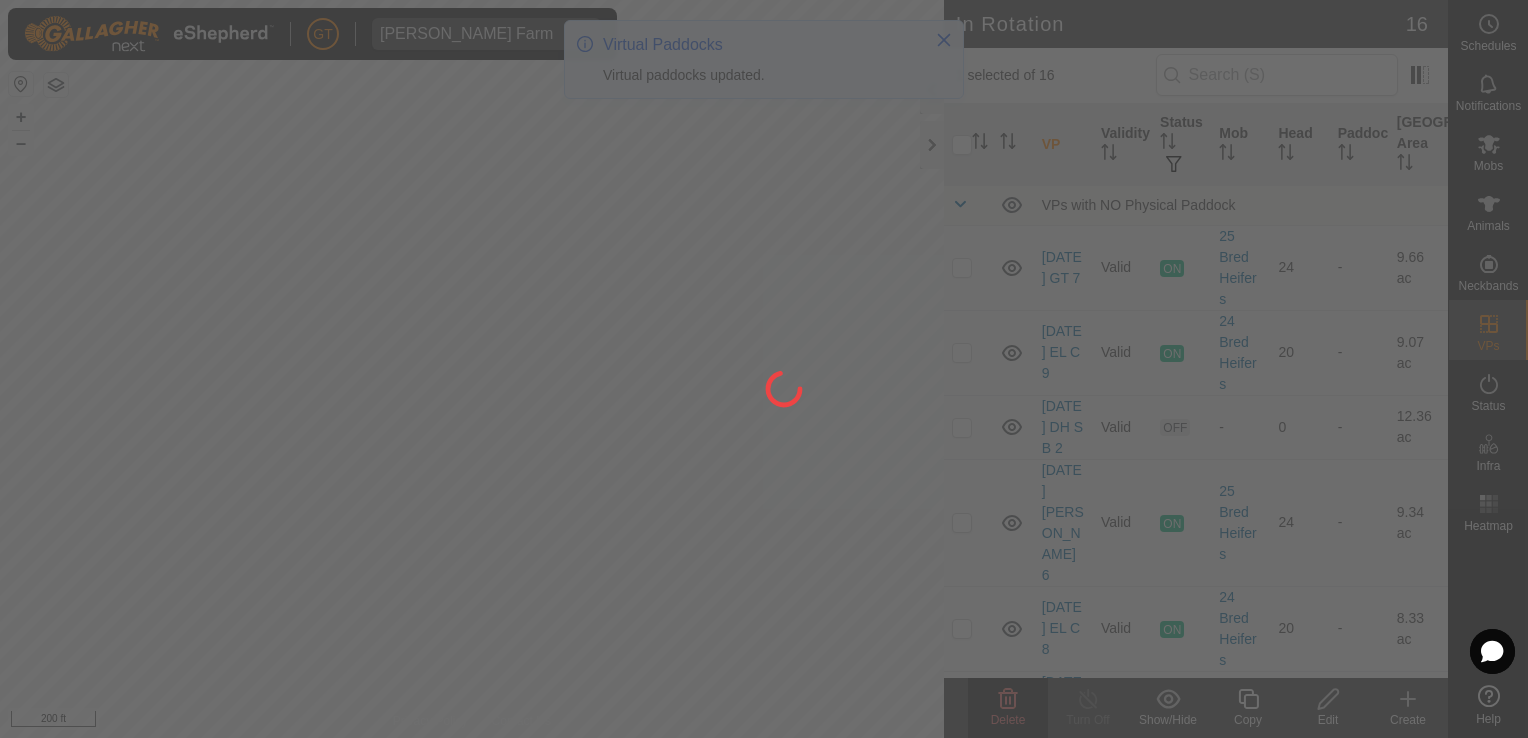 checkbox on "false" 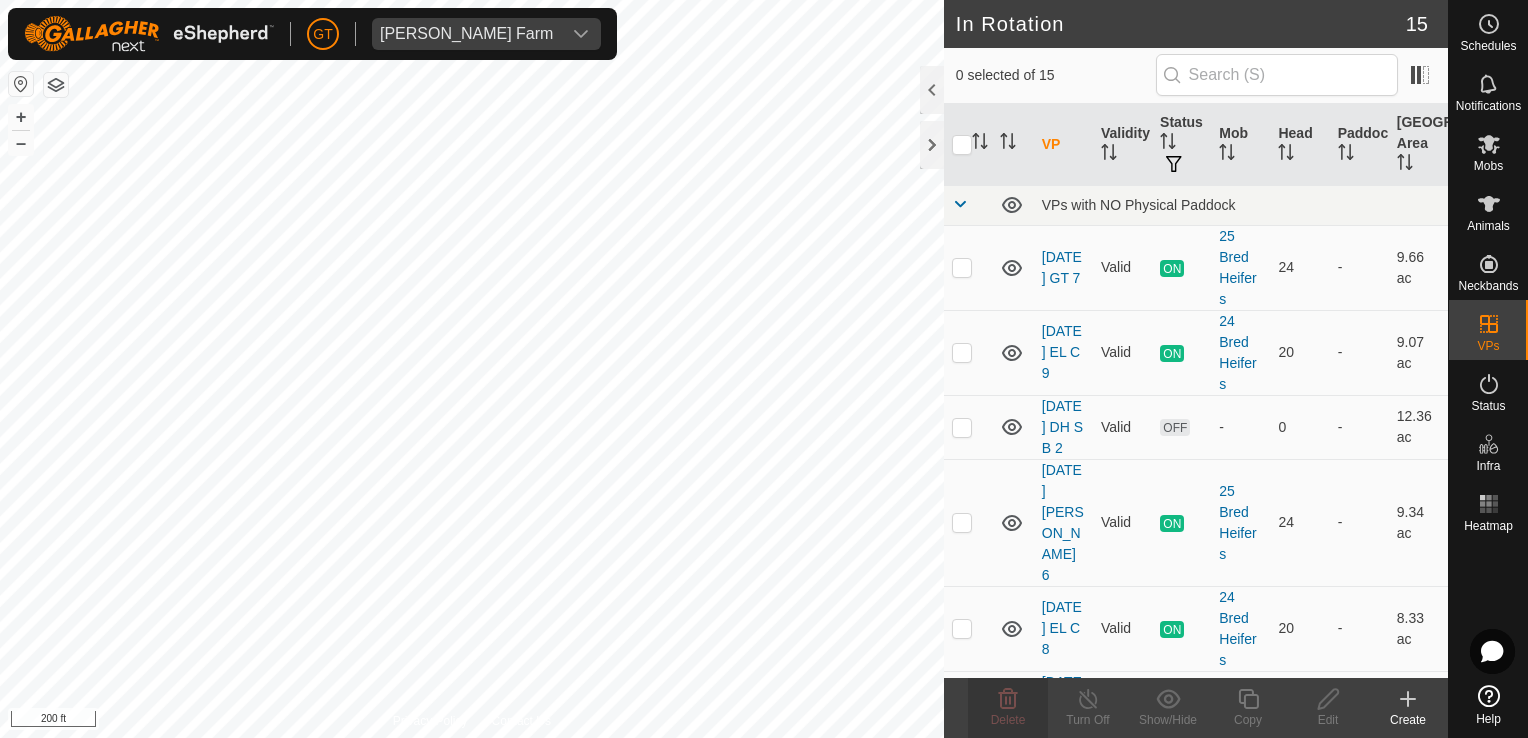 checkbox on "true" 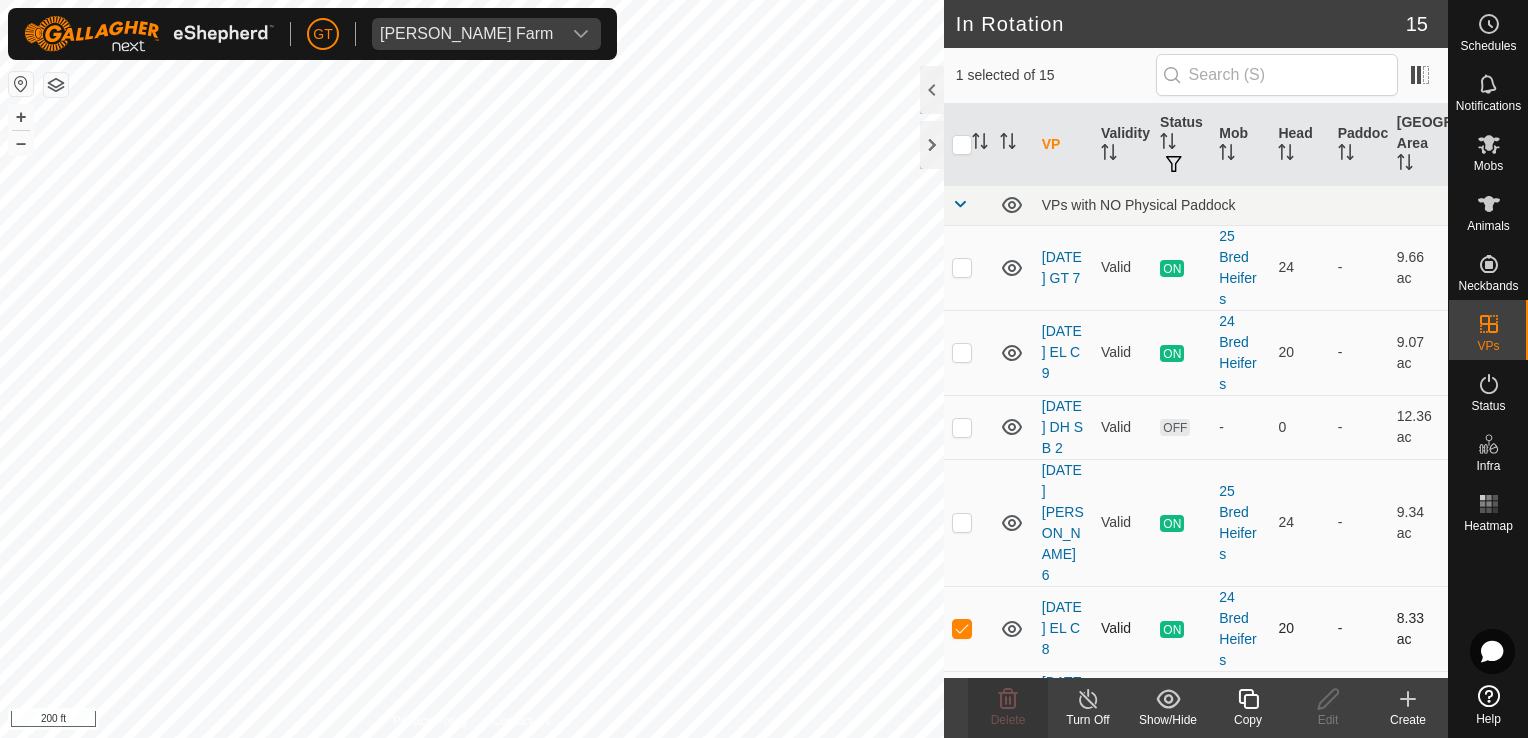 click at bounding box center (962, 628) 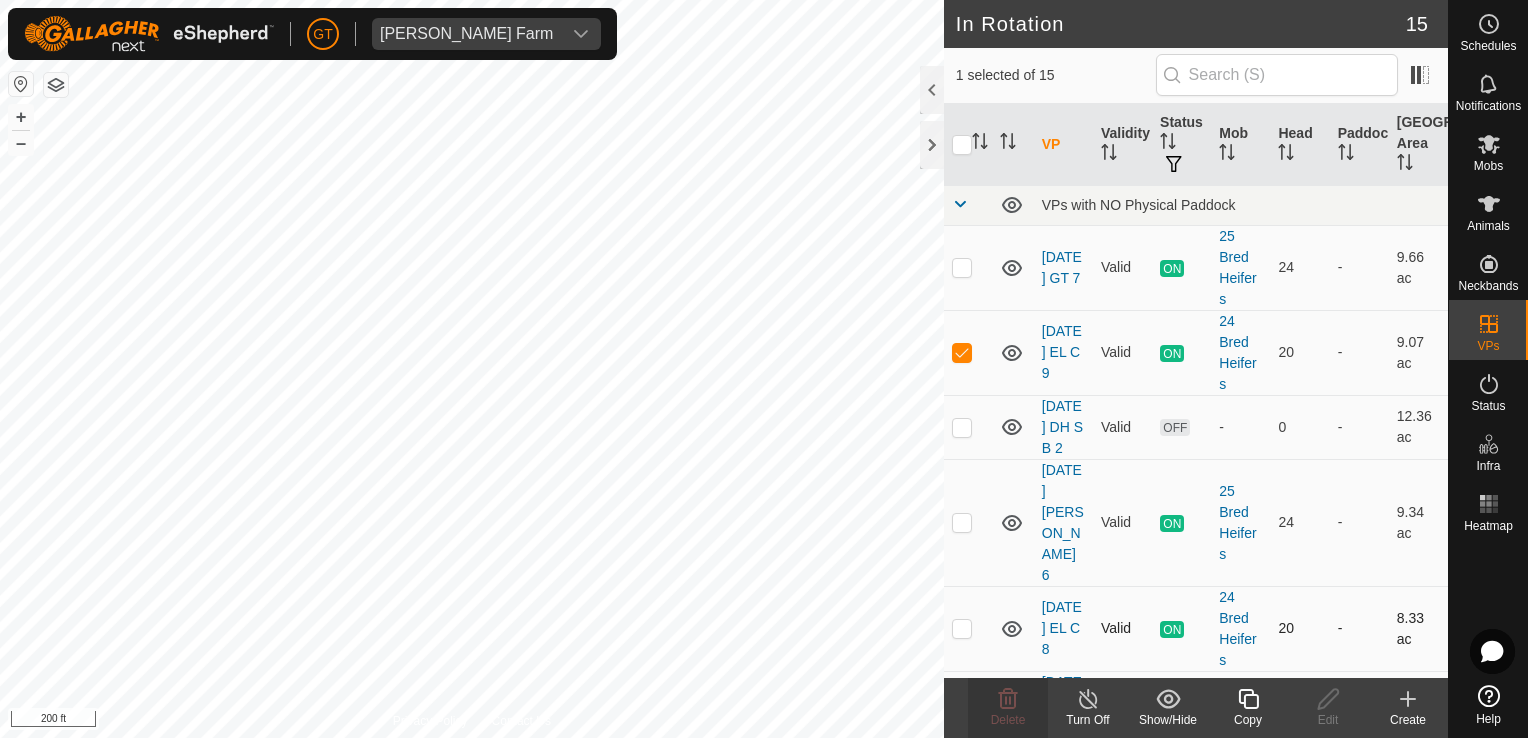 checkbox on "false" 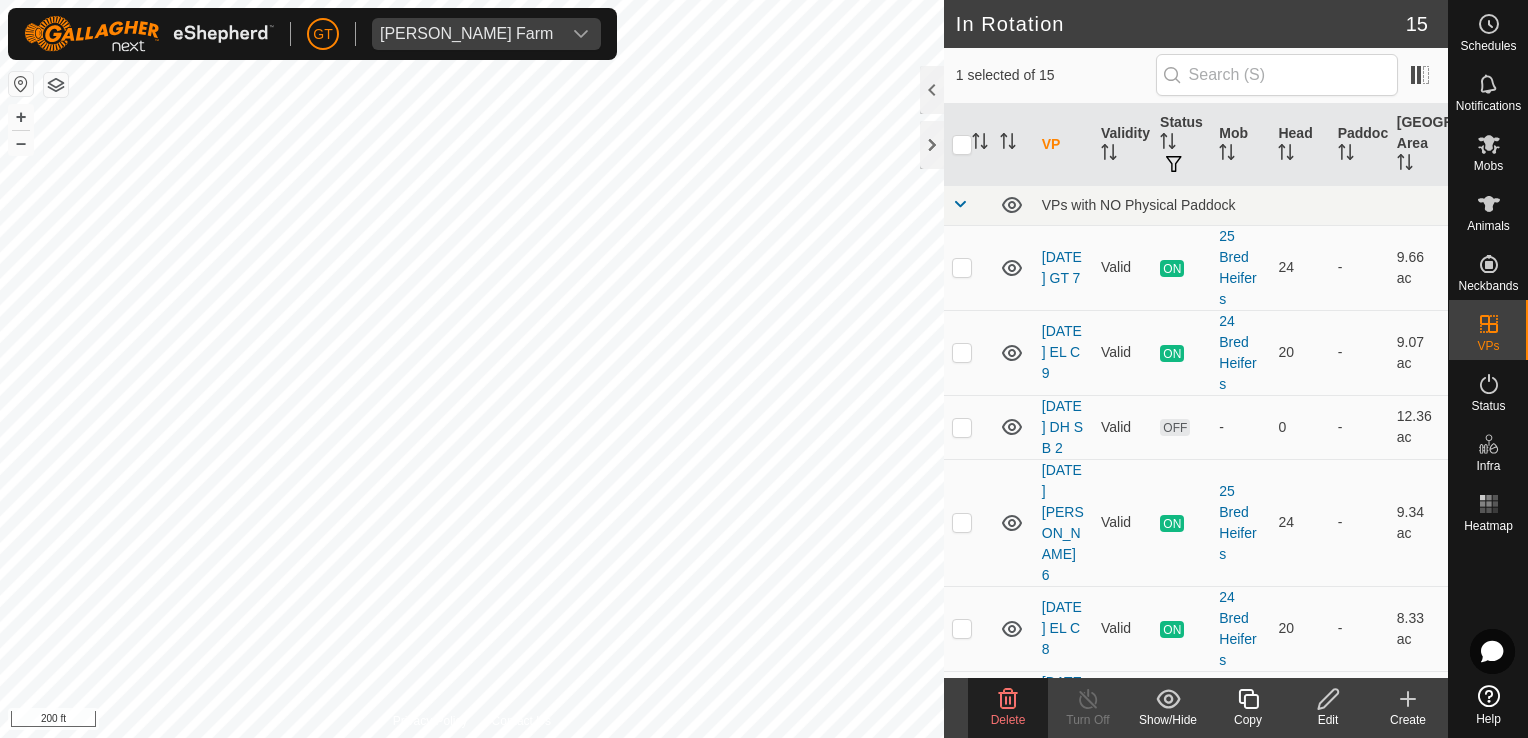 click 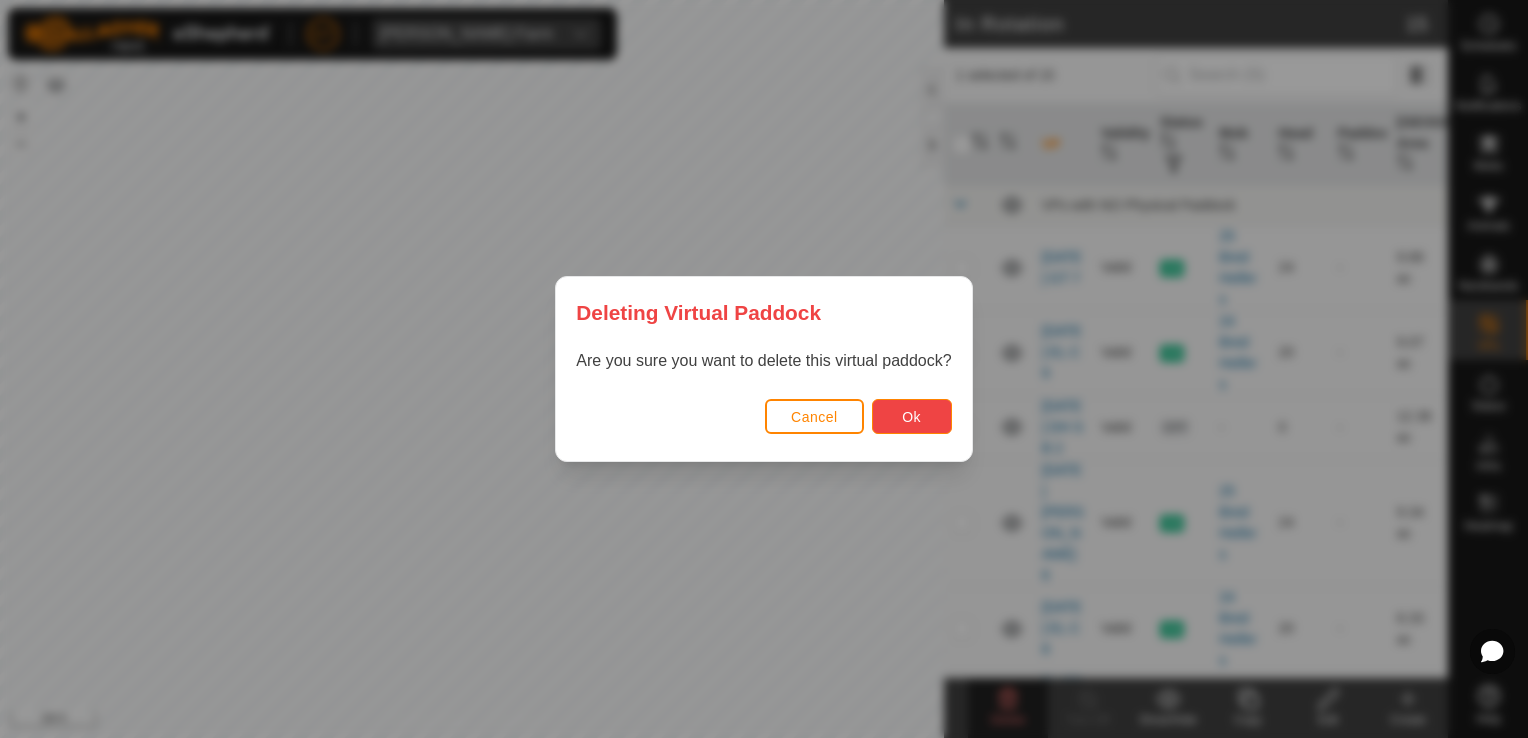 click on "Ok" at bounding box center (912, 416) 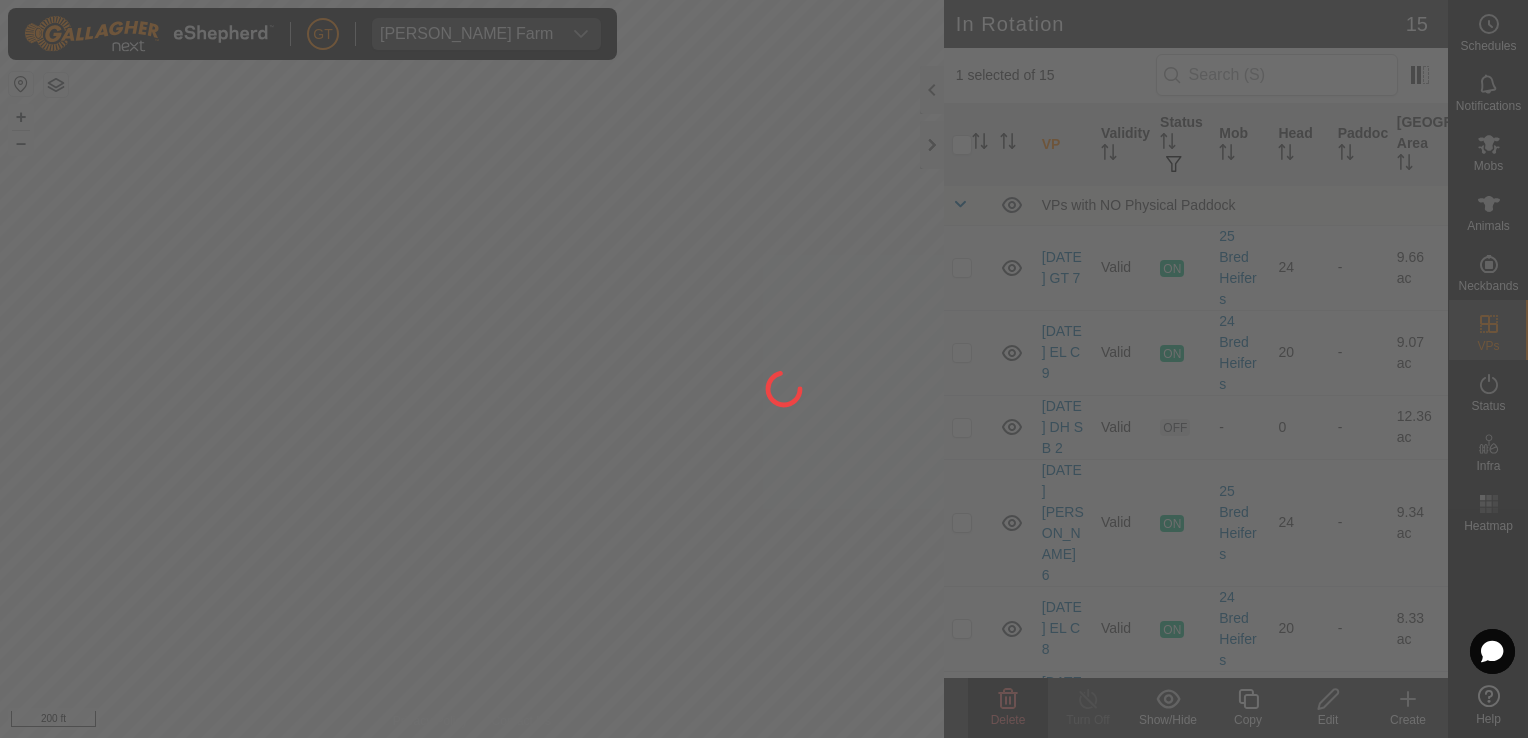 checkbox on "false" 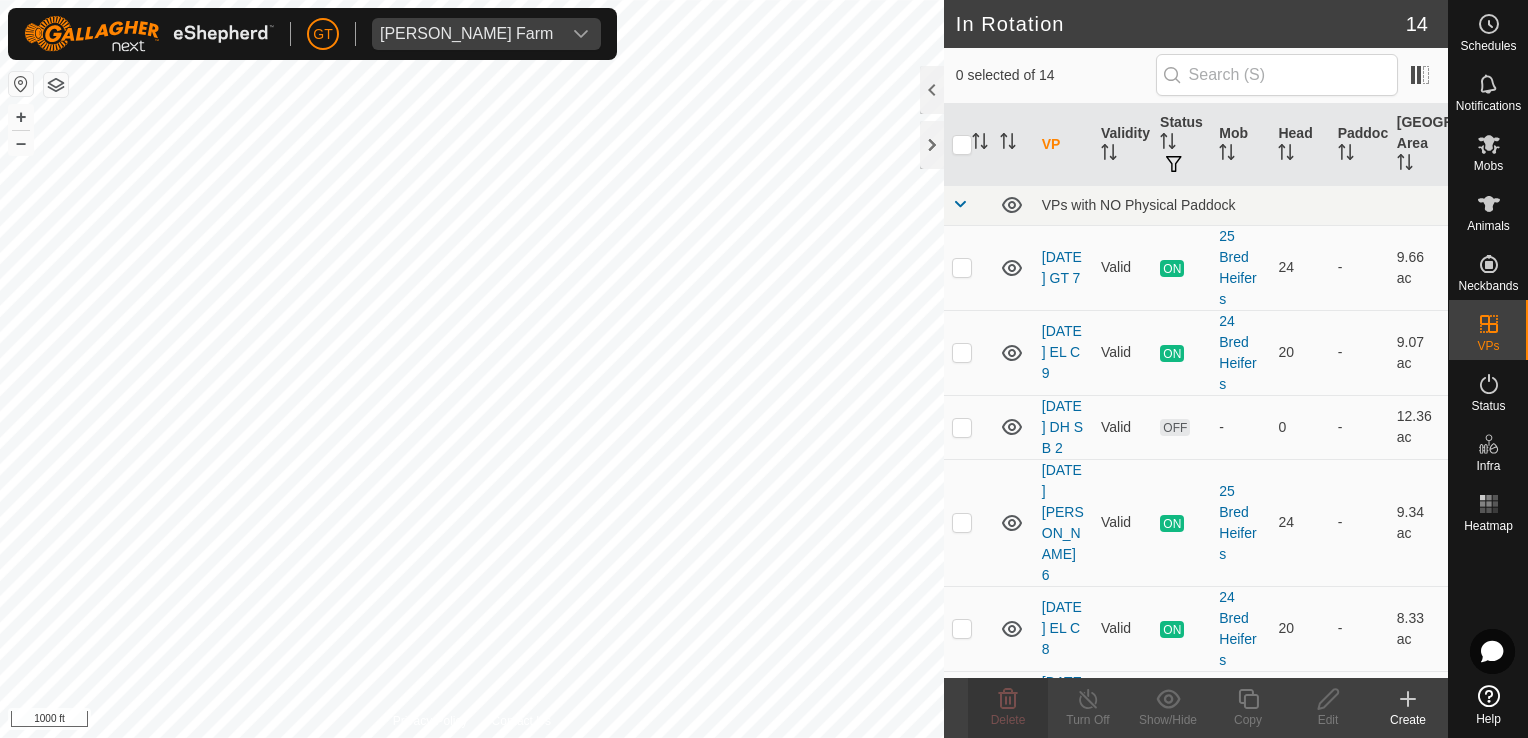 click on "[PERSON_NAME] Farm Schedules Notifications Mobs Animals Neckbands VPs Status Infra Heatmap Help In Rotation 14 0 selected of 14     VP   Validity   Status   Mob   Head   Paddock   Grazing Area   VPs with NO Physical Paddock  [DATE]  GT  7  Valid  ON  25 Bred Heifers   24   -   9.66 ac  [DATE]  EL C 9  Valid  ON  24 Bred Heifers   20   -   9.07 ac  [DATE]   DH  S B 2  Valid  OFF  -   0   -   12.36 ac  [DATE]  [PERSON_NAME] 6  Valid  ON  25 Bred Heifers   24   -   9.34 ac  [DATE]  EL C 8  Valid  ON  24 Bred Heifers   20   -   8.33 ac  [DATE]  DH  S B  1  Valid  ON  24 Fall Calves   25   -   12.65 ac  [DATE]   AH  COWS 2  Valid  ON  Fall Calving Cows   28   -   28.54 ac  [DATE]  DH  ROAD 1  Valid  ON  24 Fall Calves   1   -   13.76 ac  [DATE]   LL40  Valid  ON  24 1 Lactation Cows   21   -   18.9 ac  [DATE]   DH  LL  6  Valid  ON  24 2 plus Lactation Cows   67   -   90.79 ac  [DATE]   LL 41  Valid  OFF  -   0   -   17.77 ac  [DATE]   LL 40  Valid  OFF  -   0   -" at bounding box center (764, 369) 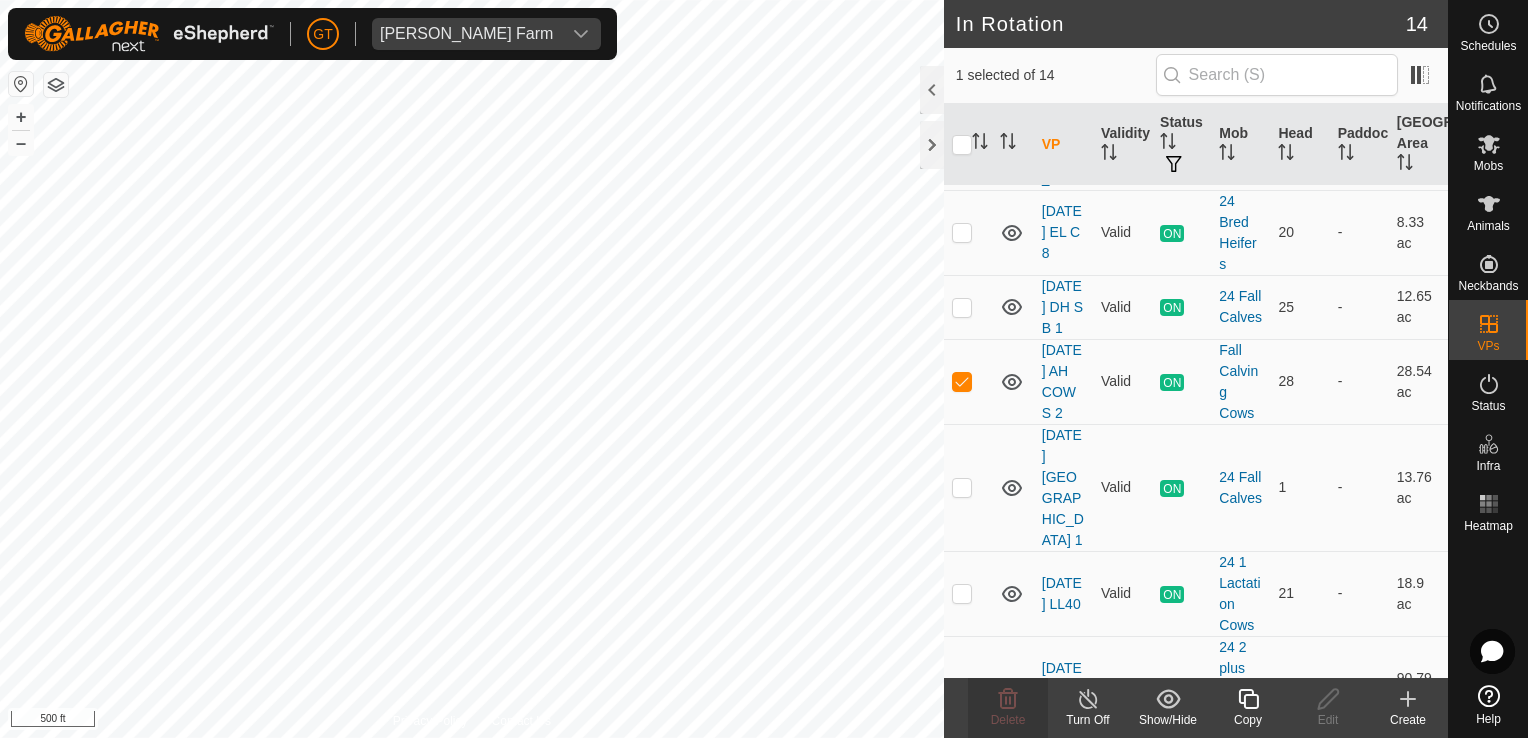 scroll, scrollTop: 400, scrollLeft: 0, axis: vertical 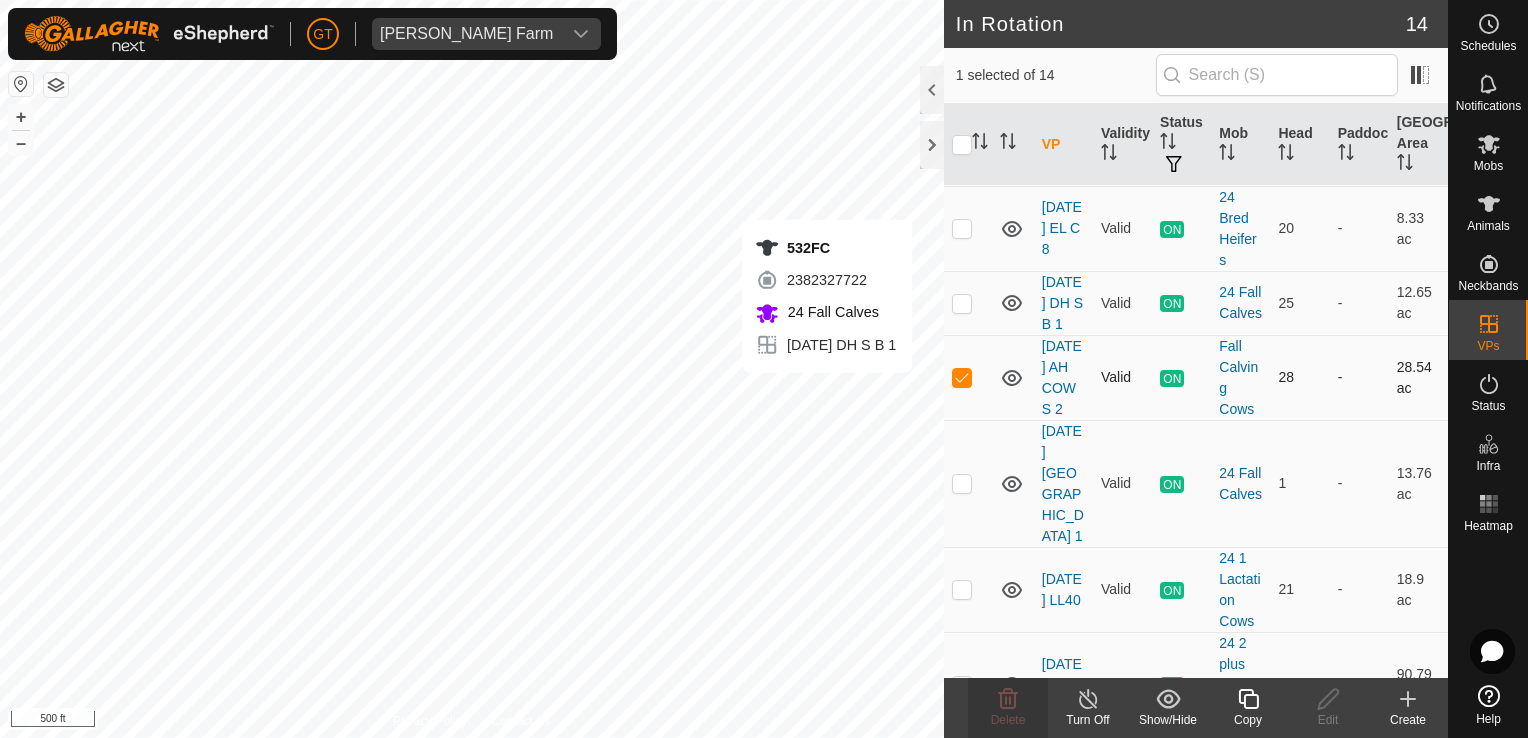 click at bounding box center [962, 377] 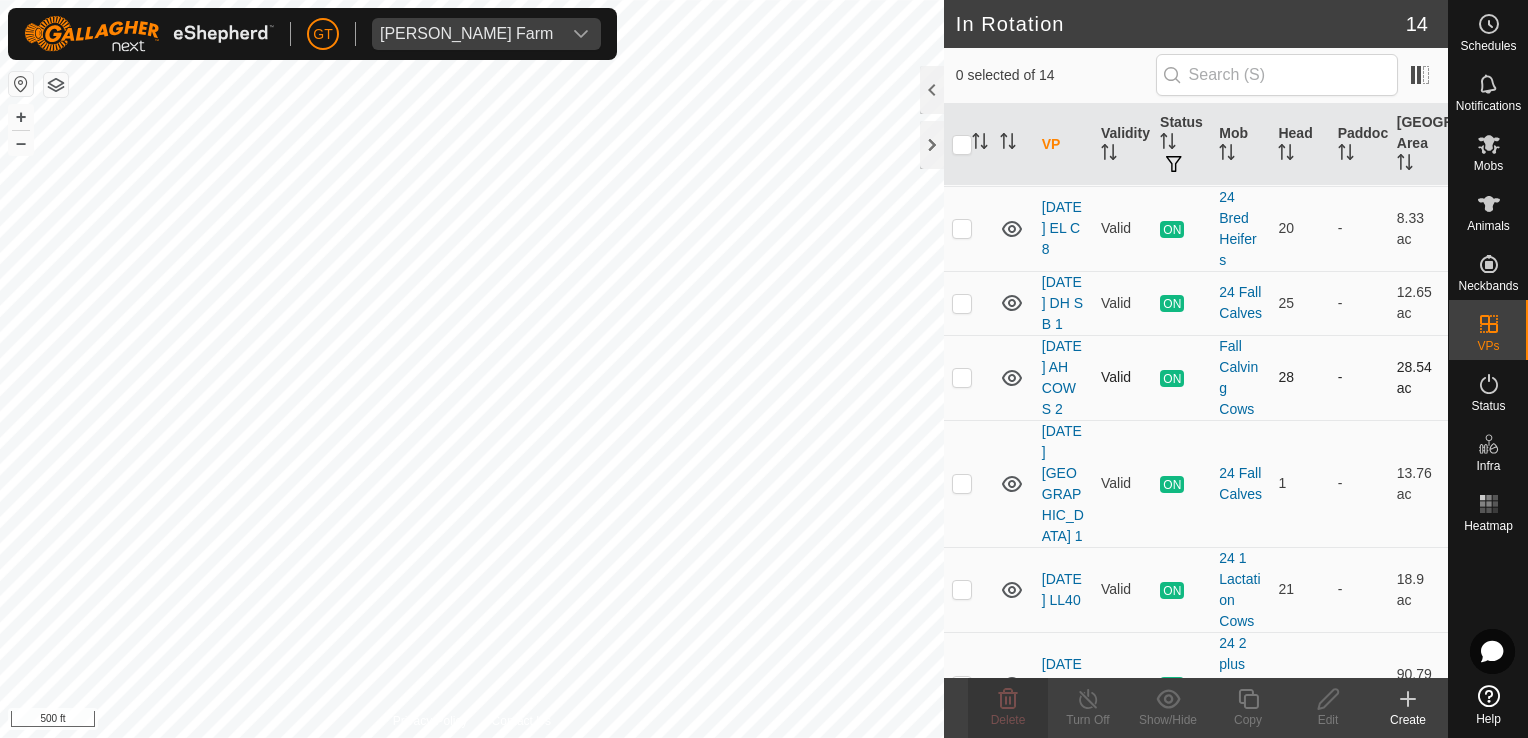 checkbox on "true" 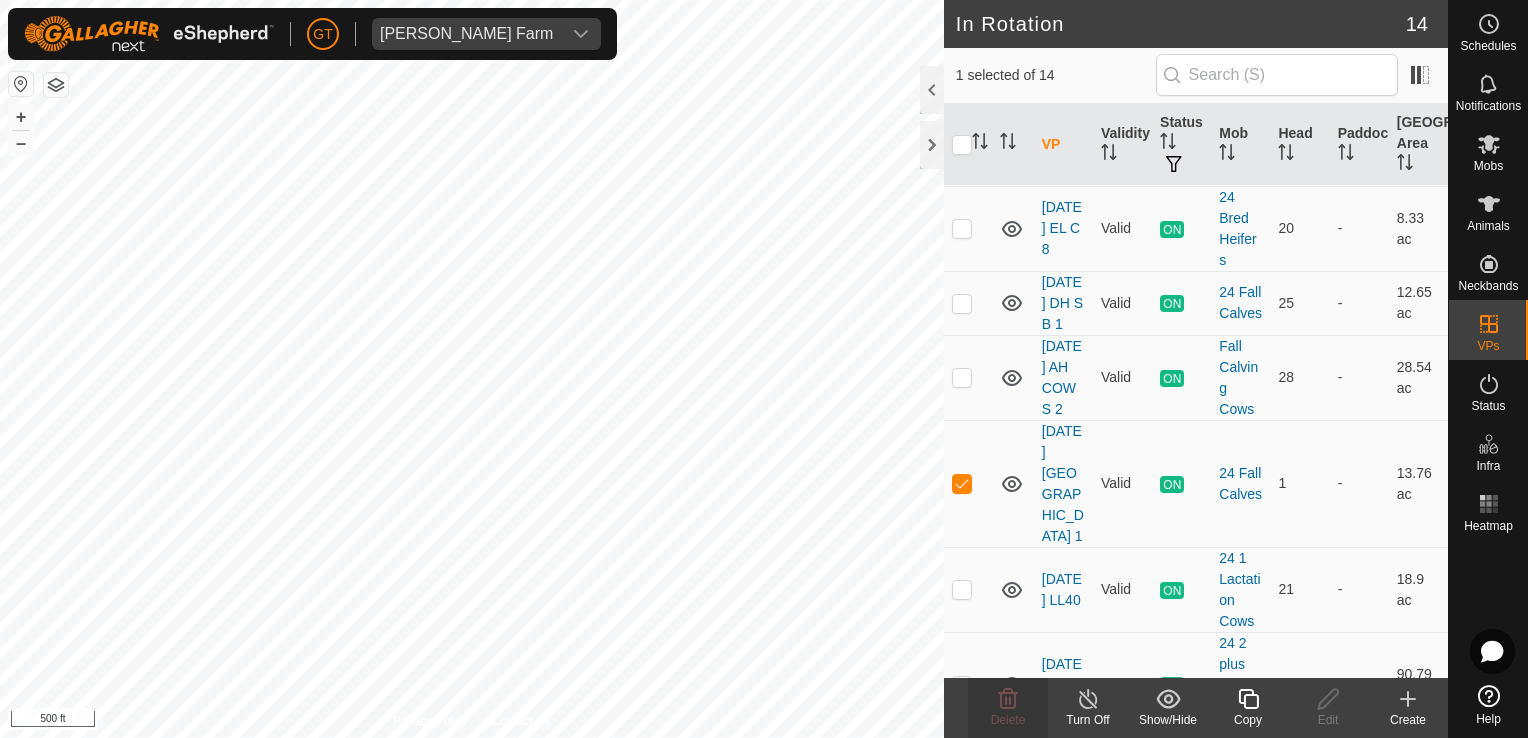 click 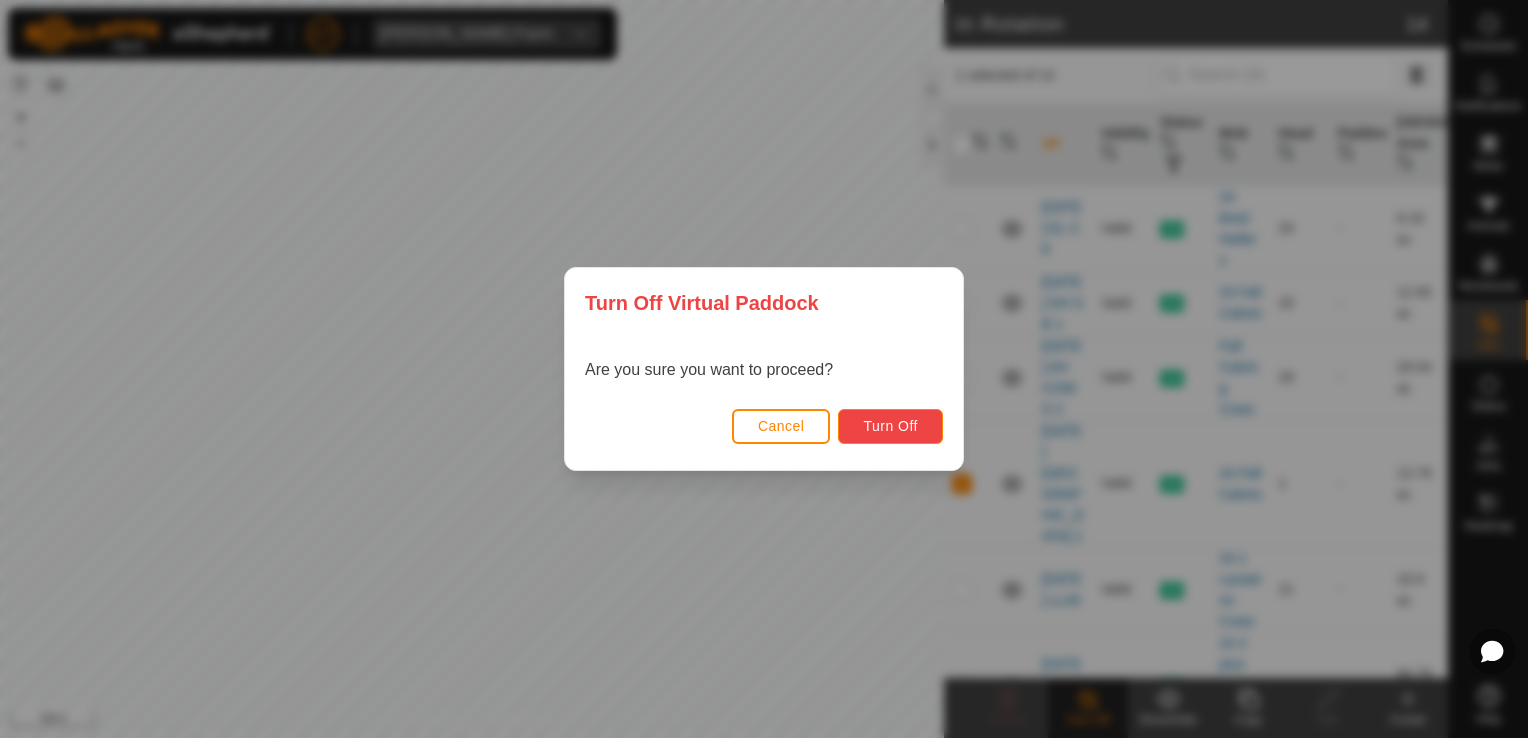 click on "Turn Off" at bounding box center [890, 426] 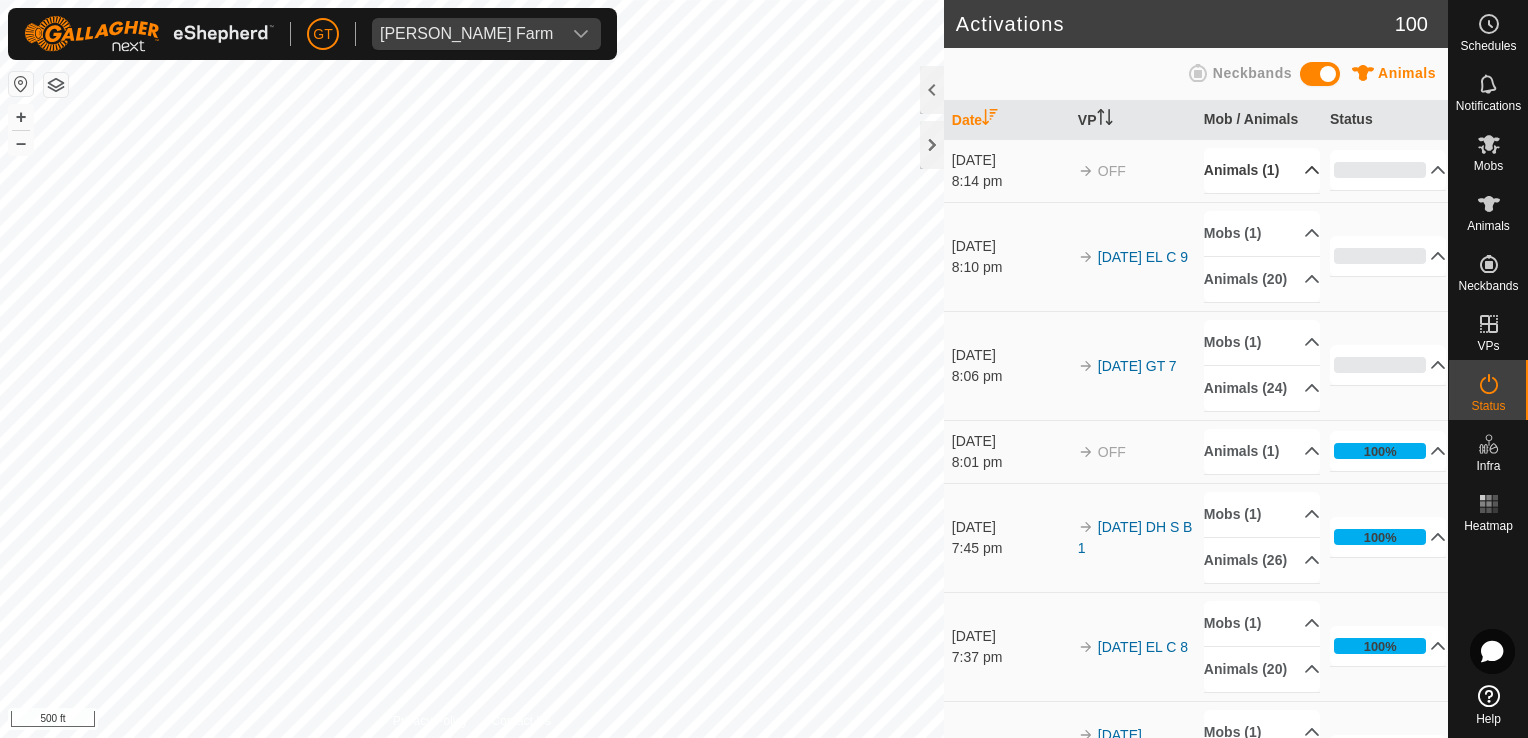click on "Animals (1)" at bounding box center (1262, 170) 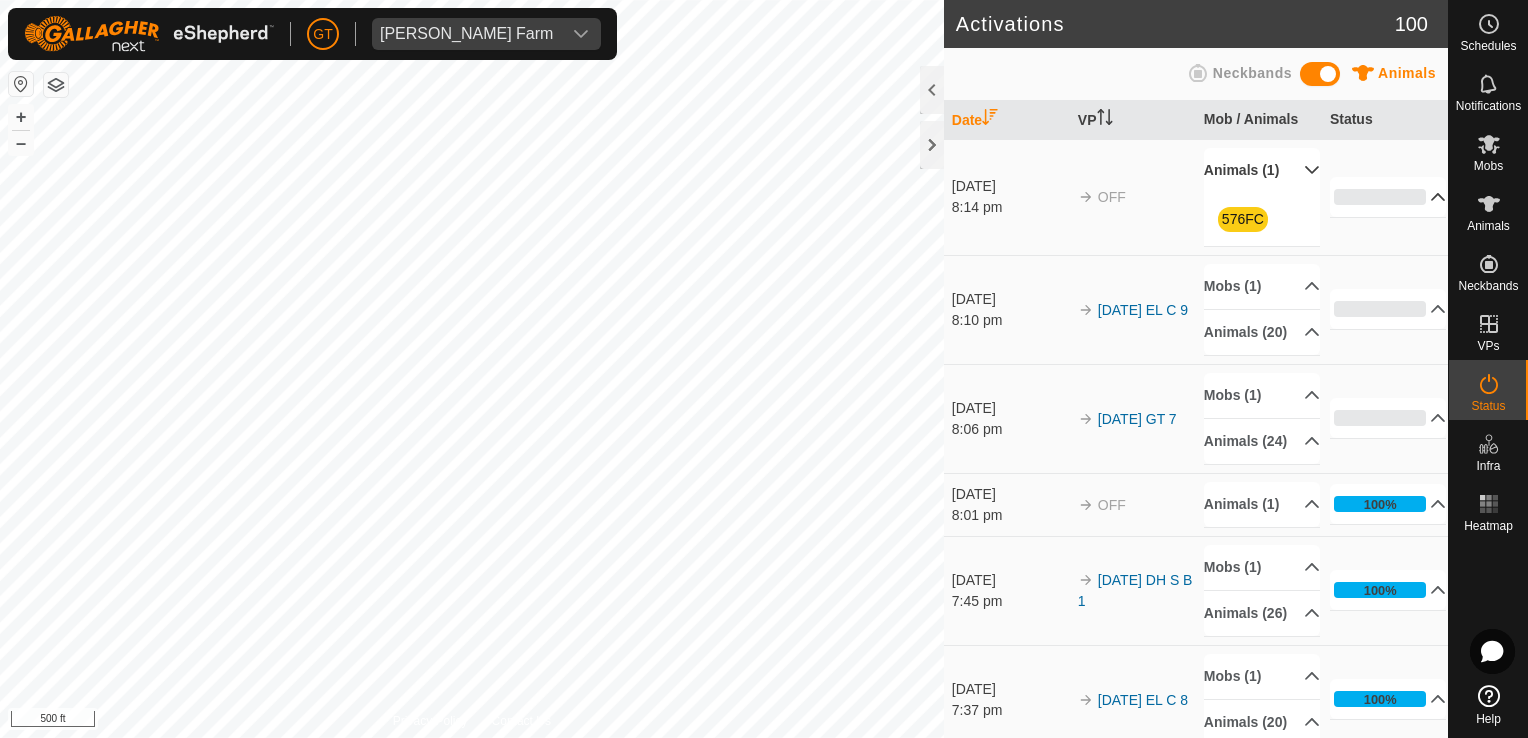 click on "0%" at bounding box center (1388, 197) 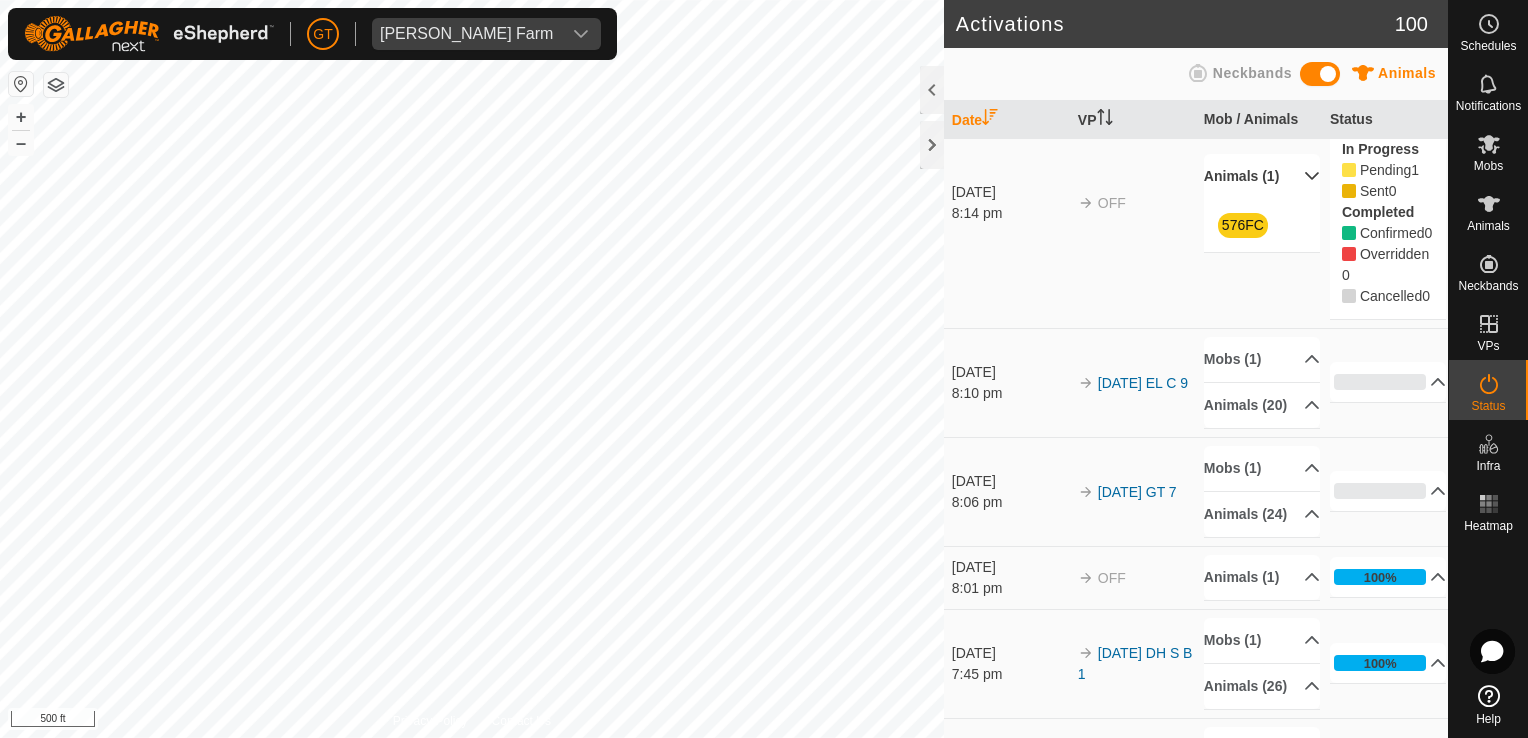 scroll, scrollTop: 0, scrollLeft: 0, axis: both 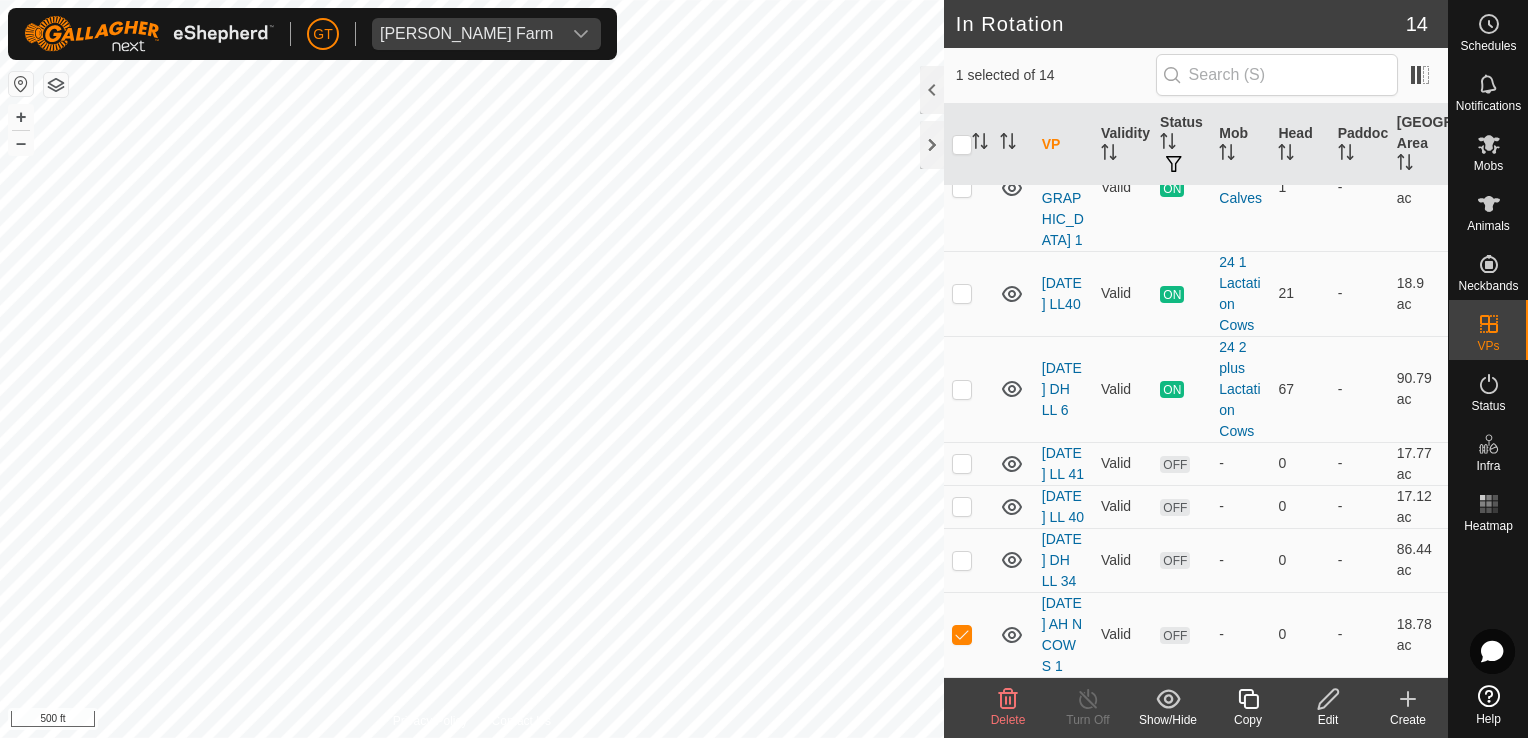 click 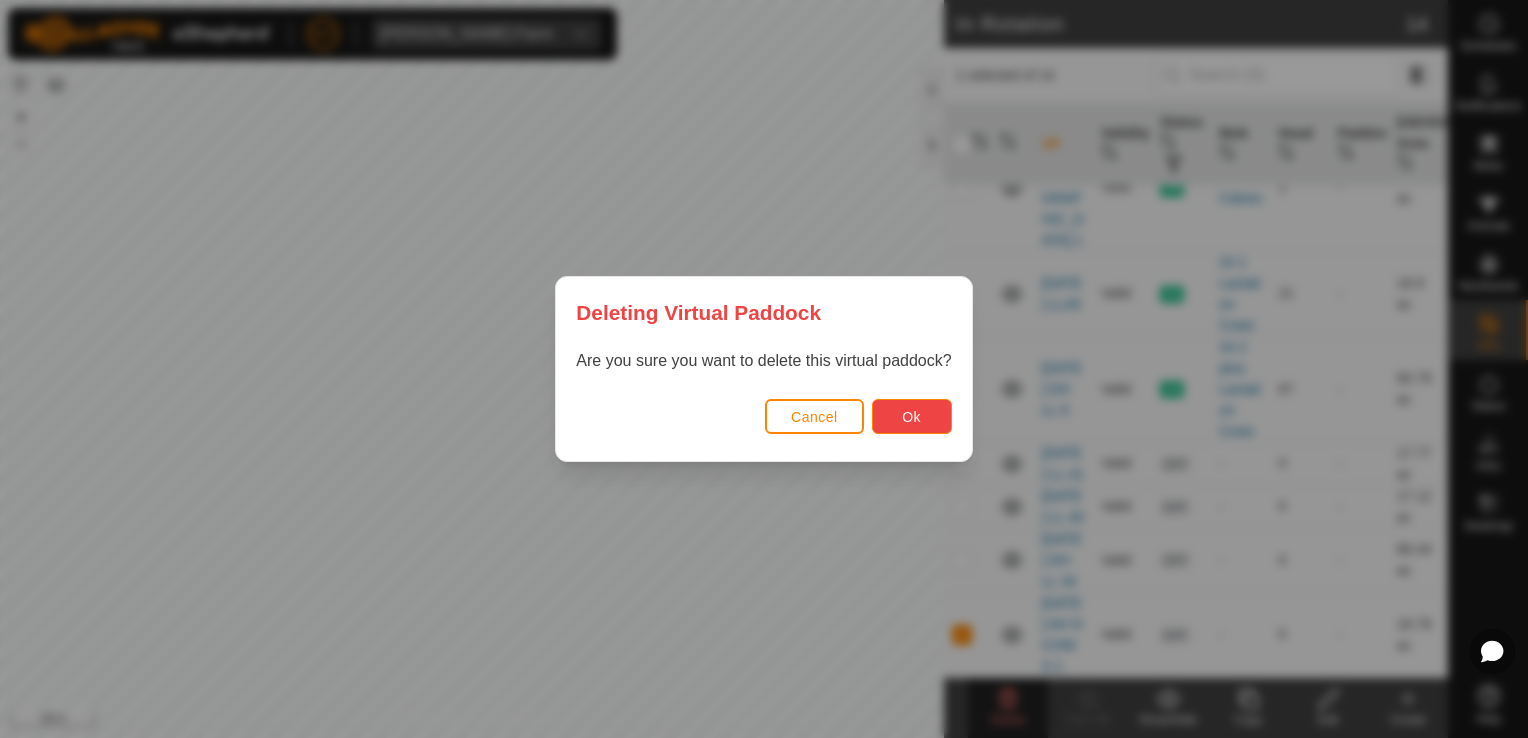 click on "Ok" at bounding box center [912, 416] 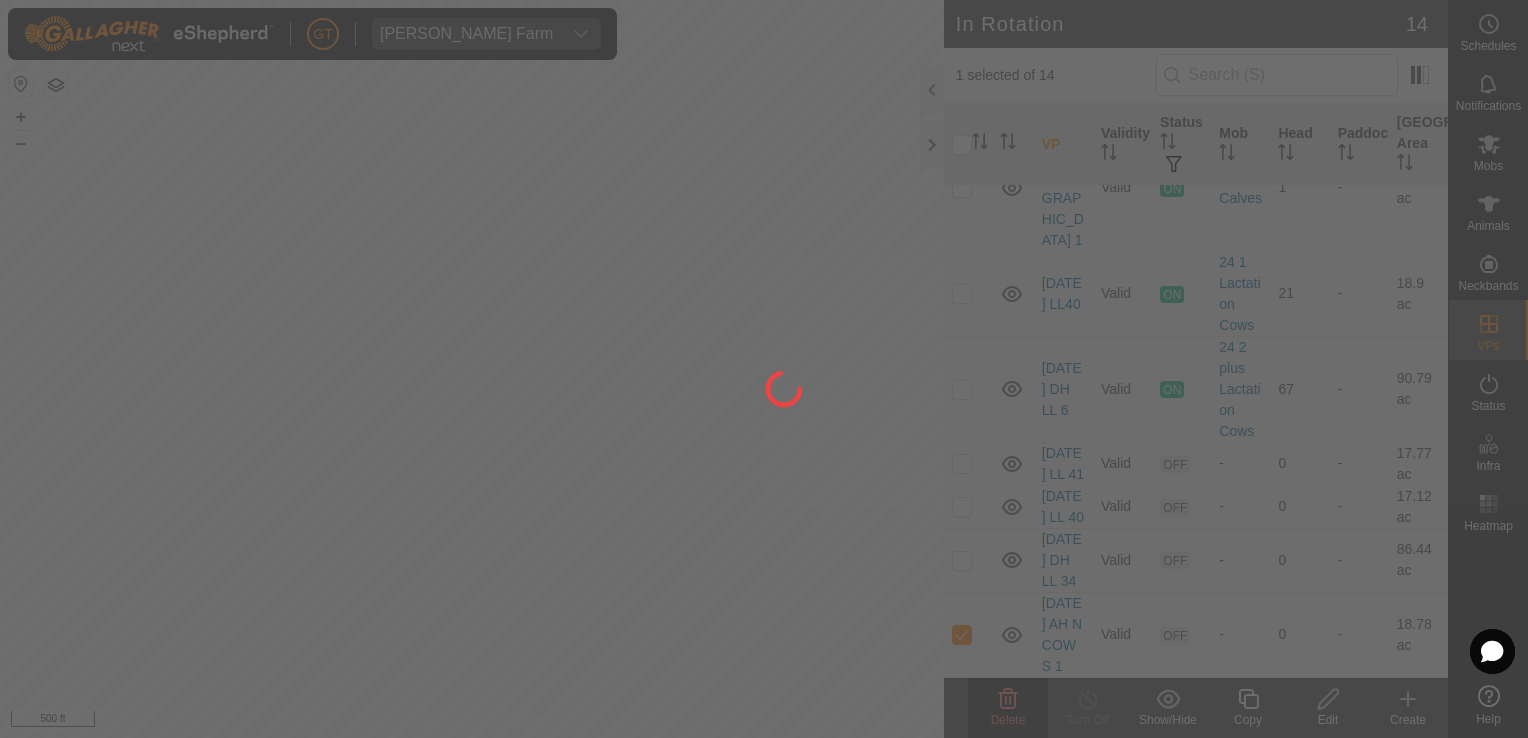 checkbox on "false" 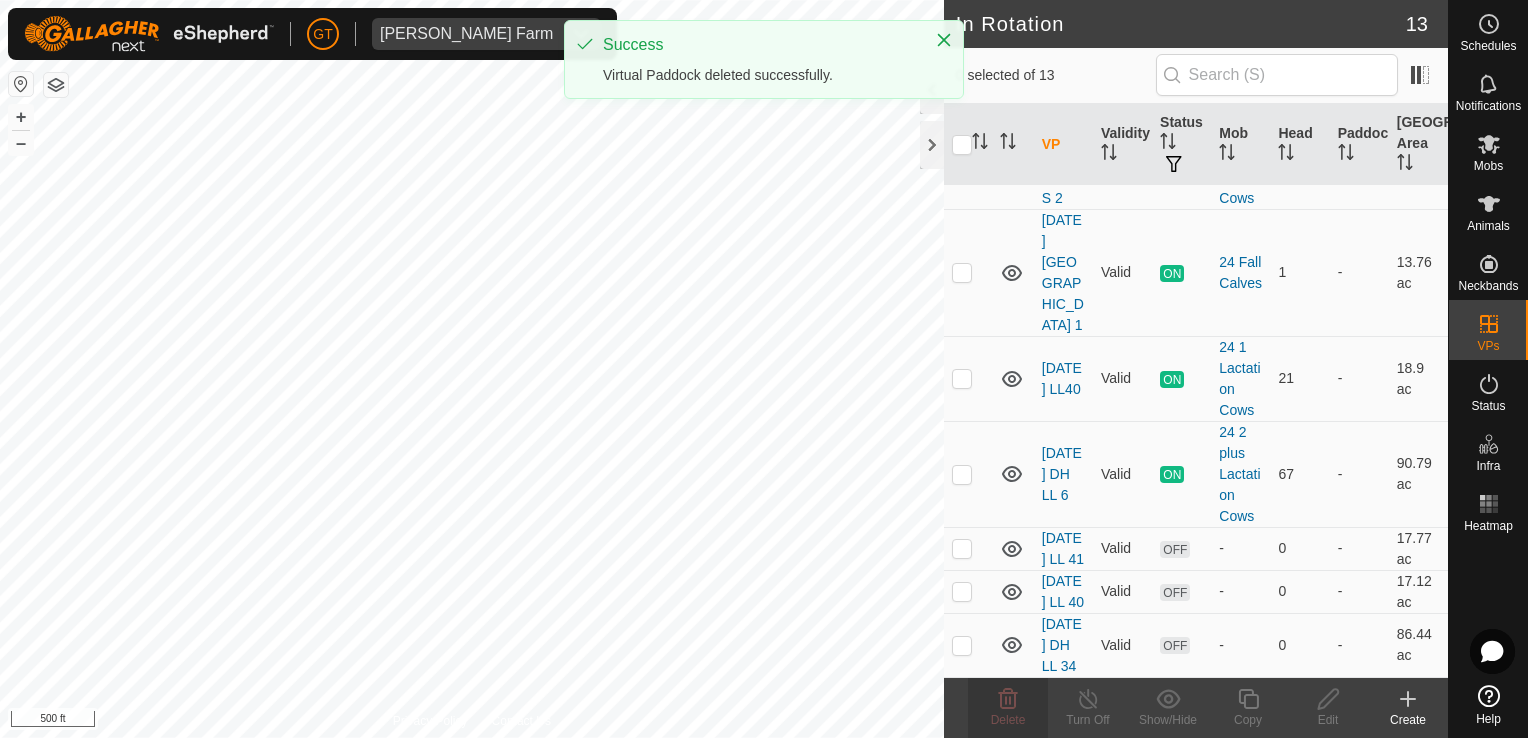 scroll, scrollTop: 691, scrollLeft: 0, axis: vertical 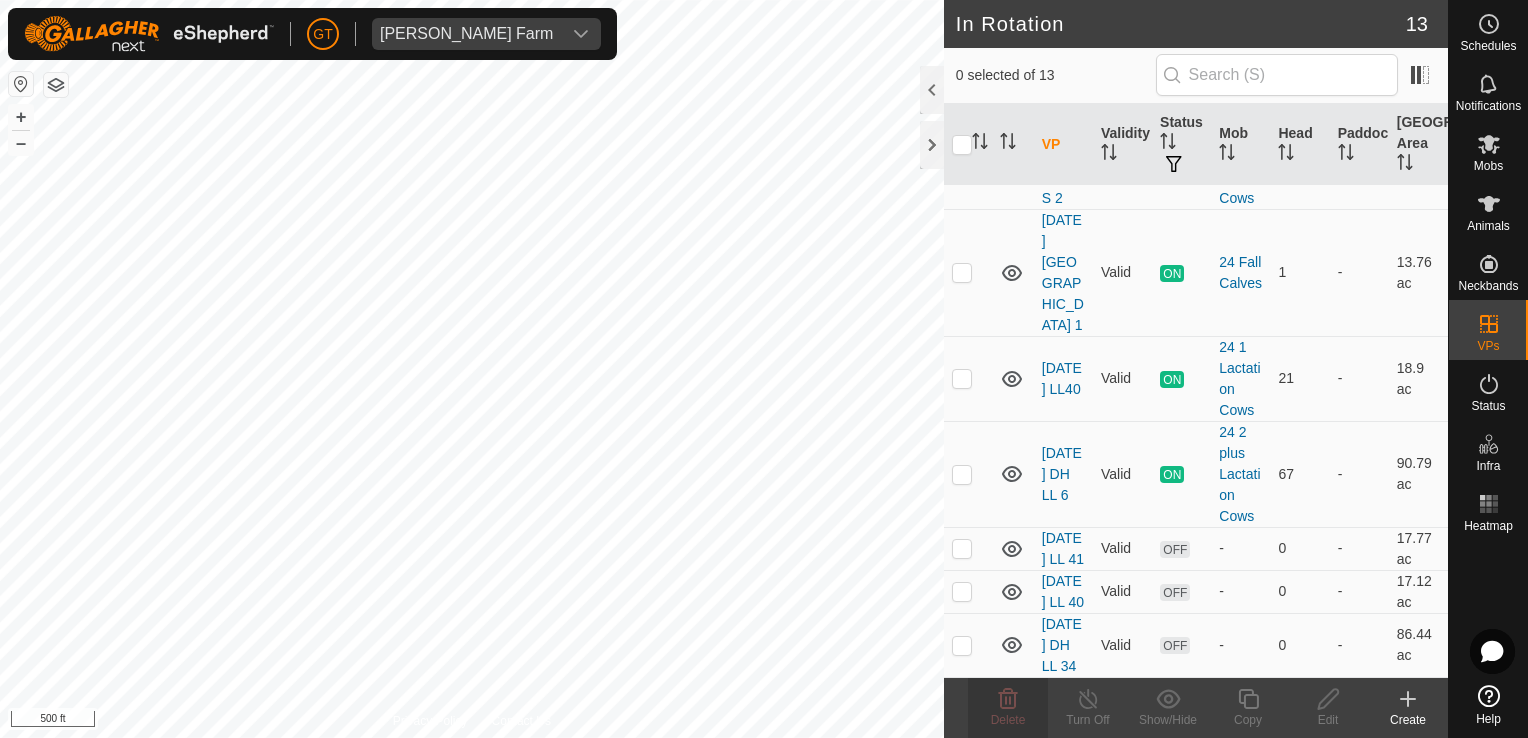 checkbox on "true" 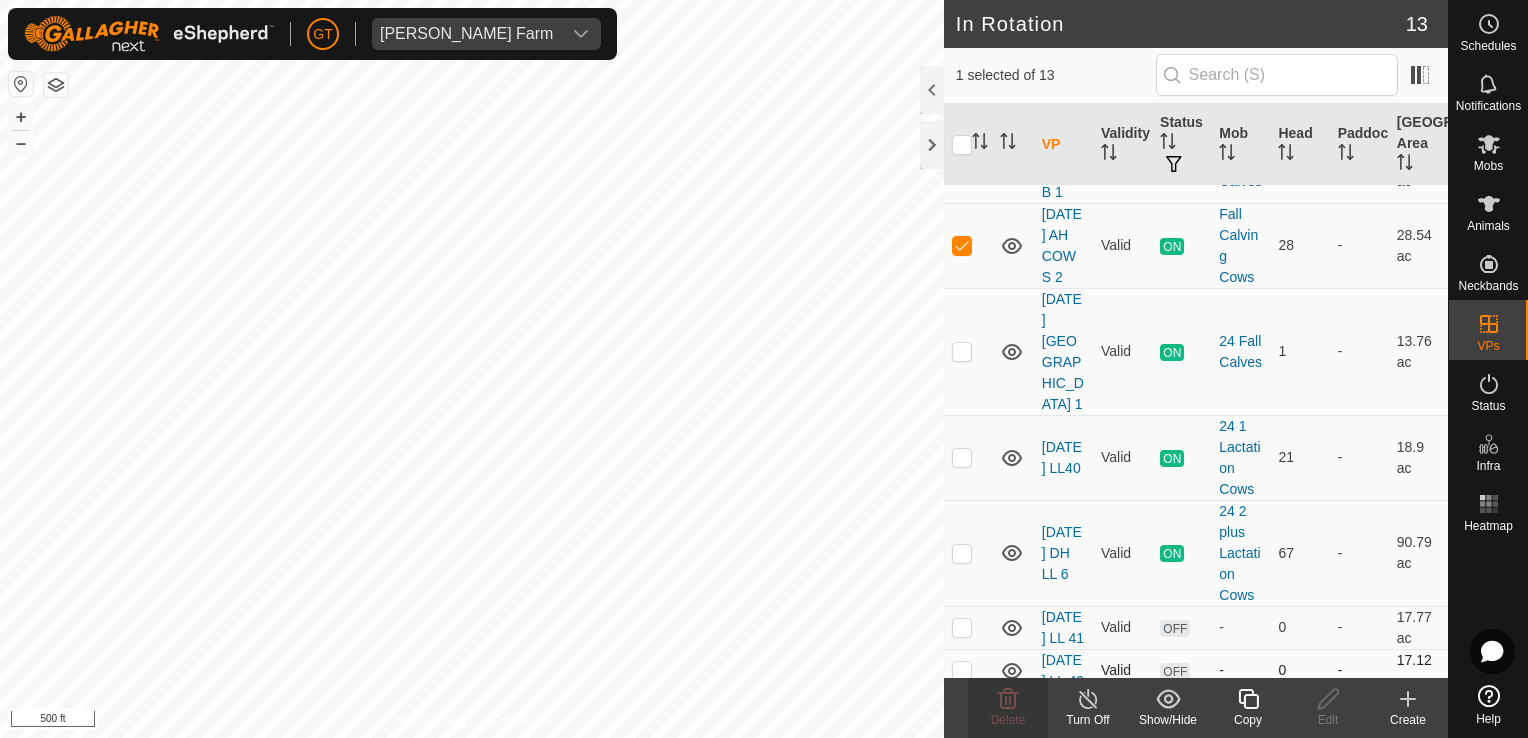 scroll, scrollTop: 291, scrollLeft: 0, axis: vertical 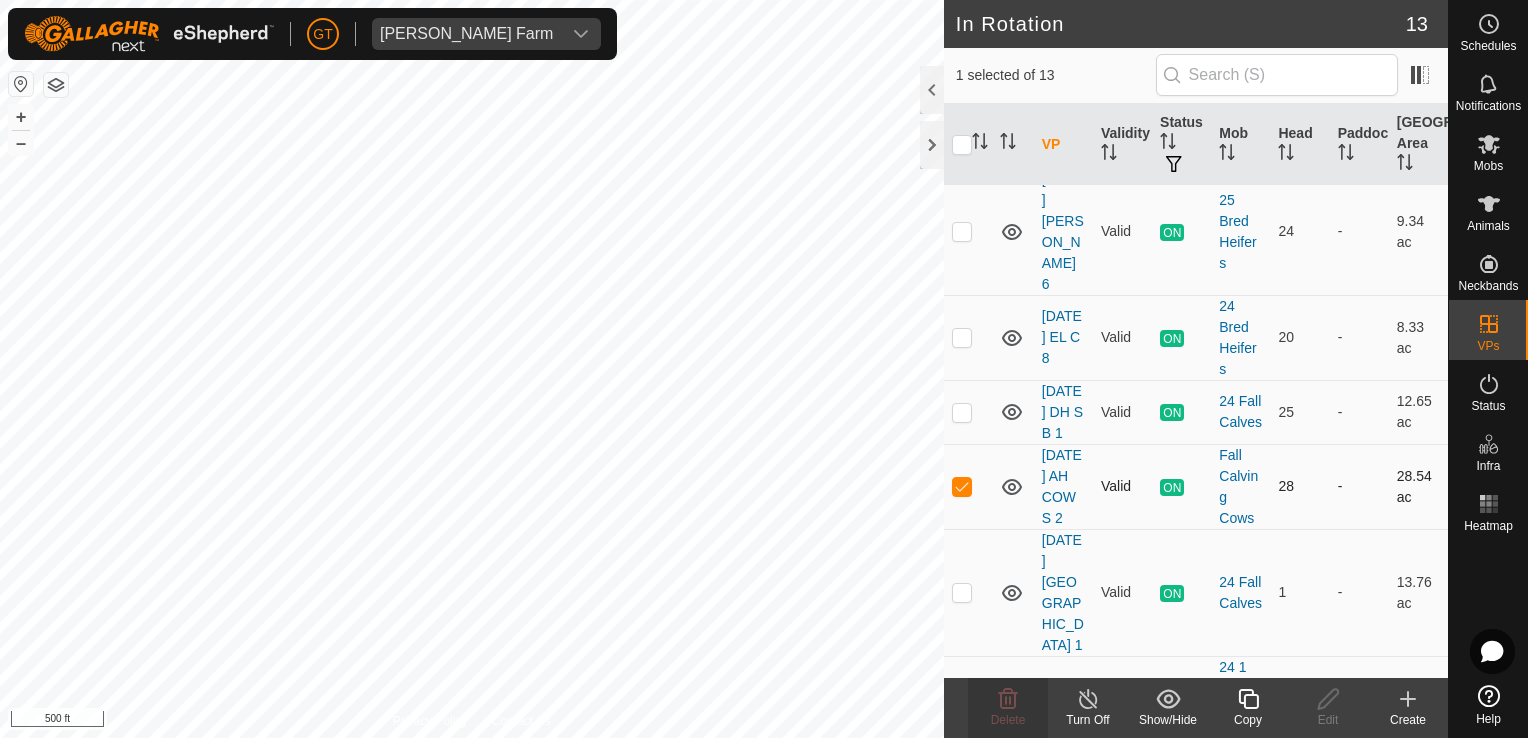 click at bounding box center [962, 486] 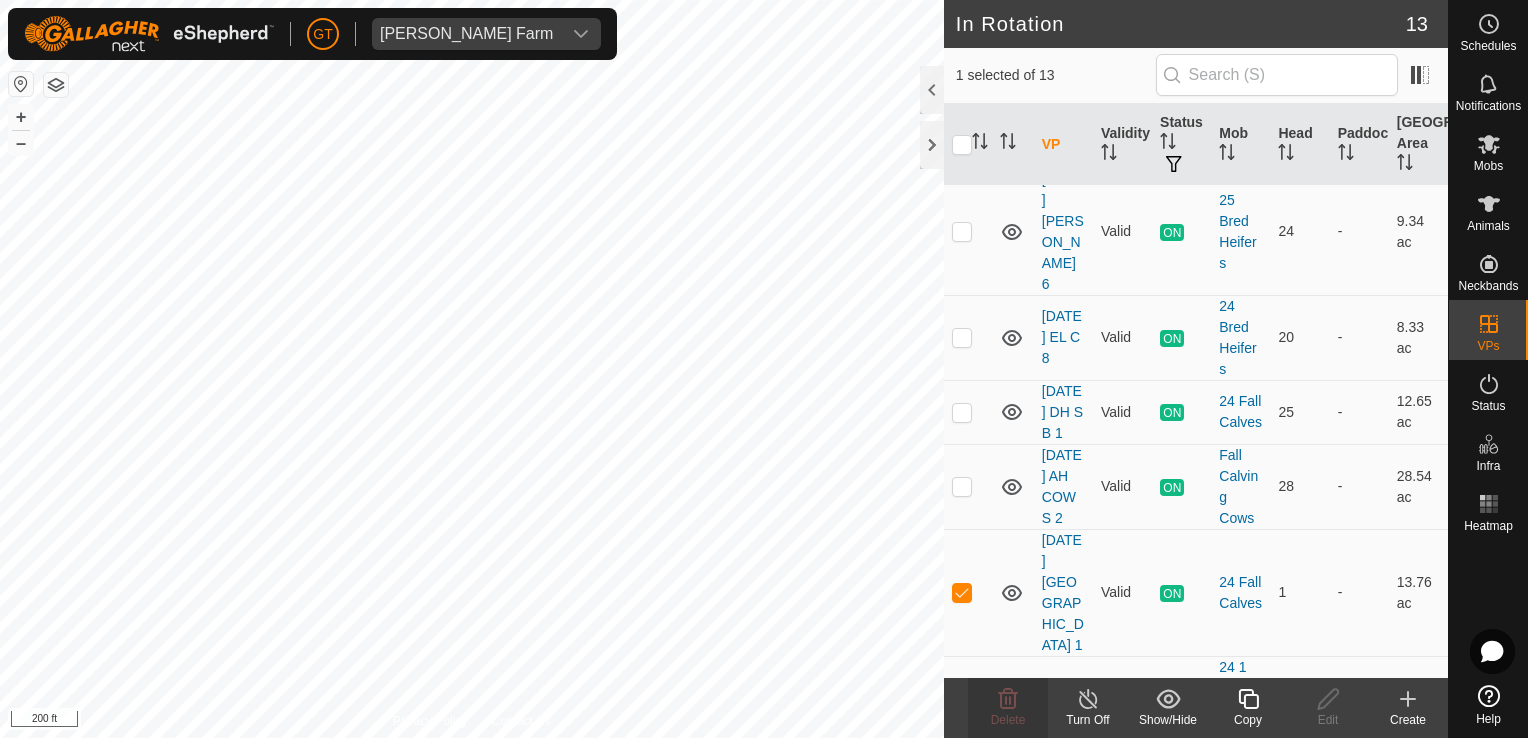 click on "[PERSON_NAME] Farm Schedules Notifications Mobs Animals Neckbands VPs Status Infra Heatmap Help In Rotation 13 1 selected of 13     VP   Validity   Status   Mob   Head   Paddock   Grazing Area   VPs with NO Physical Paddock  [DATE]  GT  7  Valid  ON  25 Bred Heifers   24   -   9.66 ac  [DATE]  EL C 9  Valid  ON  24 Bred Heifers   20   -   9.07 ac  [DATE]   DH  S B 2  Valid  OFF  -   0   -   12.36 ac  [DATE]  [PERSON_NAME] 6  Valid  ON  25 Bred Heifers   24   -   9.34 ac  [DATE]  EL C 8  Valid  ON  24 Bred Heifers   20   -   8.33 ac  [DATE]  DH  S B  1  Valid  ON  24 Fall Calves   25   -   12.65 ac  [DATE]   AH  COWS 2  Valid  ON  Fall Calving Cows   28   -   28.54 ac  [DATE]  DH  ROAD 1  Valid  ON  24 Fall Calves   1   -   13.76 ac  [DATE]   LL40  Valid  ON  24 1 Lactation Cows   21   -   18.9 ac  [DATE]   DH  LL  6  Valid  ON  24 2 plus Lactation Cows   67   -   90.79 ac  [DATE]   LL 41  Valid  OFF  -   0   -   17.77 ac  [DATE]   LL 40  Valid  OFF  -   0   -" at bounding box center [764, 369] 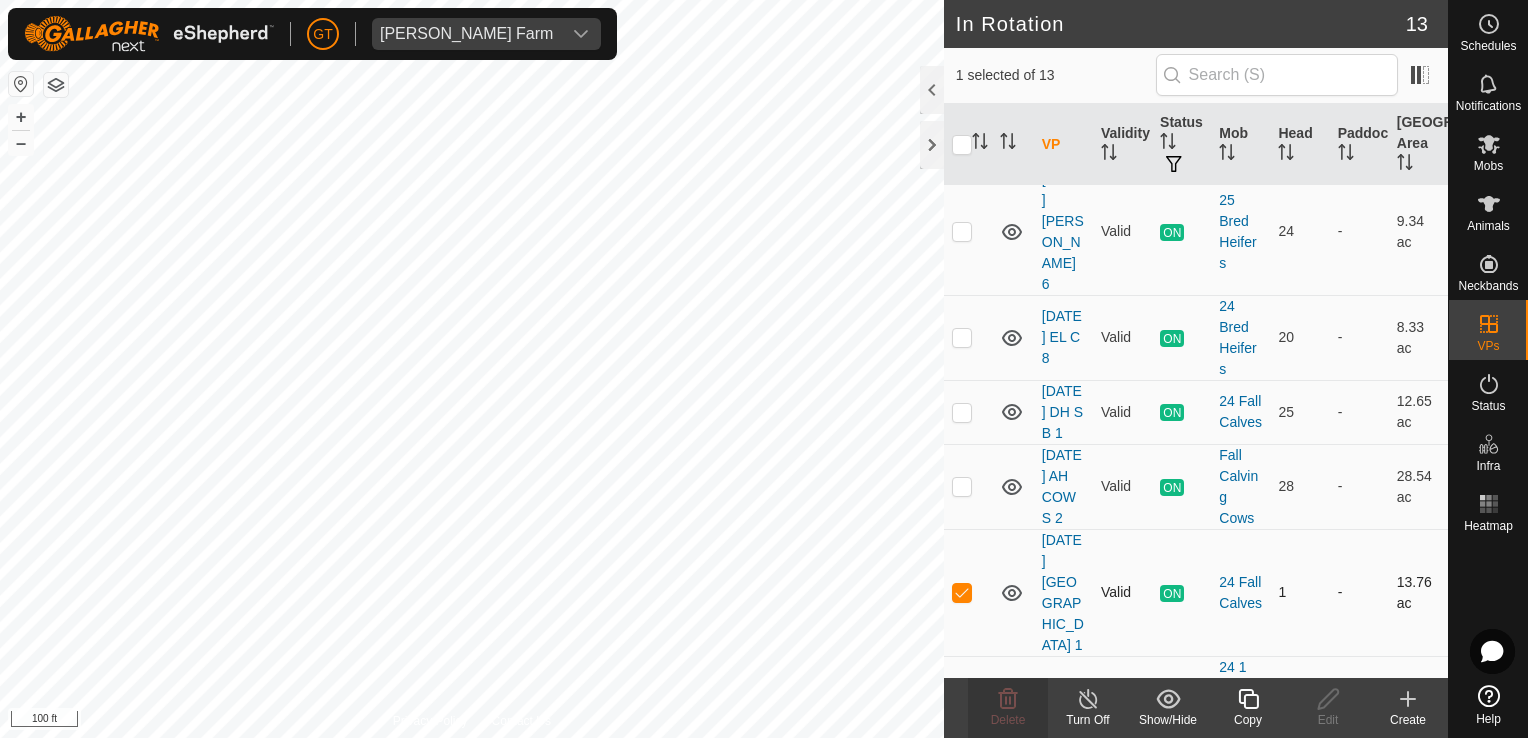 click at bounding box center (962, 592) 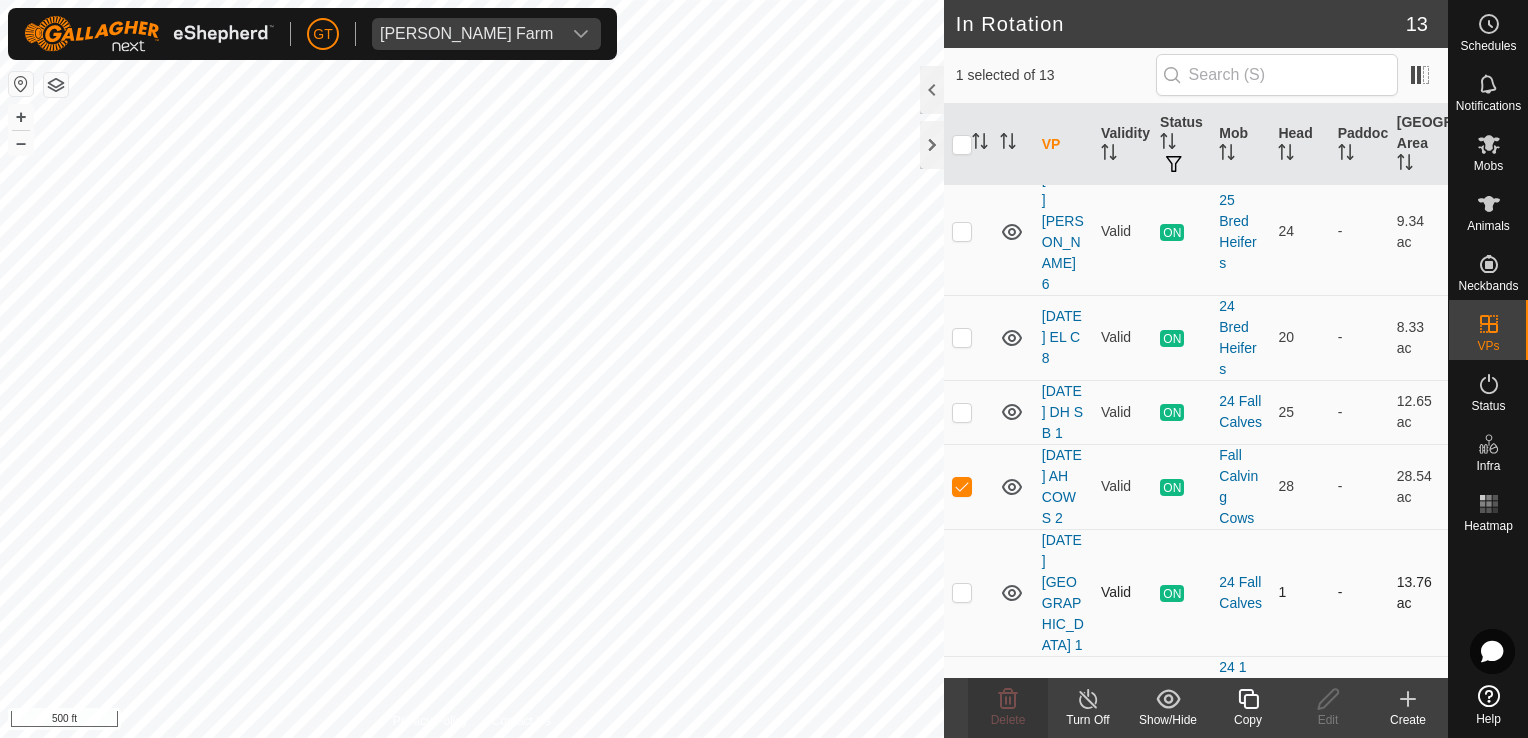checkbox on "false" 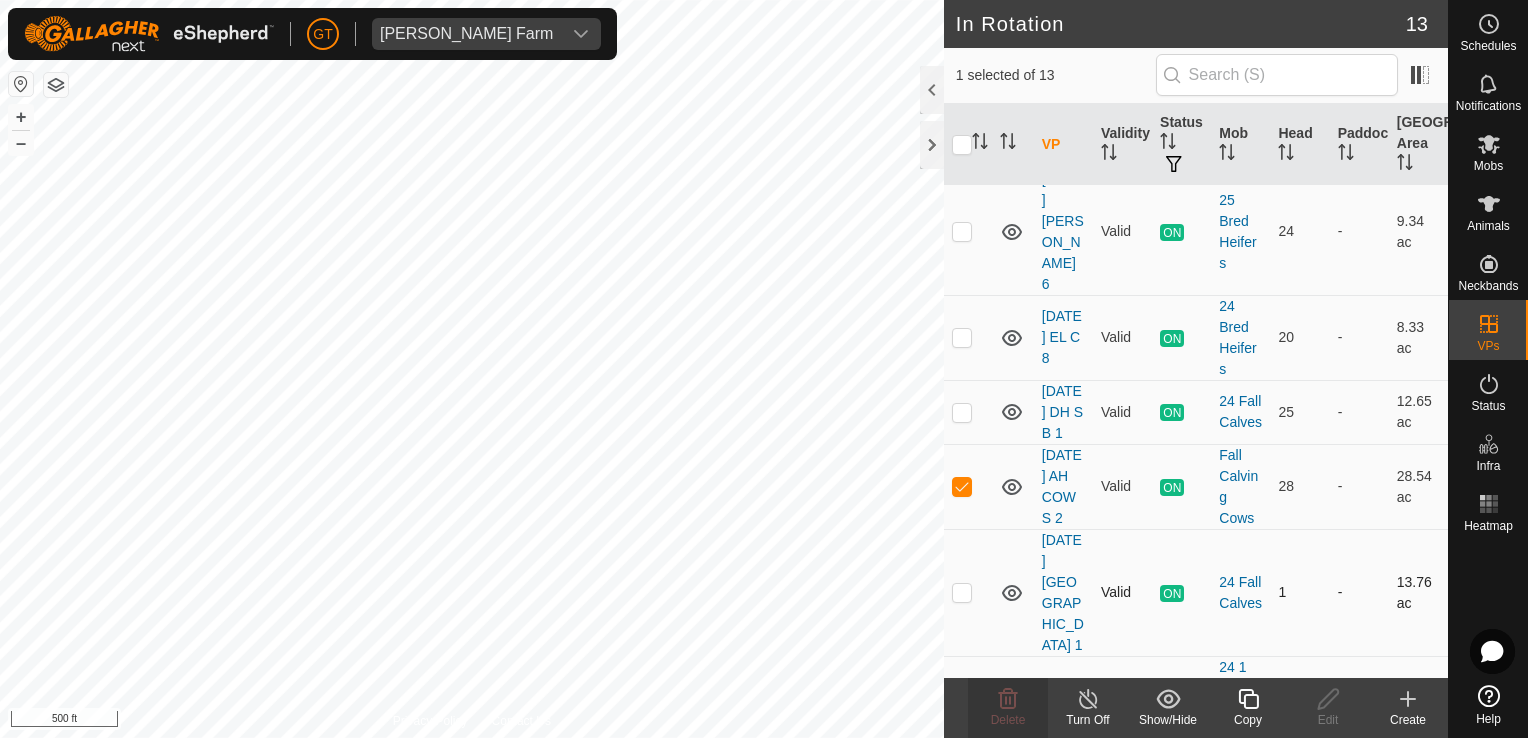 checkbox on "true" 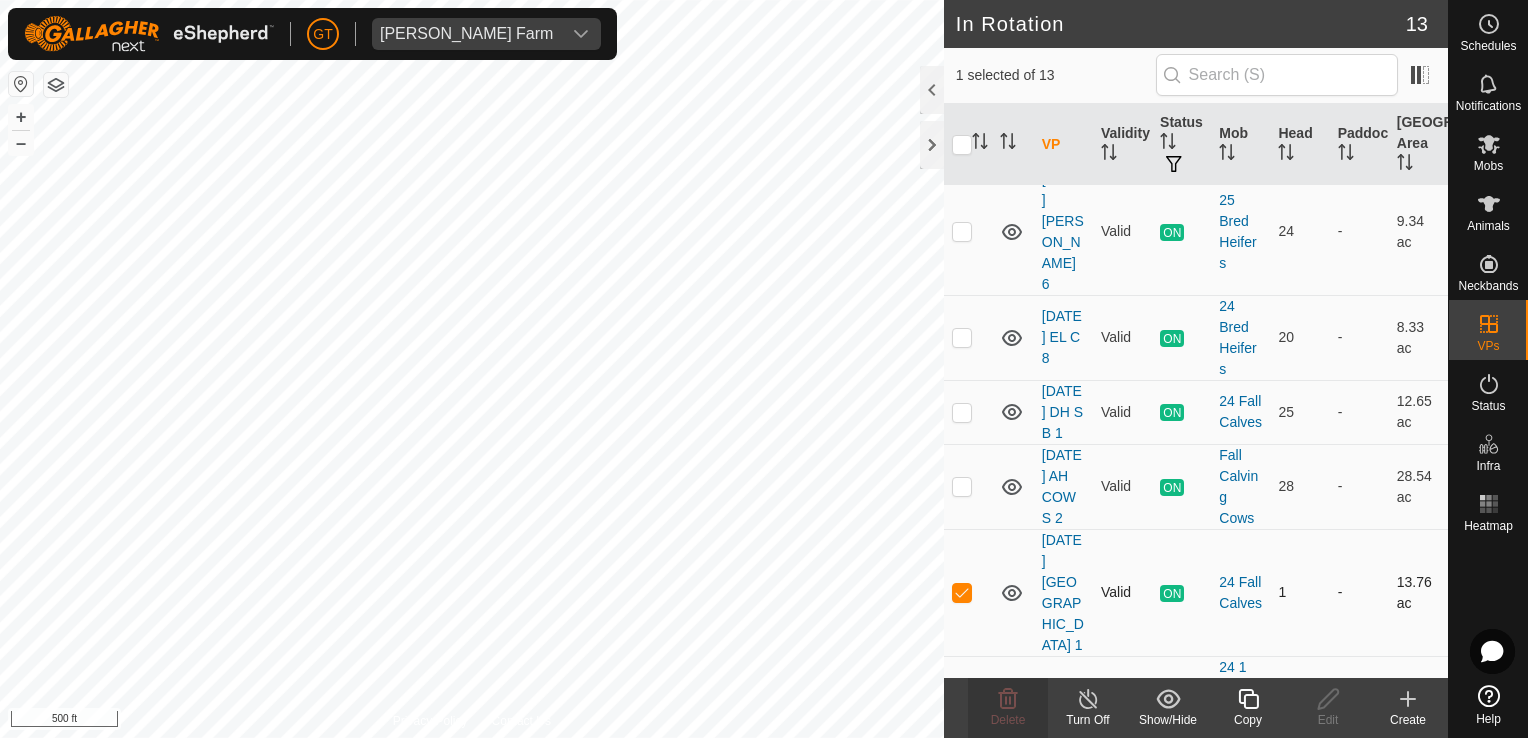 scroll, scrollTop: 391, scrollLeft: 0, axis: vertical 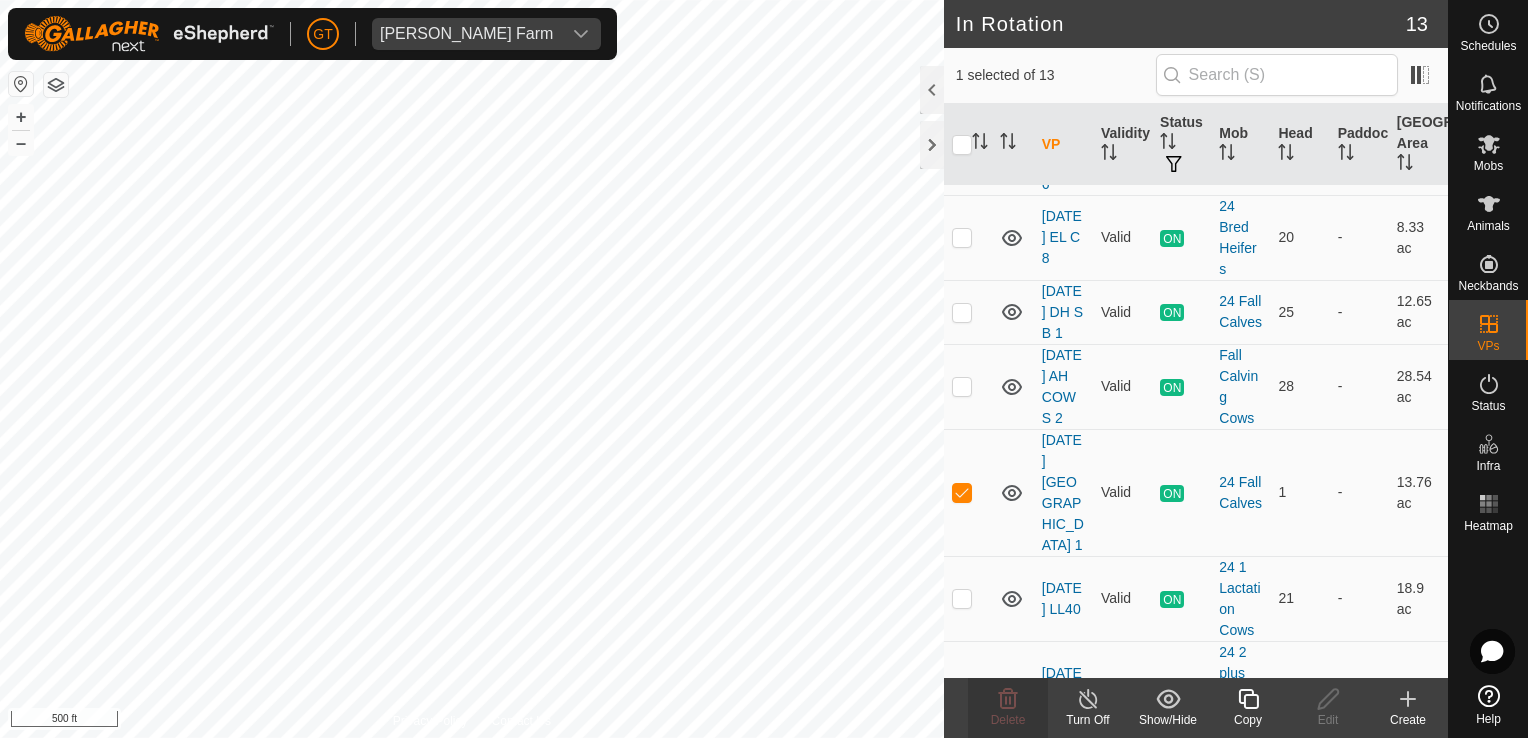 click 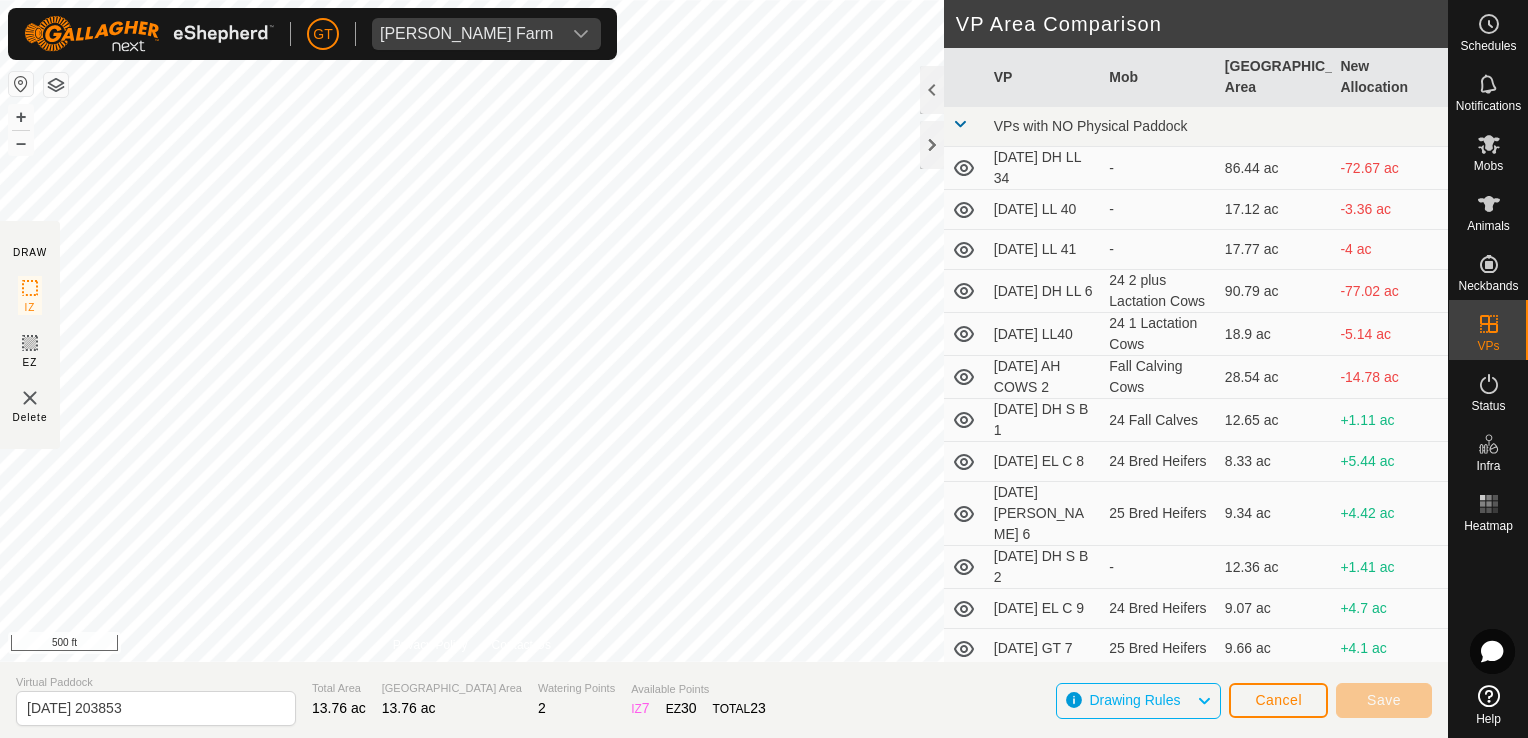 click on "[PERSON_NAME] Farm Schedules Notifications Mobs Animals Neckbands VPs Status Infra Heatmap Help DRAW IZ EZ Delete Privacy Policy Contact Us + – ⇧ i 500 ft VP Area Comparison     VP   Mob   Grazing Area   New Allocation  VPs with NO Physical Paddock  [DATE]   DH LL 34  -  86.44 ac  -72.67 ac  [DATE]   LL 40  -  17.12 ac  -3.36 ac  [DATE]   LL 41  -  17.77 ac  -4 ac  [DATE]   DH  LL  6   24 2 plus Lactation Cows   90.79 ac  -77.02 ac  [DATE]   LL40   24 1 Lactation Cows   18.9 ac  -5.14 ac  [DATE]   AH  COWS 2   Fall Calving Cows   28.54 ac  -14.78 ac  [DATE]  DH  S B  1   24 Fall Calves   12.65 ac  +1.11 ac  [DATE]  EL C 8   24 Bred Heifers   8.33 ac  +5.44 ac  [DATE]  [PERSON_NAME] 6   25 Bred Heifers   9.34 ac  +4.42 ac  [DATE]   DH  S B 2  -  12.36 ac  +1.41 ac  [DATE]  EL C 9   24 Bred Heifers   9.07 ac  +4.7 ac  [DATE]  GT  7   25 Bred Heifers   9.66 ac  +4.1 ac Virtual Paddock [DATE] 203853 Total Area 13.76 ac Grazing Area 13.76 ac Watering Points" at bounding box center (764, 369) 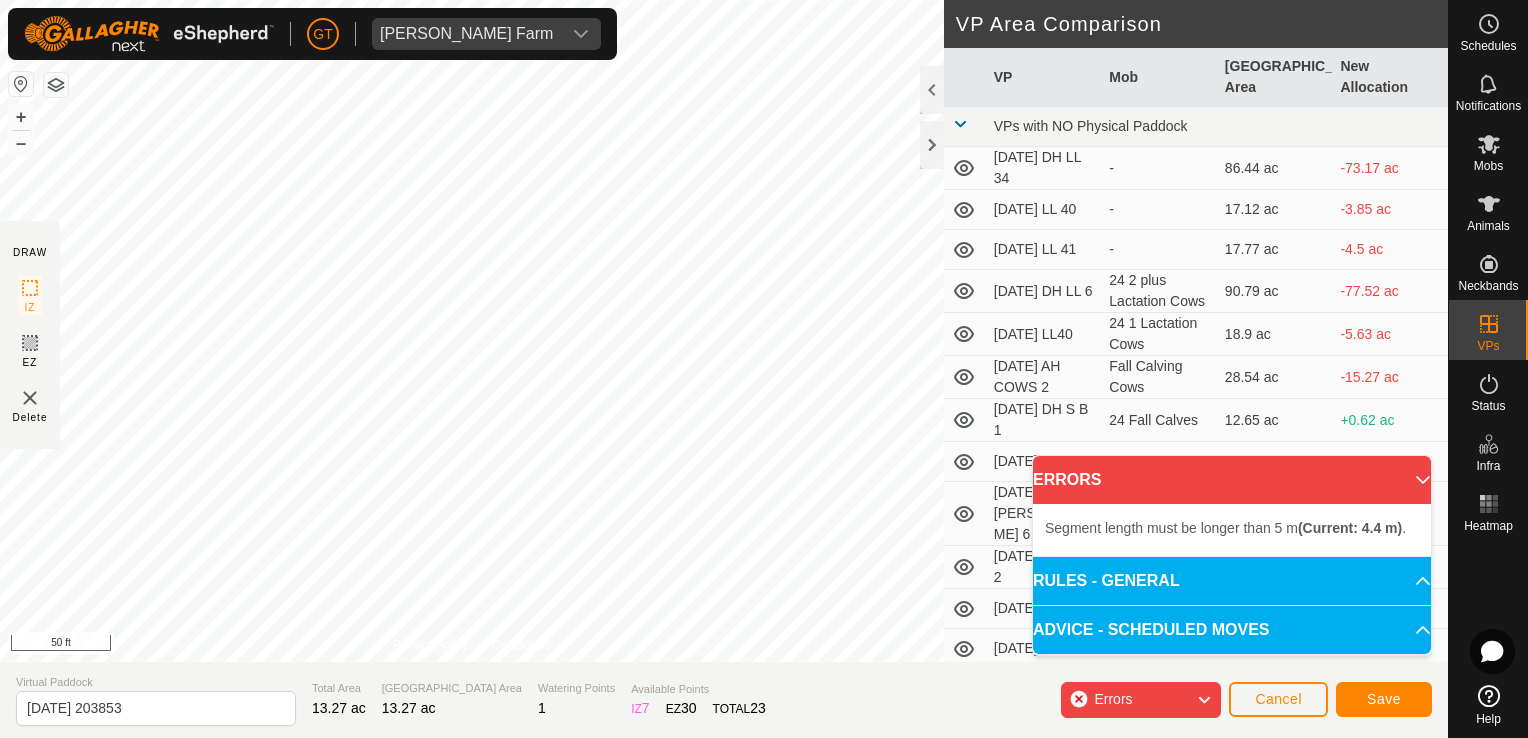 click on "Segment length must be longer than 5 m  (Current: 4.4 m) . + – ⇧ i 50 ft" at bounding box center (472, 331) 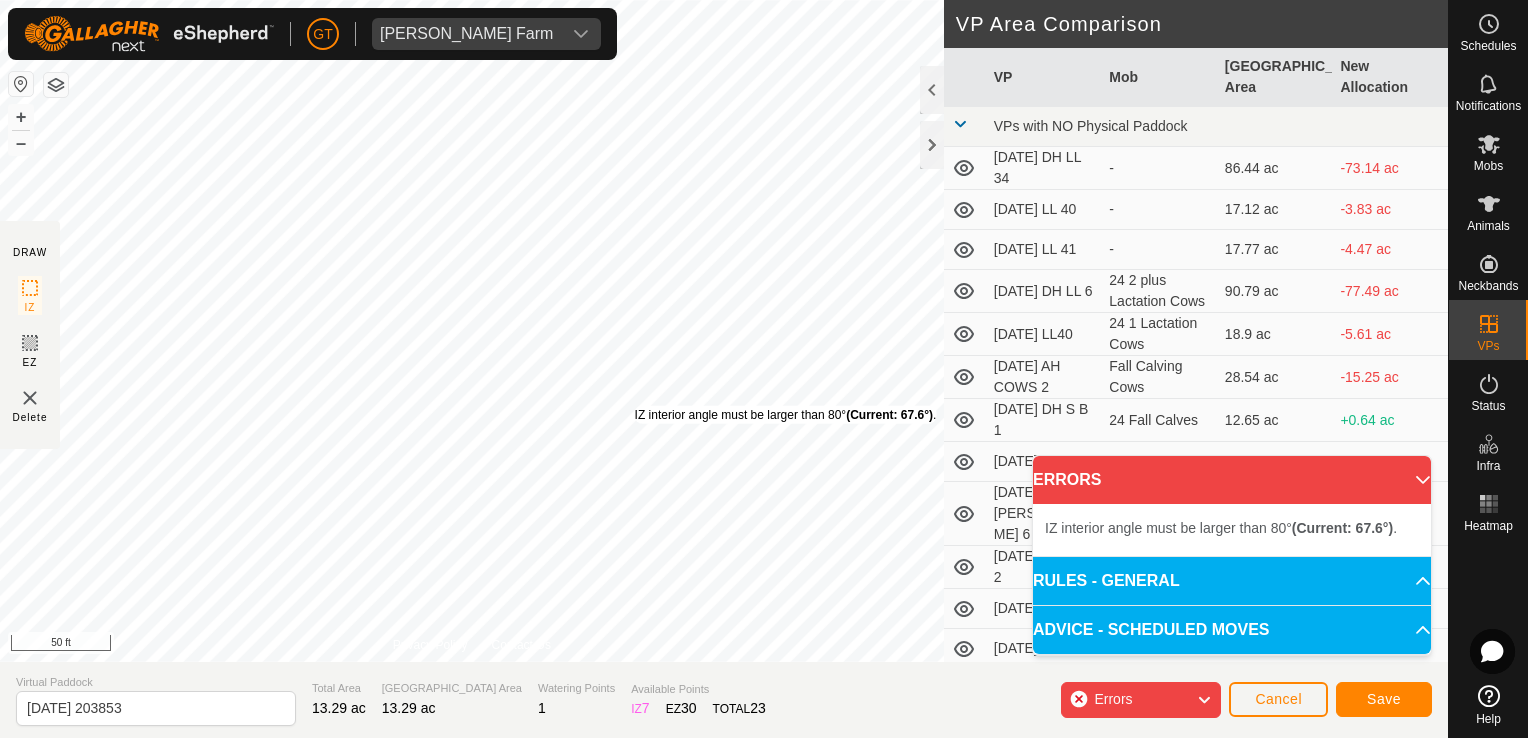 click on "IZ interior angle must be larger than 80°  (Current: 67.6°) ." at bounding box center [786, 415] 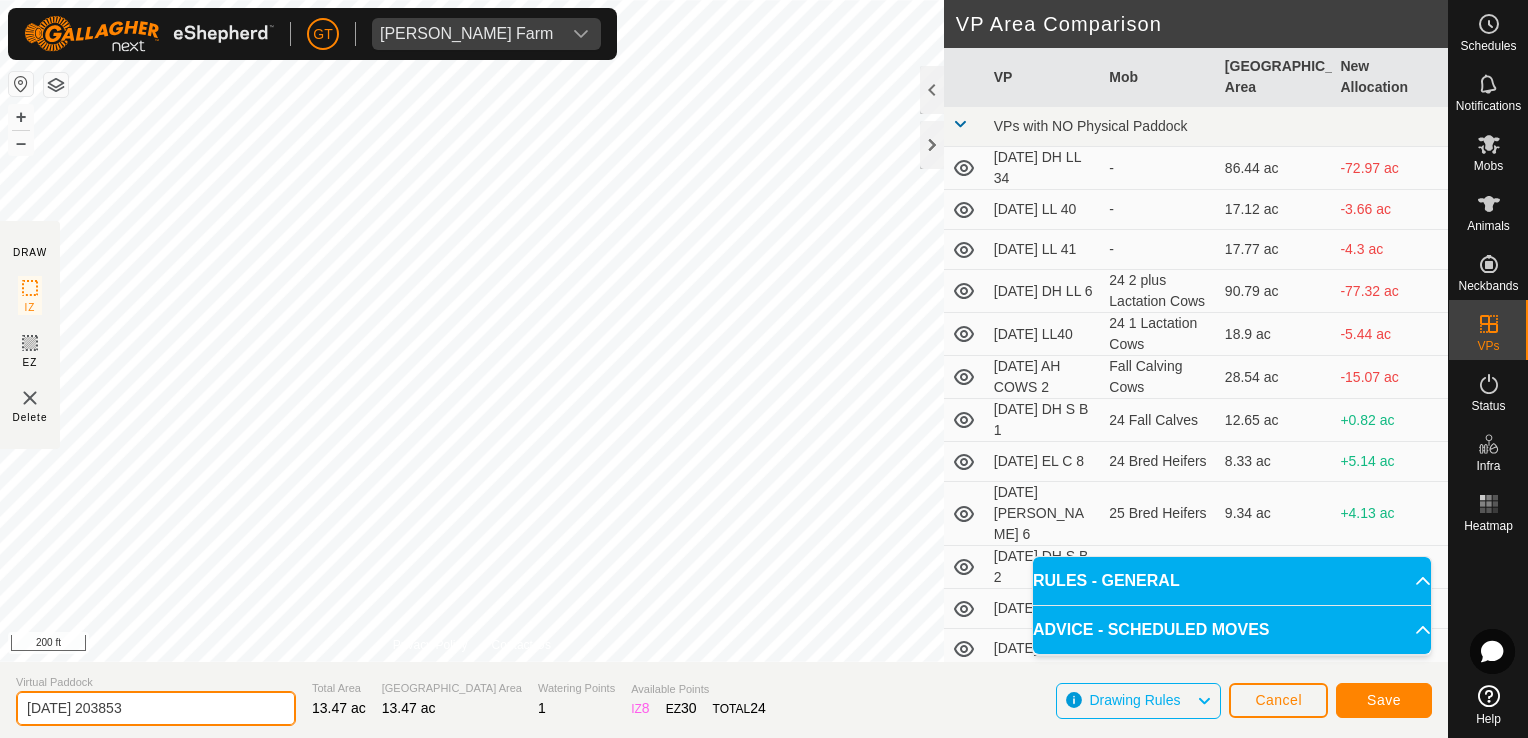 click on "[DATE] 203853" 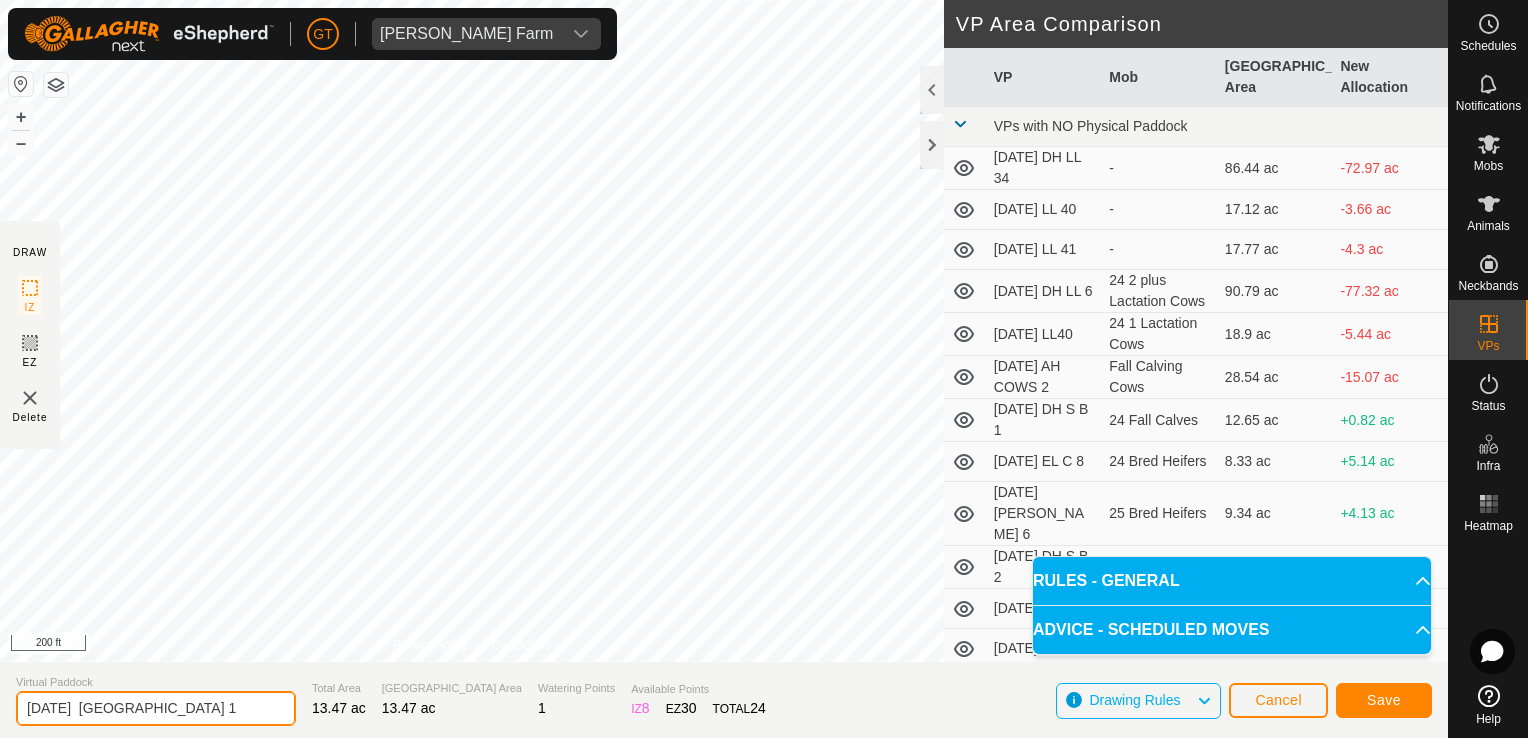 type on "[DATE]  [GEOGRAPHIC_DATA] 1" 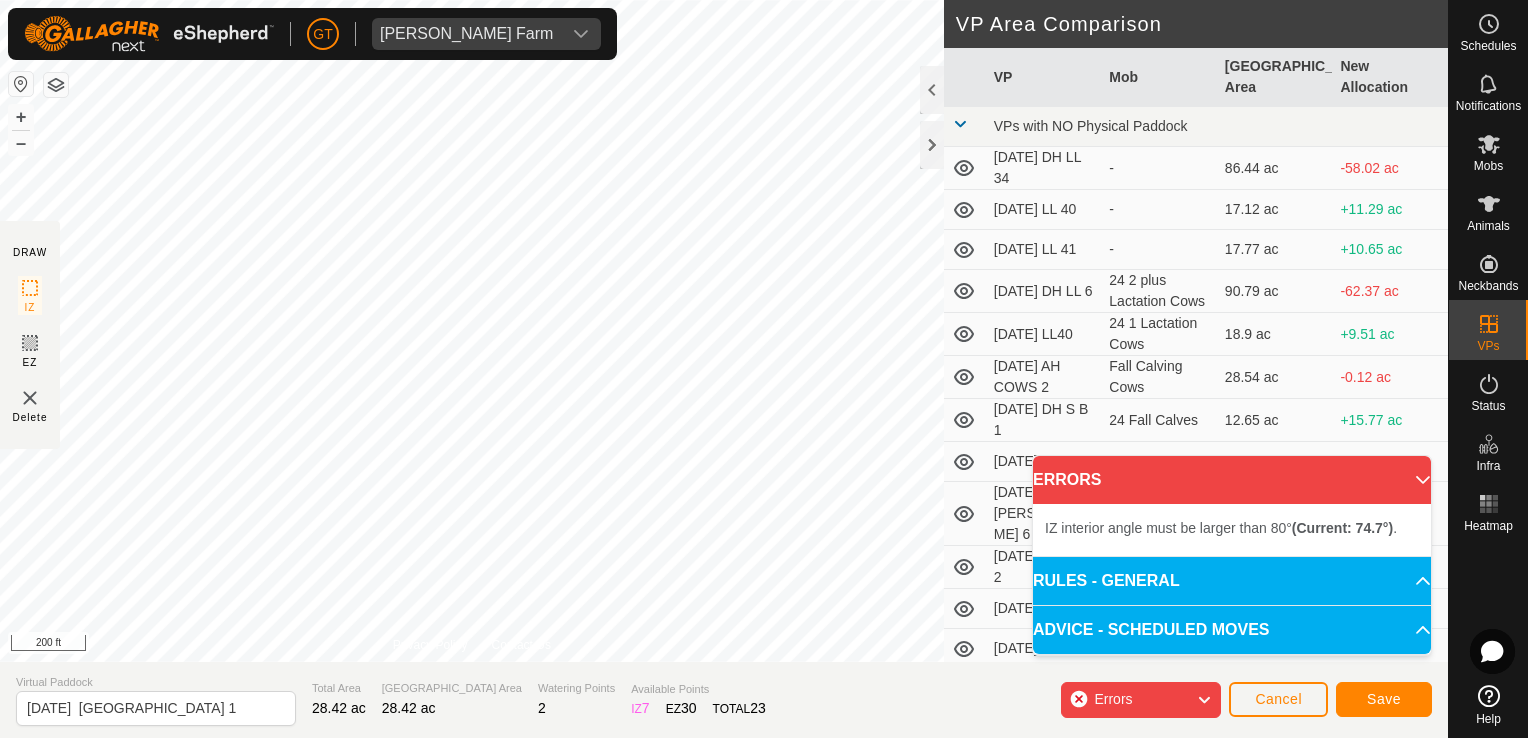 click on "[PERSON_NAME] Farm Schedules Notifications Mobs Animals Neckbands VPs Status Infra Heatmap Help DRAW IZ EZ Delete Privacy Policy Contact Us IZ interior angle must be larger than 80°  (Current: 14.1°) . + – ⇧ i 200 ft VP Area Comparison     VP   Mob   Grazing Area   New Allocation  VPs with NO Physical Paddock  [DATE]   DH LL 34  -  86.44 ac  -58.02 ac  [DATE]   LL 40  -  17.12 ac  +11.29 ac  [DATE]   LL 41  -  17.77 ac  +10.65 ac  [DATE]   DH  LL  6   24 2 plus Lactation Cows   90.79 ac  -62.37 ac  [DATE]   LL40   24 1 Lactation Cows   18.9 ac  +9.51 ac  [DATE]   AH  COWS 2   Fall Calving Cows   28.54 ac  -0.12 ac  [DATE]  DH  S B  1   24 Fall Calves   12.65 ac  +15.77 ac  [DATE]  EL C 8   24 Bred Heifers   8.33 ac  +20.09 ac  [DATE]  [PERSON_NAME] 6   25 Bred Heifers   9.34 ac  +19.08 ac  [DATE]   DH  S B 2  -  12.36 ac  +16.06 ac  [DATE]  EL C 9   24 Bred Heifers   9.07 ac  +19.35 ac  [DATE]  GT  7   25 Bred Heifers   9.66 ac  +18.76 ac Virtual Paddock" at bounding box center [764, 369] 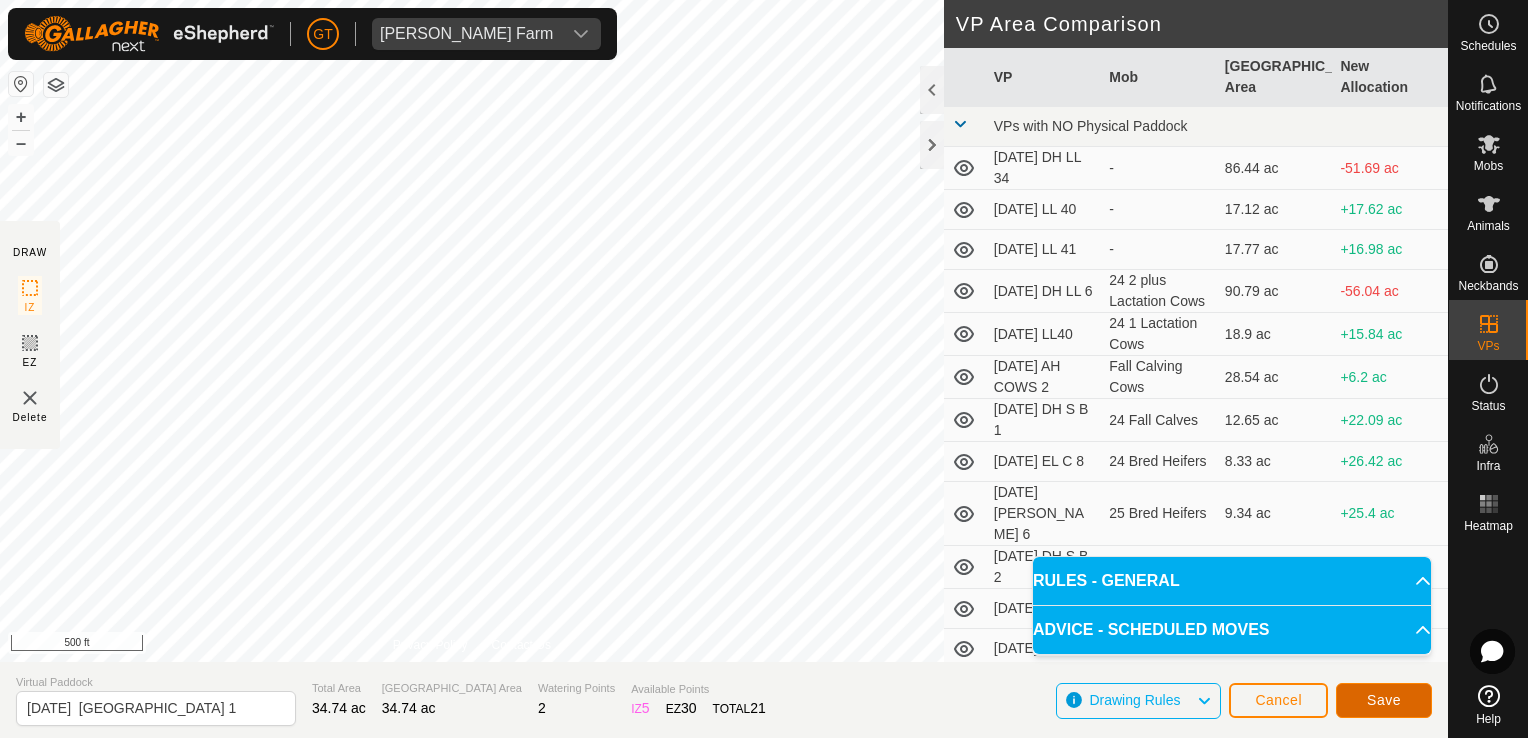click on "Save" 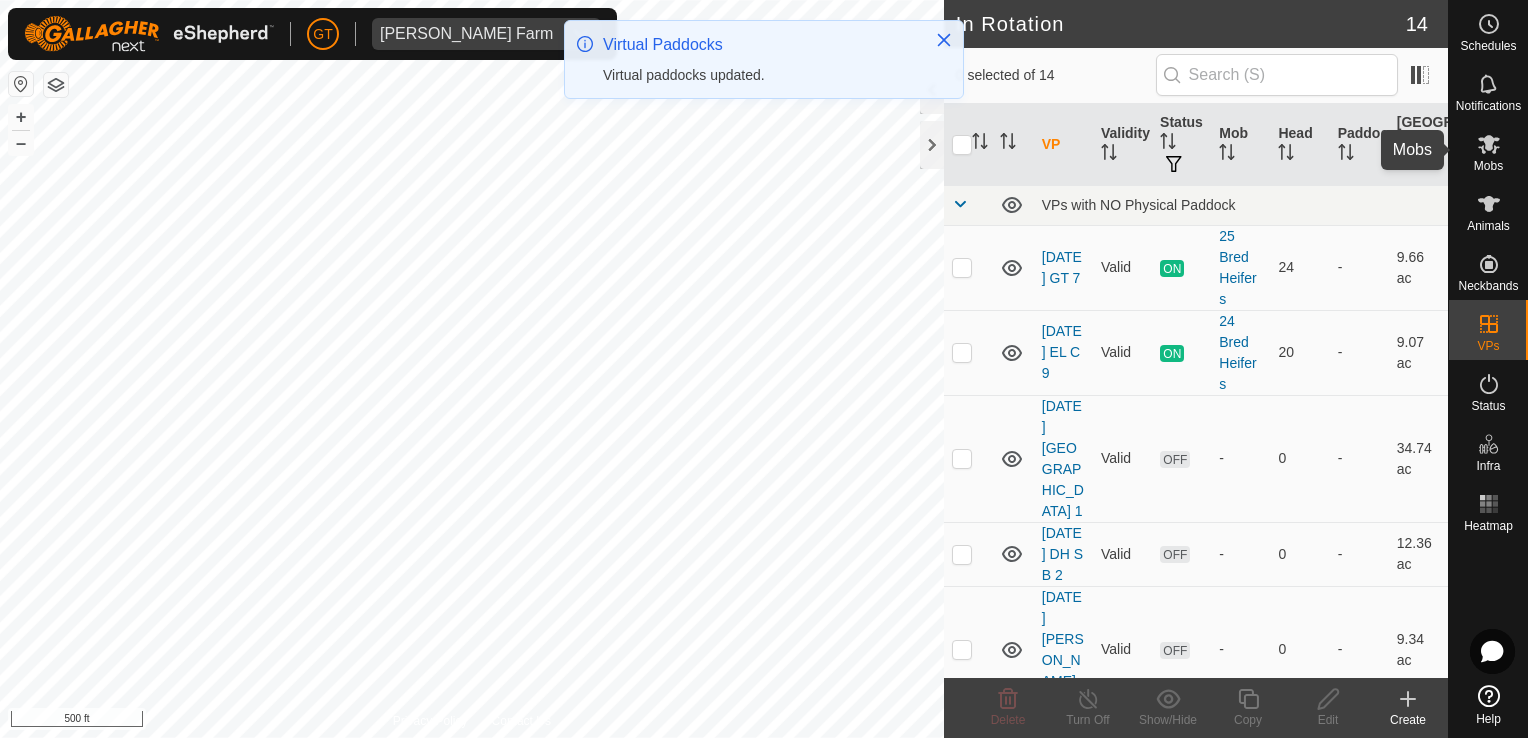 click 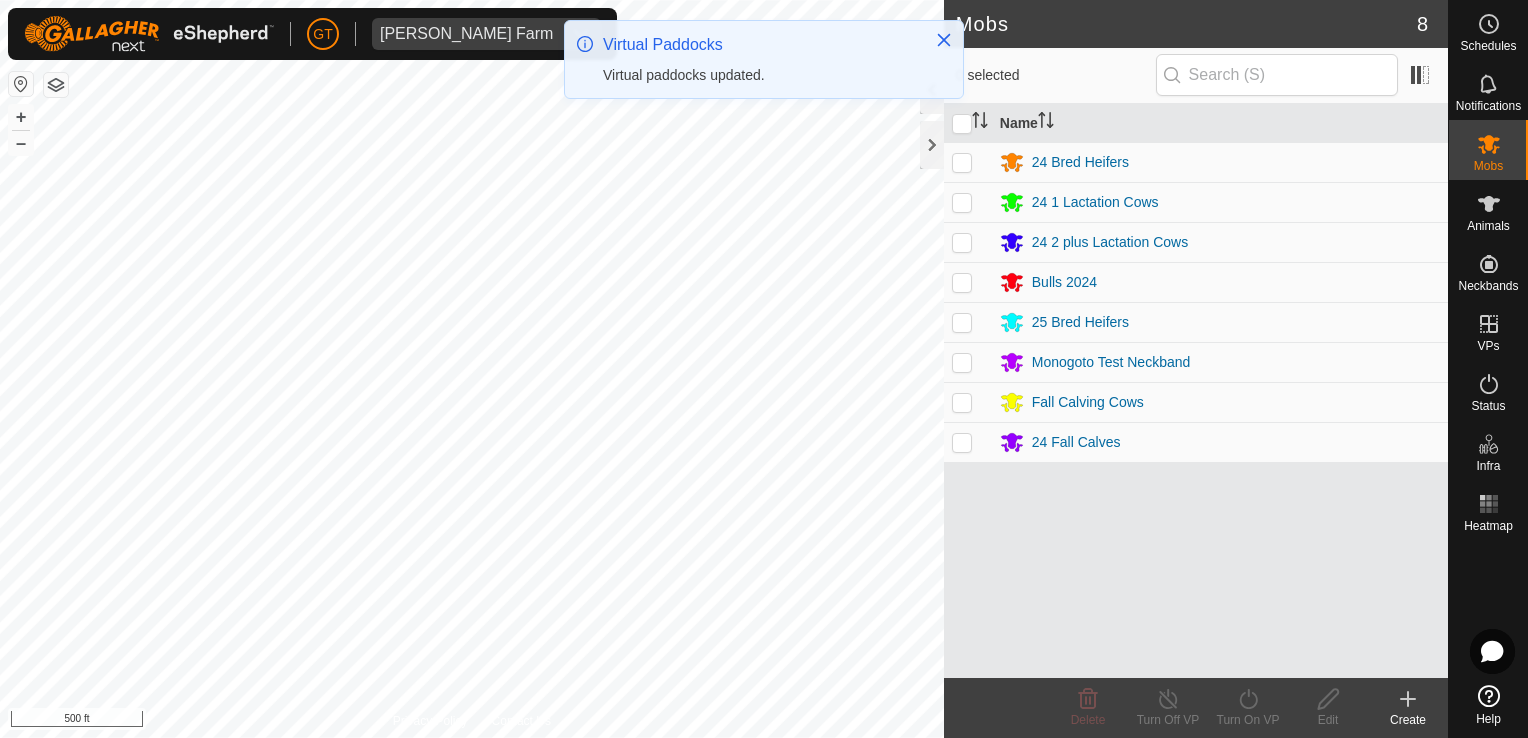 click at bounding box center [962, 402] 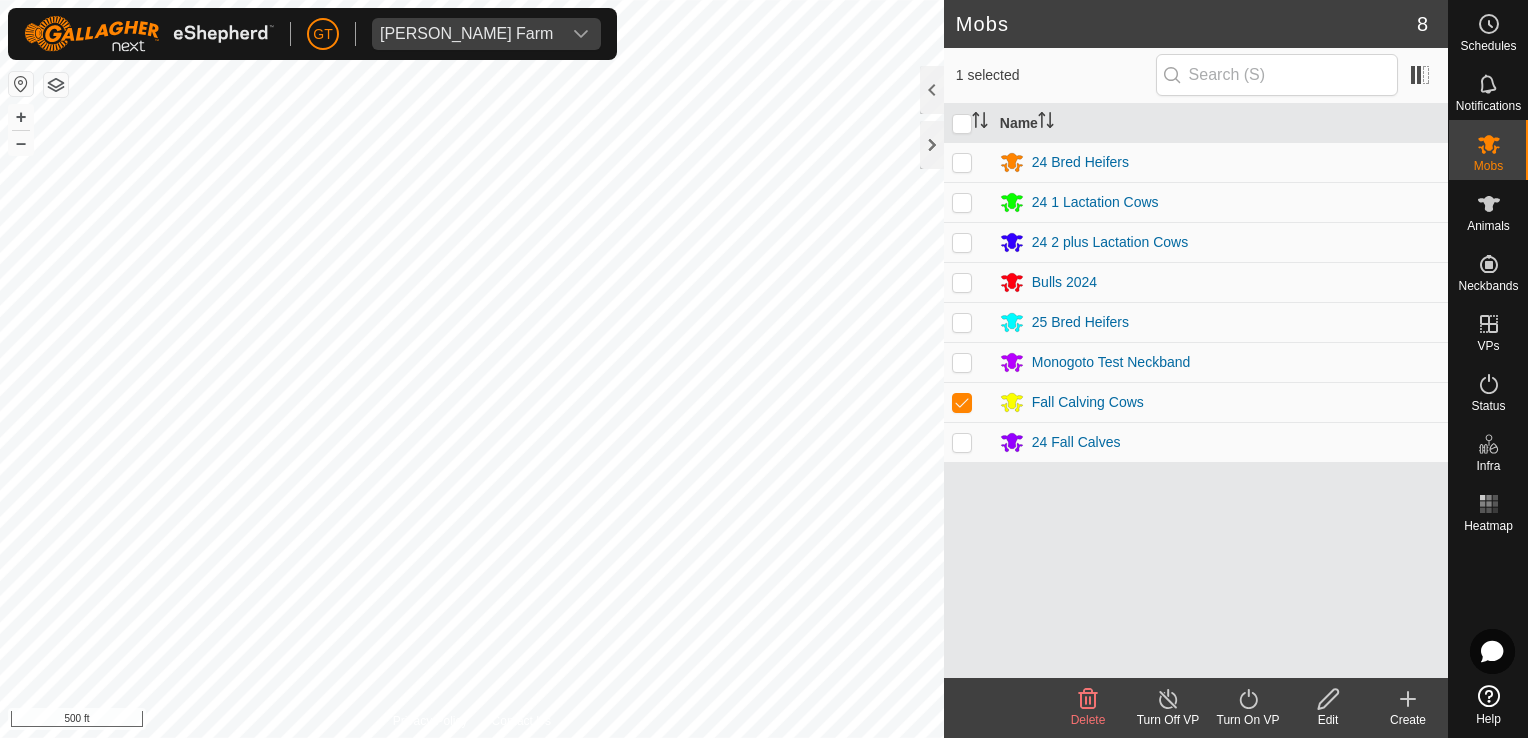 click 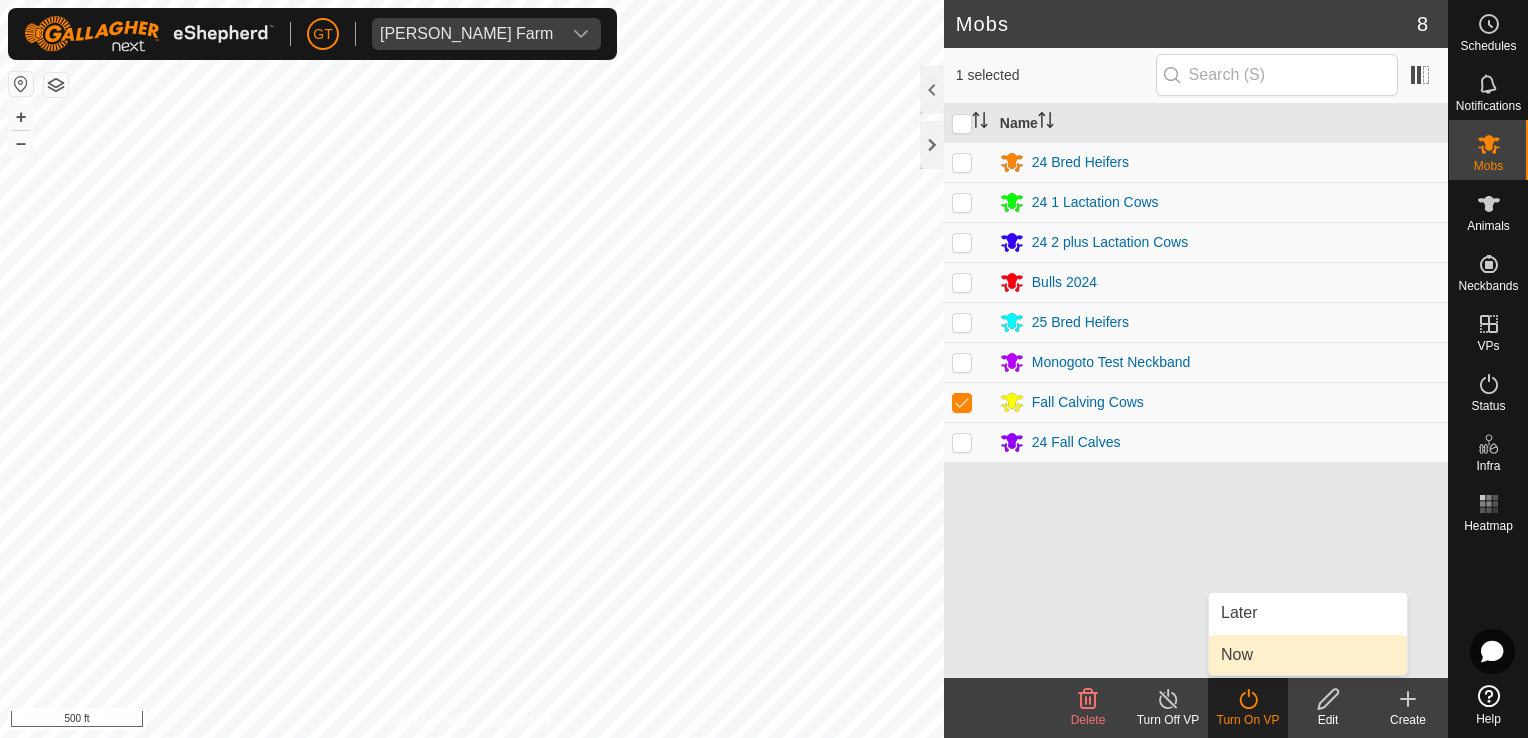 click on "Now" at bounding box center [1308, 655] 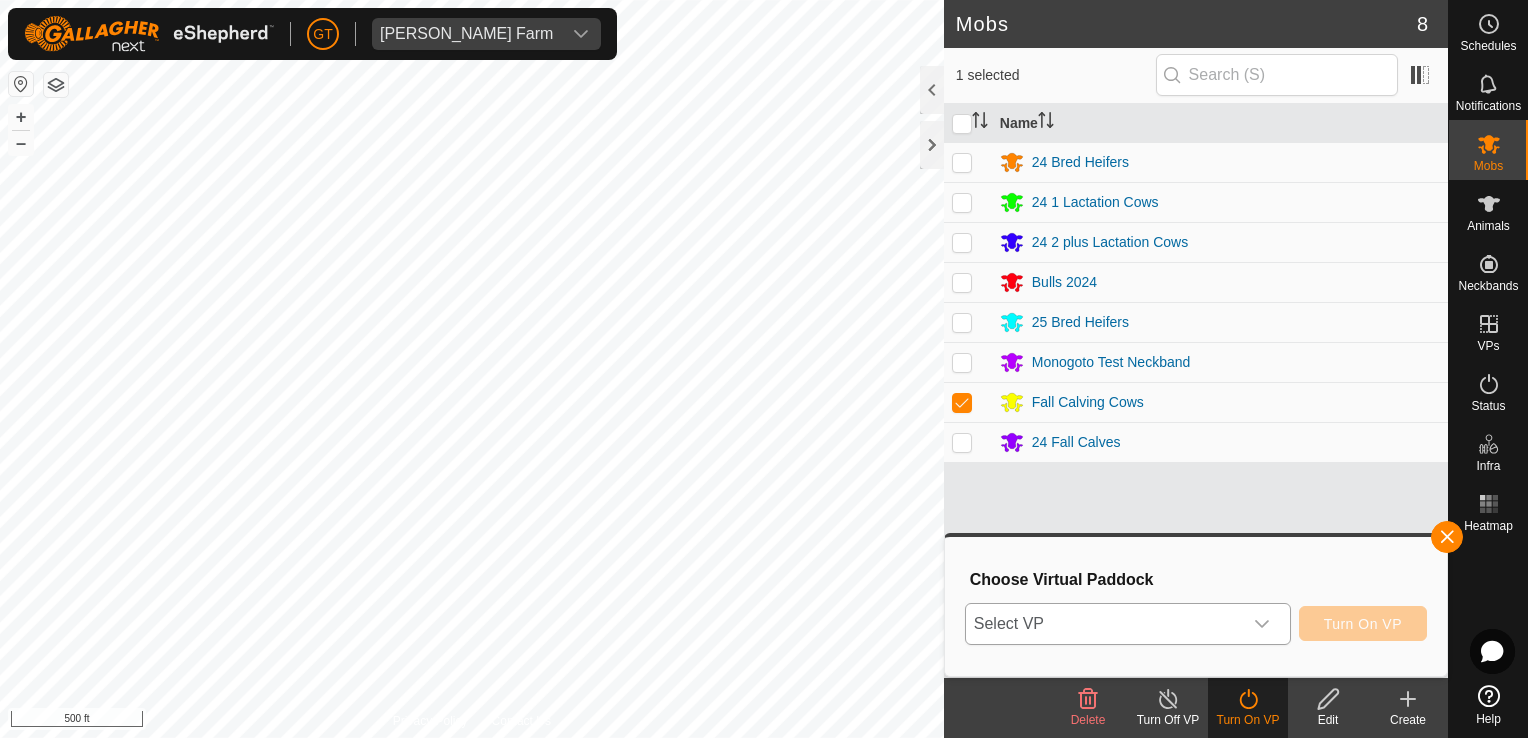 click 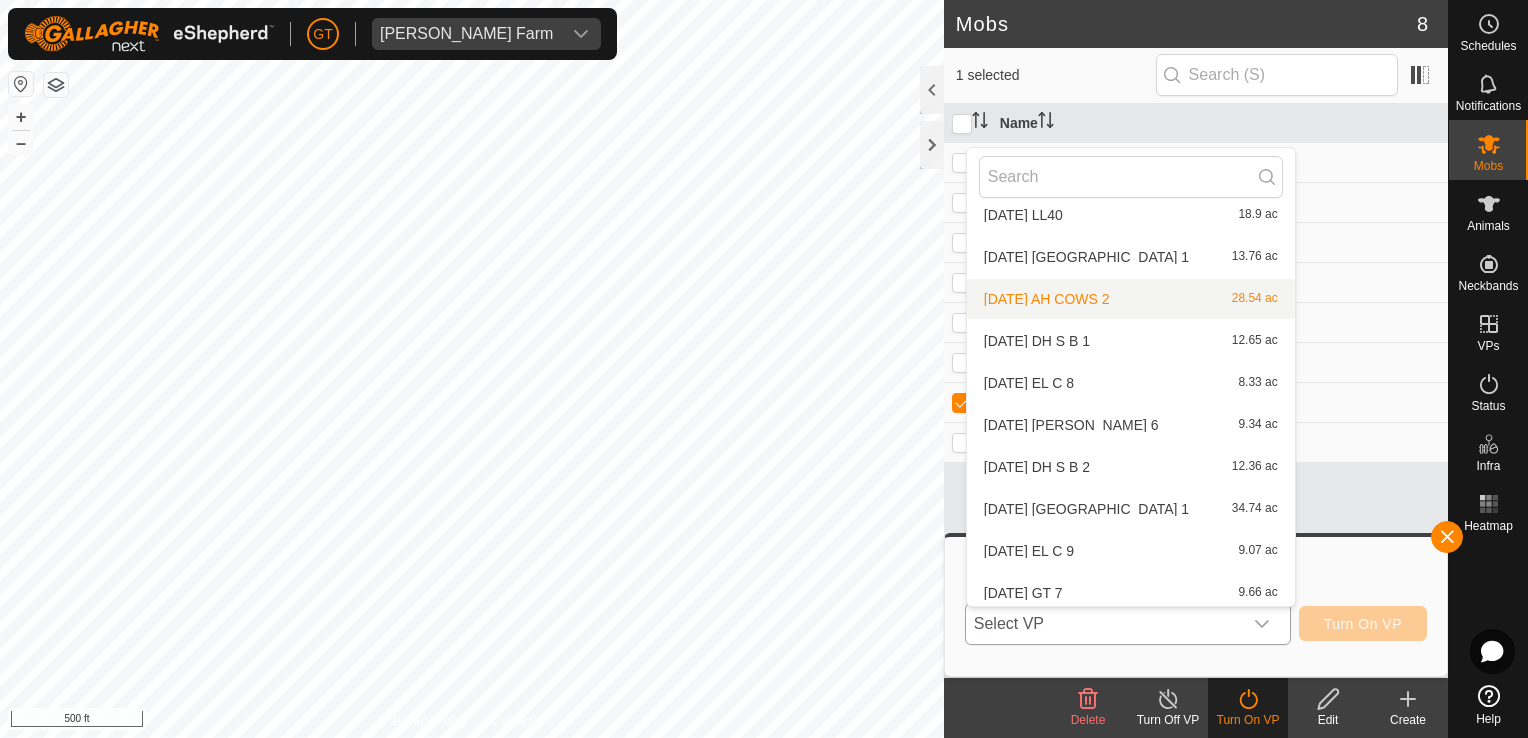 scroll, scrollTop: 232, scrollLeft: 0, axis: vertical 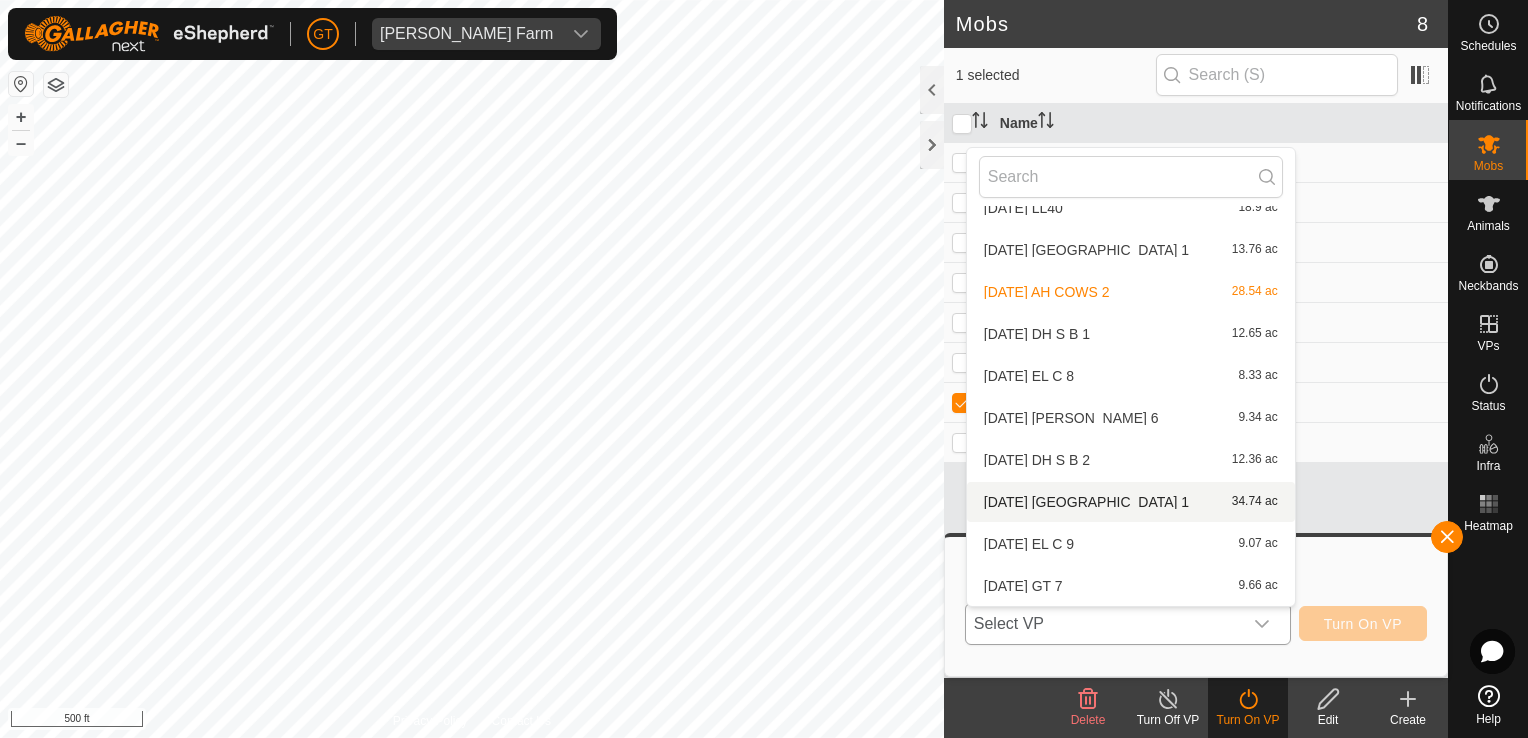 click on "[DATE]  DH  COW  RD 1  34.74 ac" at bounding box center (1131, 502) 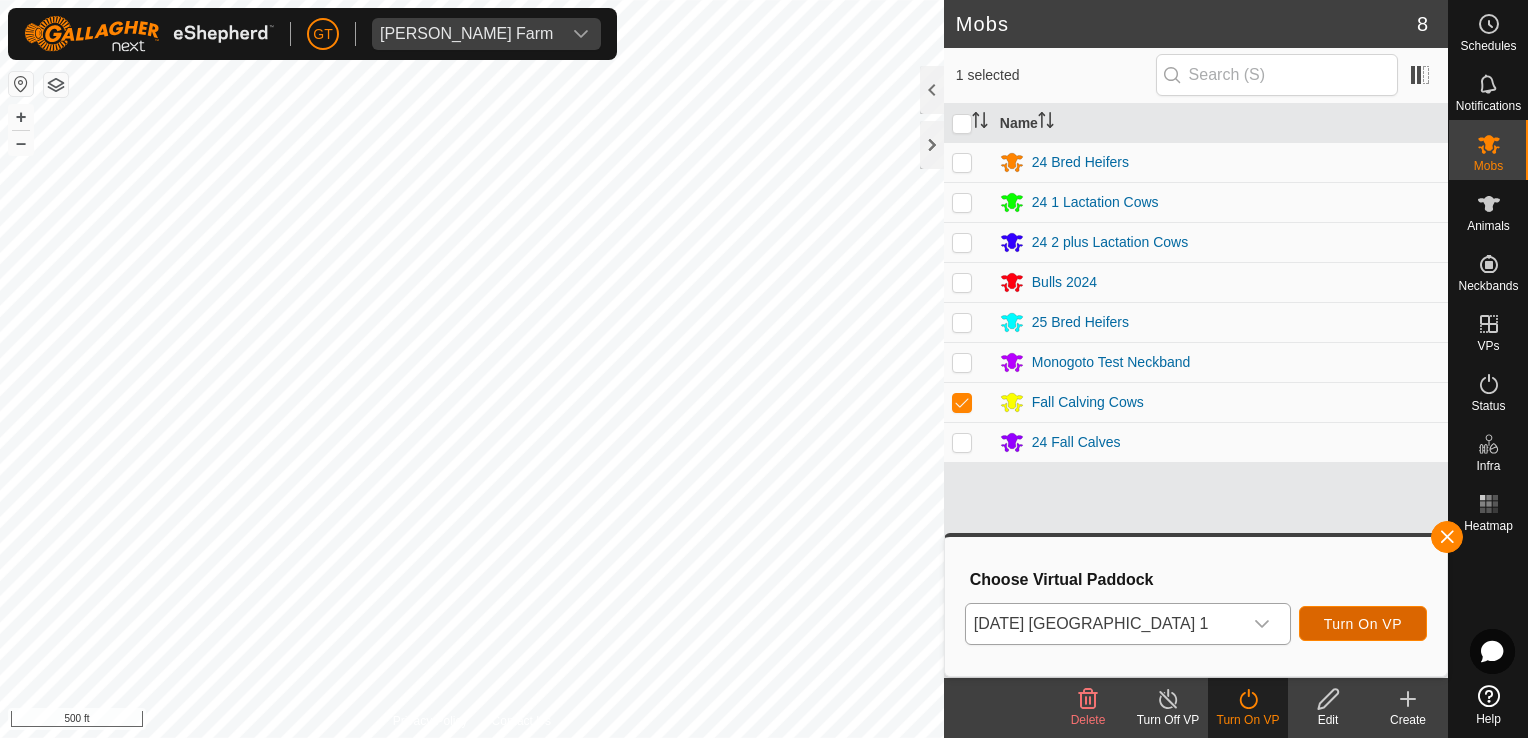 click on "Turn On VP" at bounding box center (1363, 624) 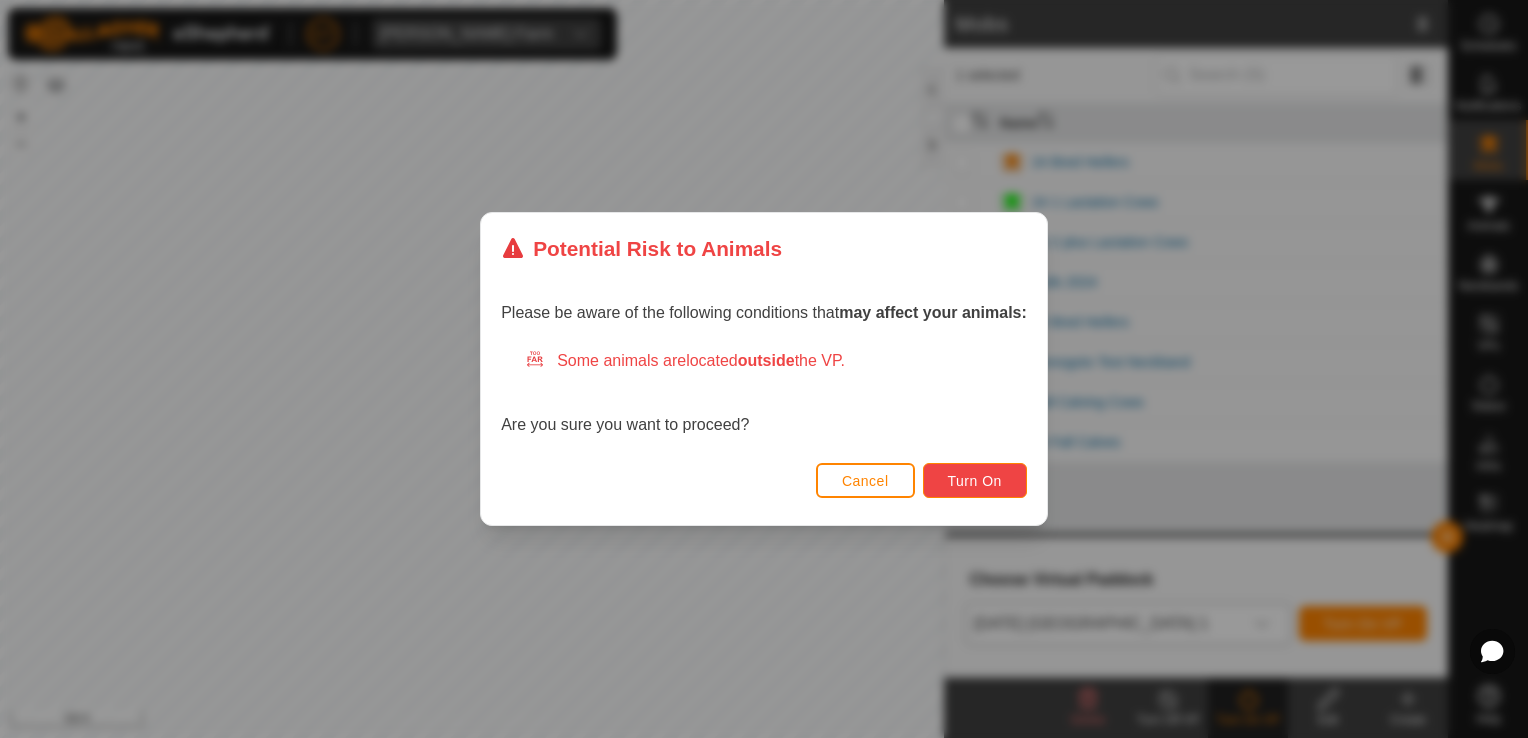 click on "Turn On" at bounding box center (975, 481) 